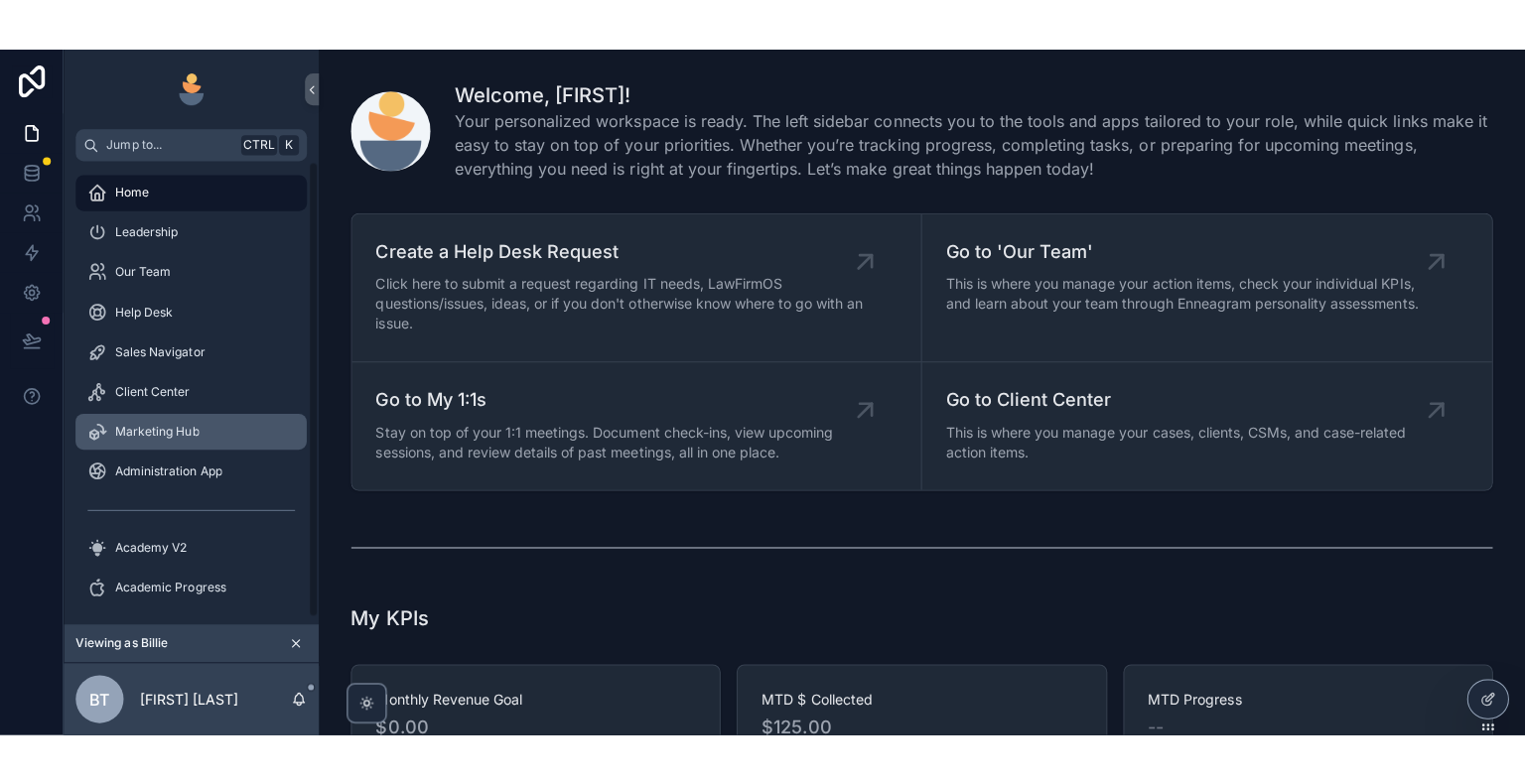 scroll, scrollTop: 0, scrollLeft: 0, axis: both 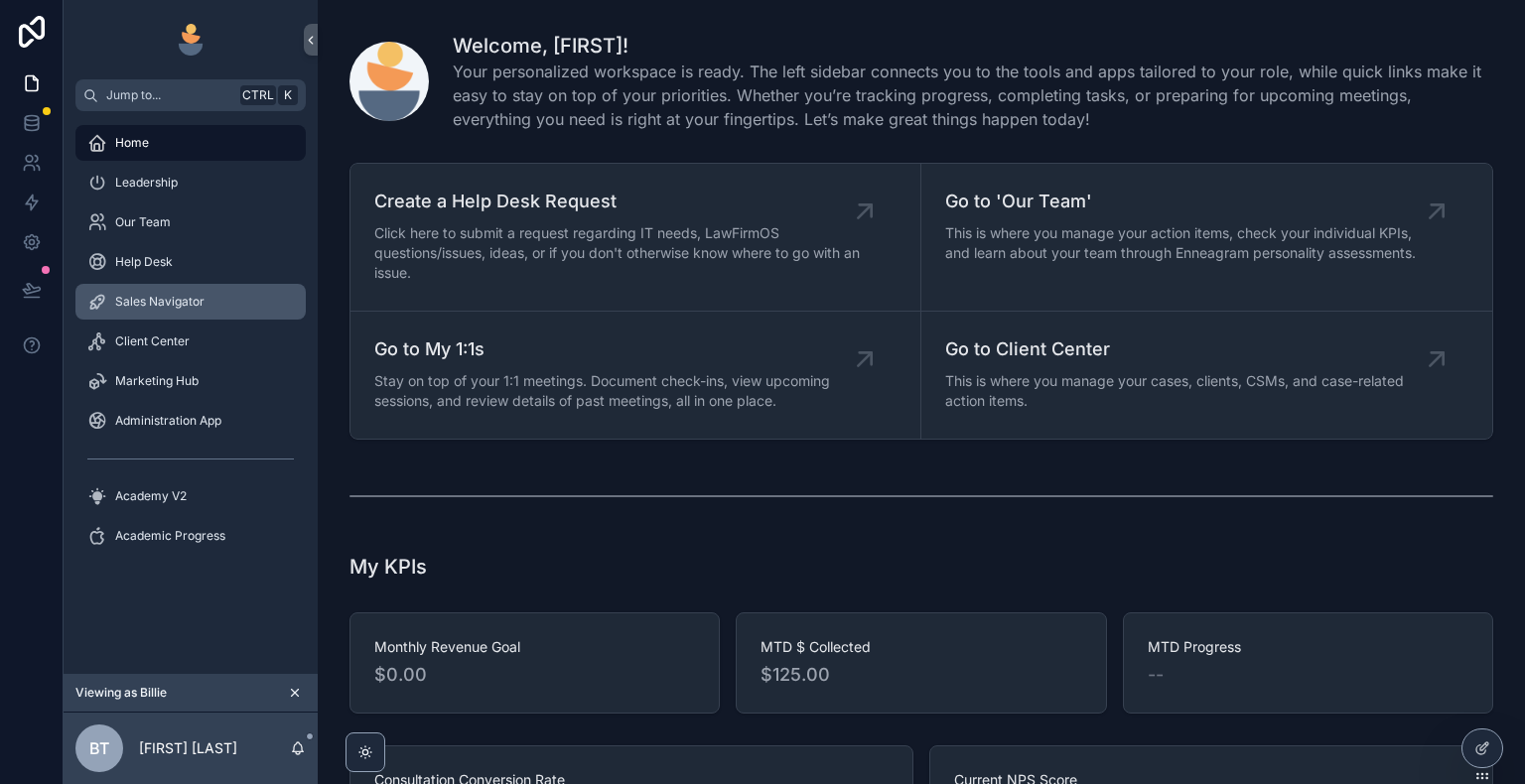 click on "Sales Navigator" at bounding box center (191, 302) 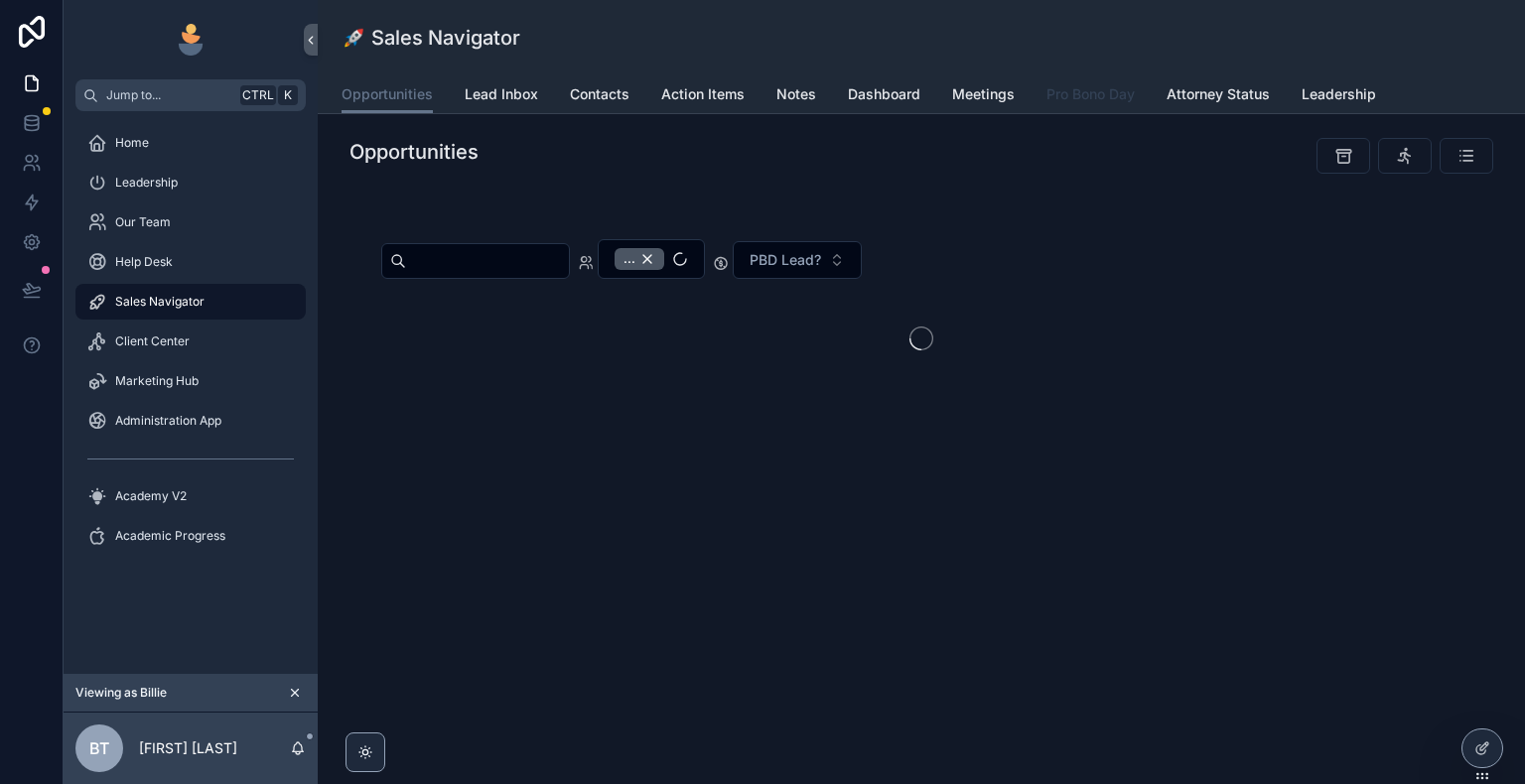 click on "Pro Bono Day" at bounding box center (1090, 94) 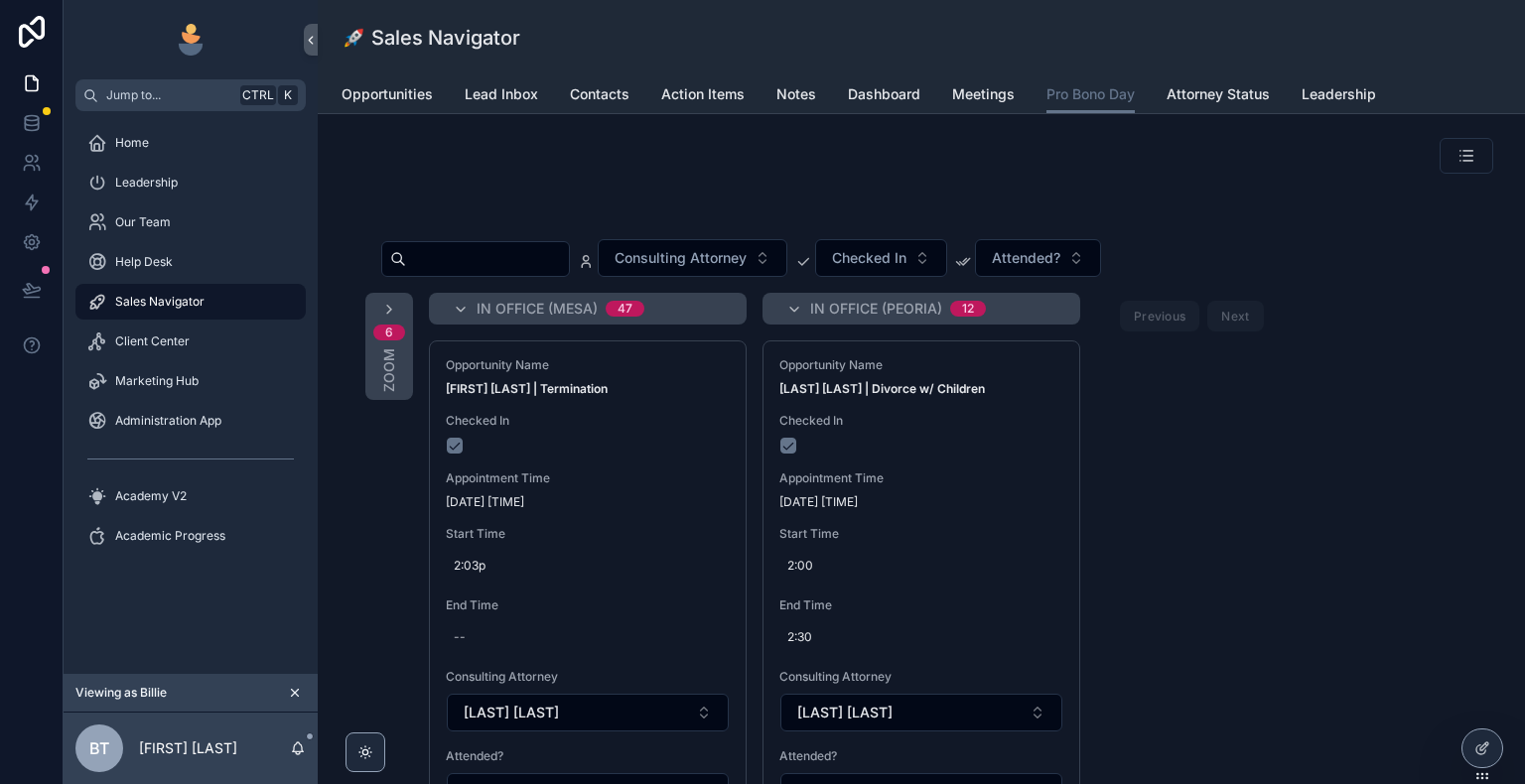 click on "IN OFFICE (Mesa)" at bounding box center [537, 309] 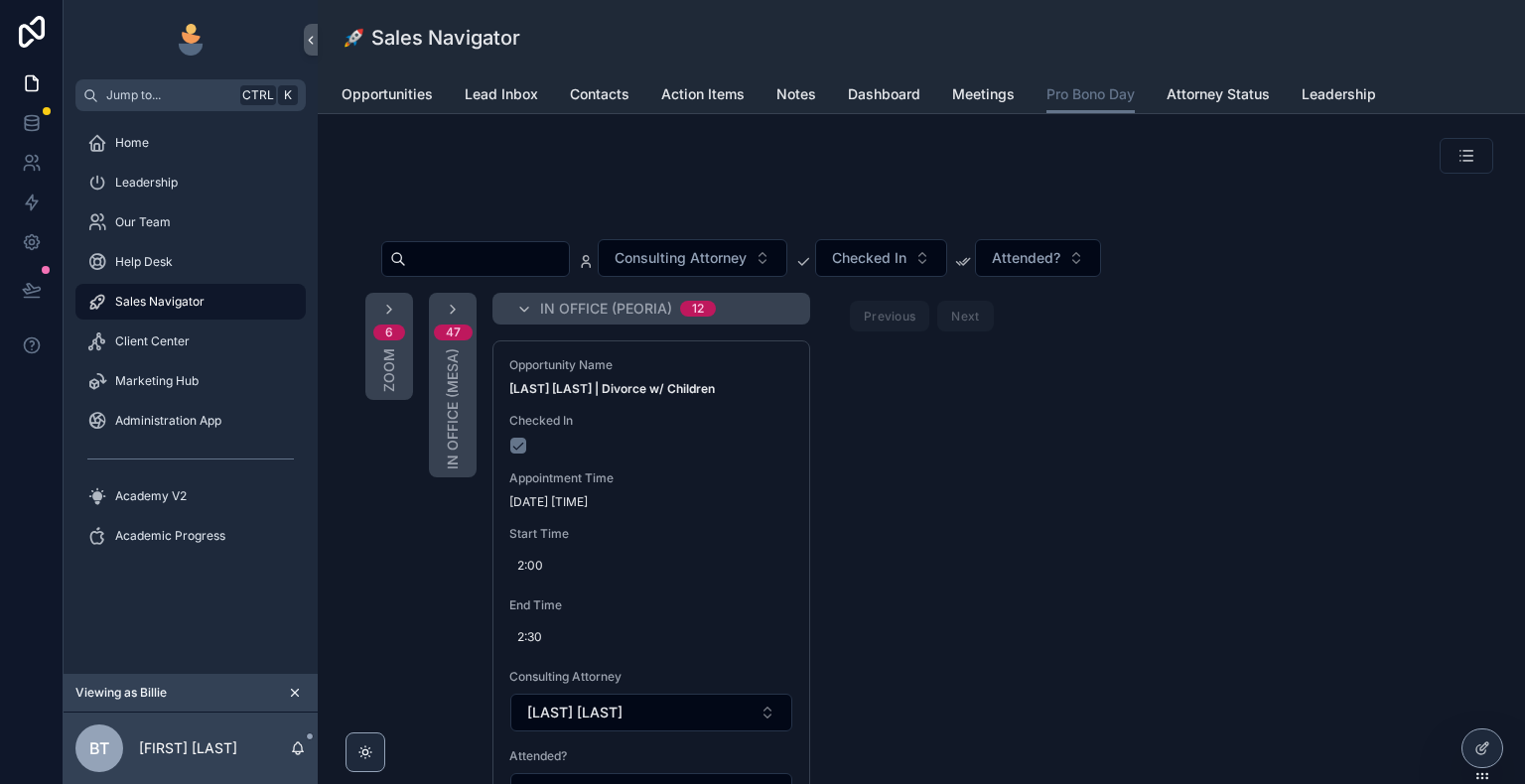 click on "IN OFFICE (Peoria)" at bounding box center [606, 309] 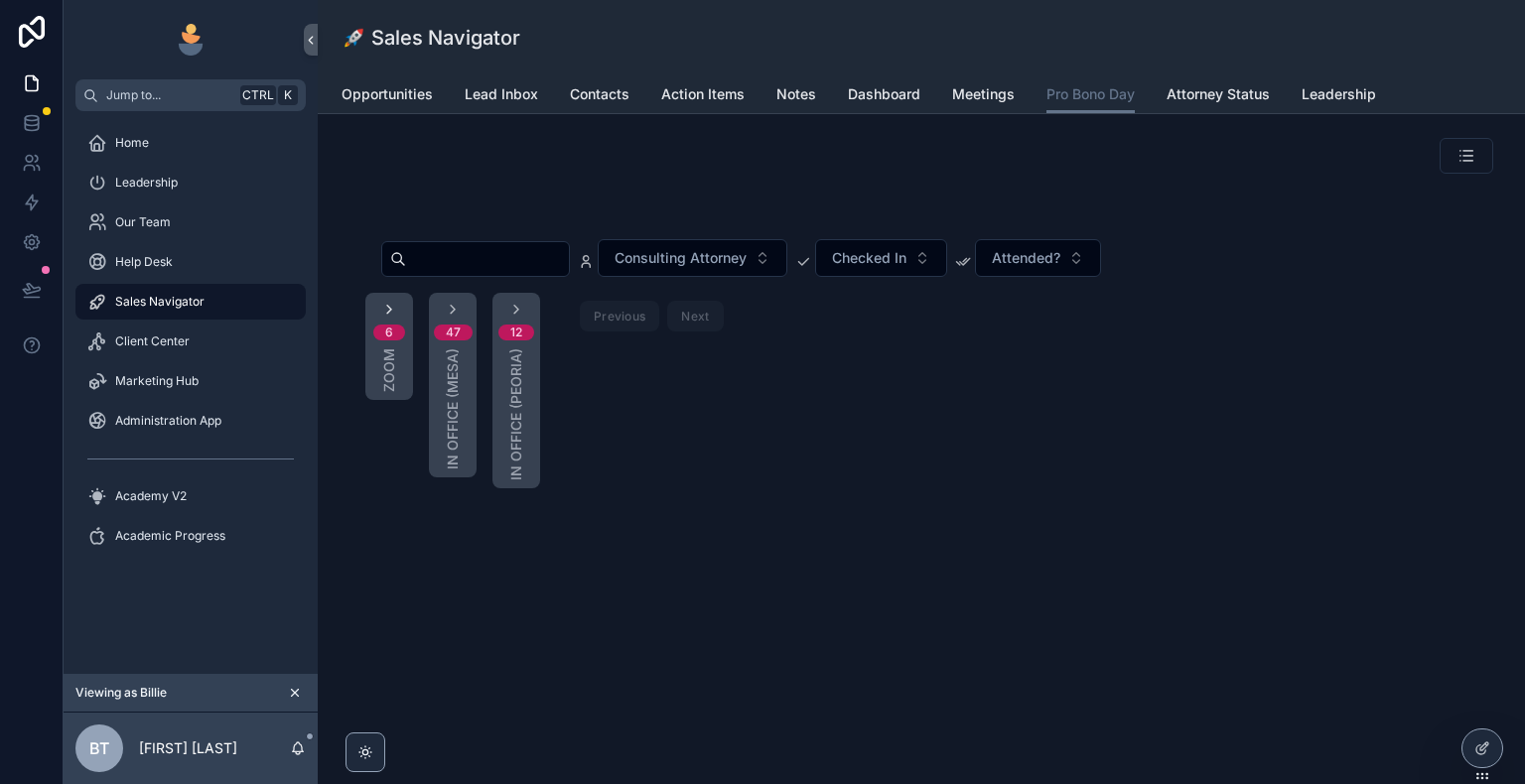 click at bounding box center [389, 310] 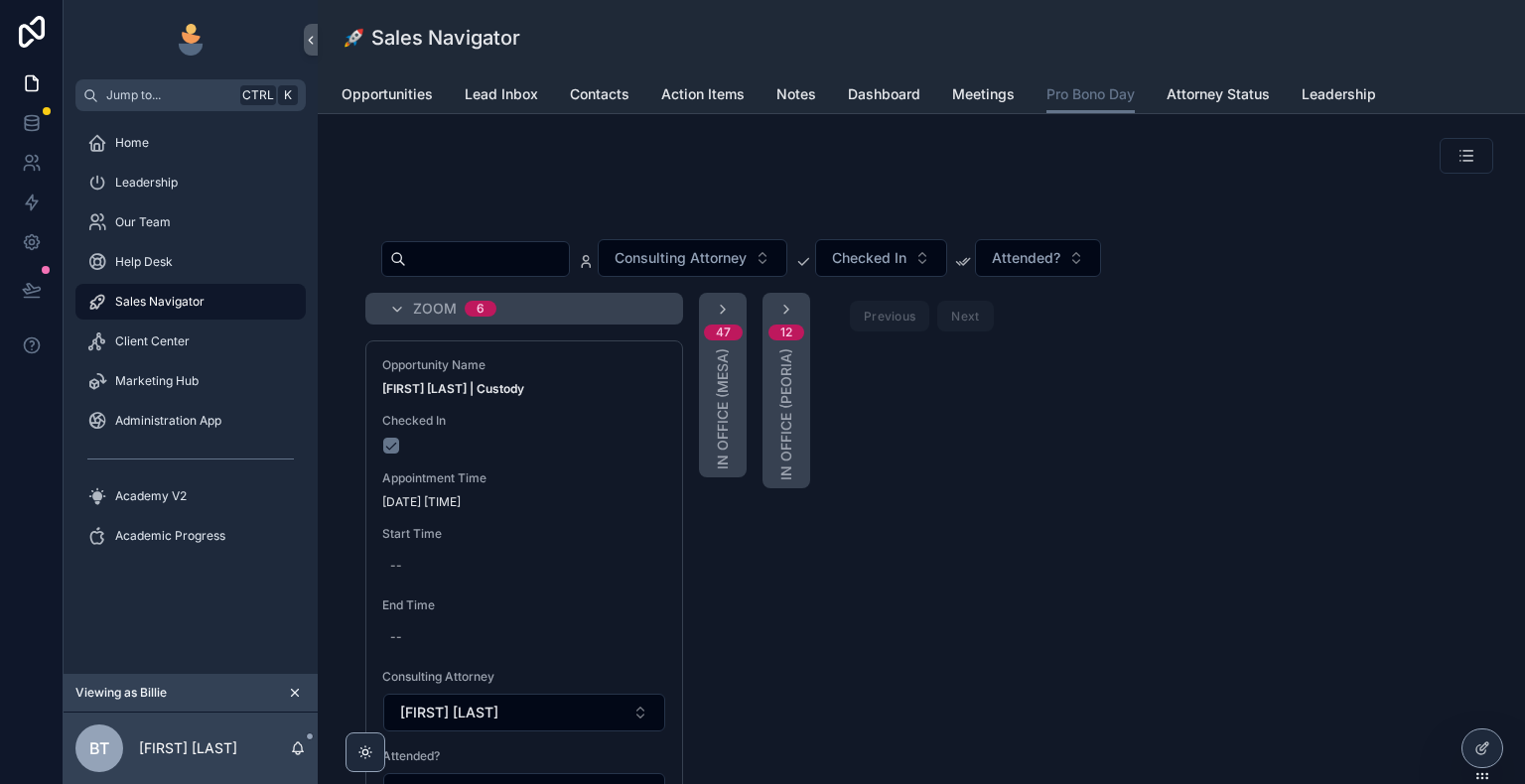 click on "47 IN OFFICE (Mesa)" at bounding box center (723, 385) 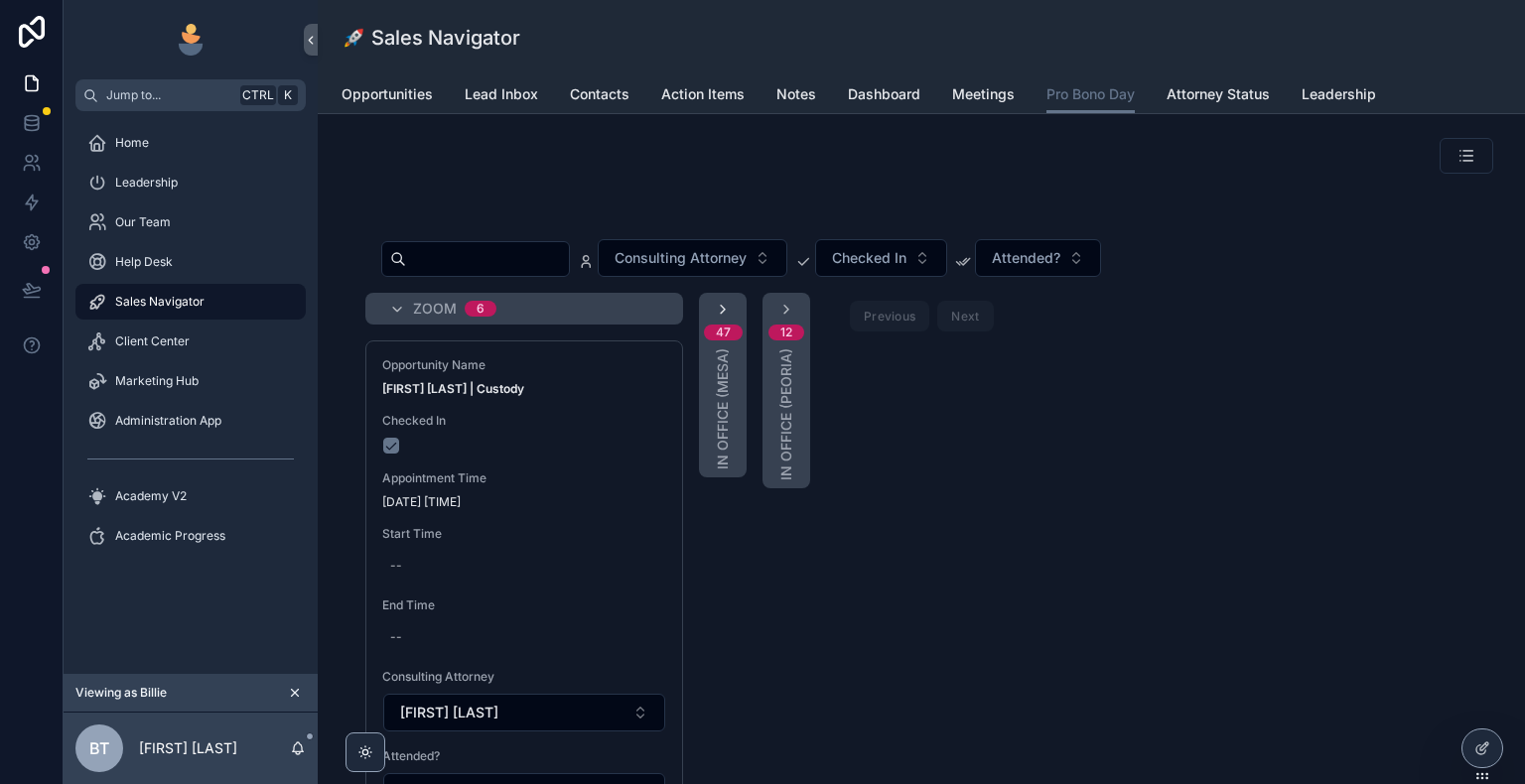 click at bounding box center [723, 310] 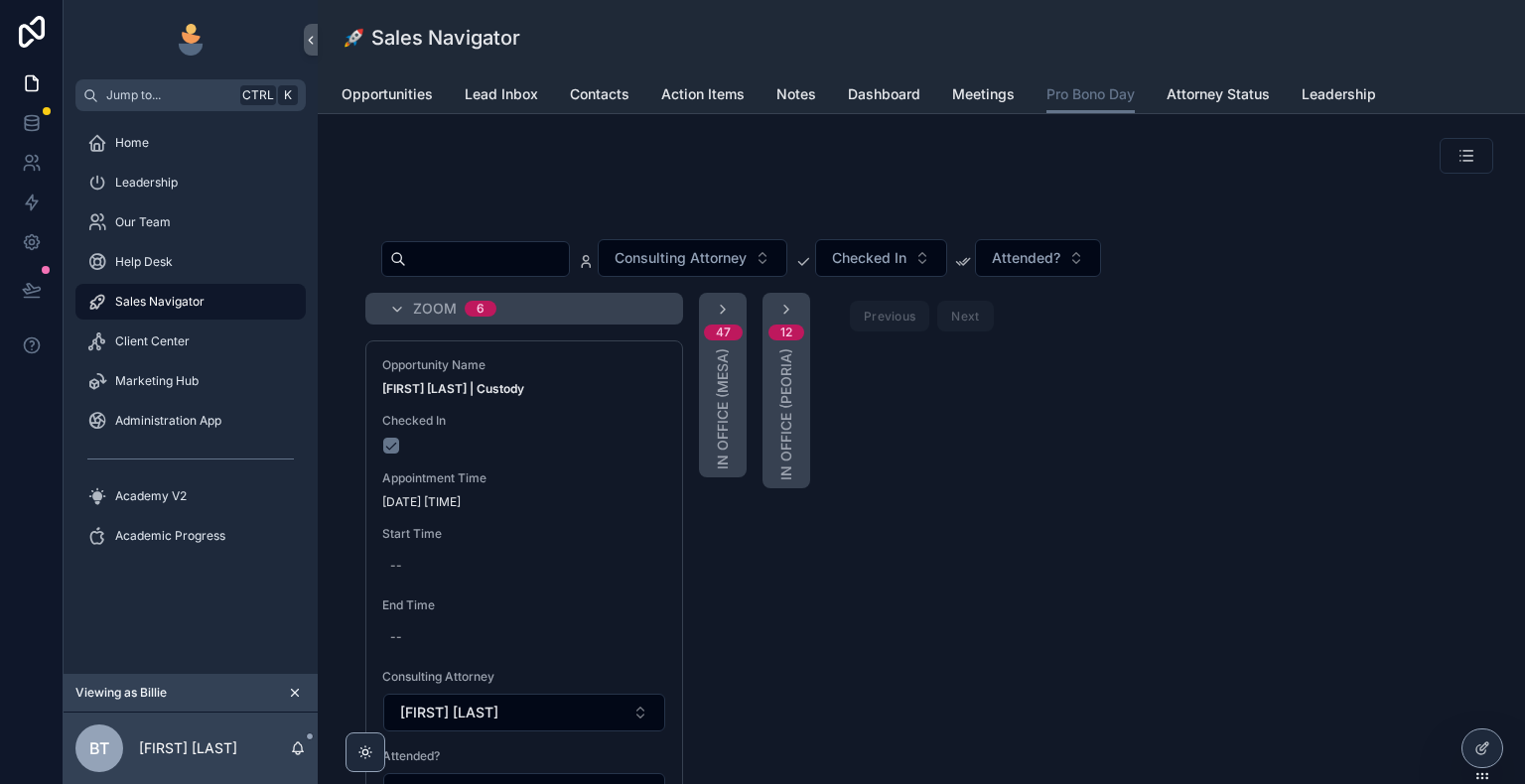 click on "IN OFFICE (Mesa)" at bounding box center (723, 409) 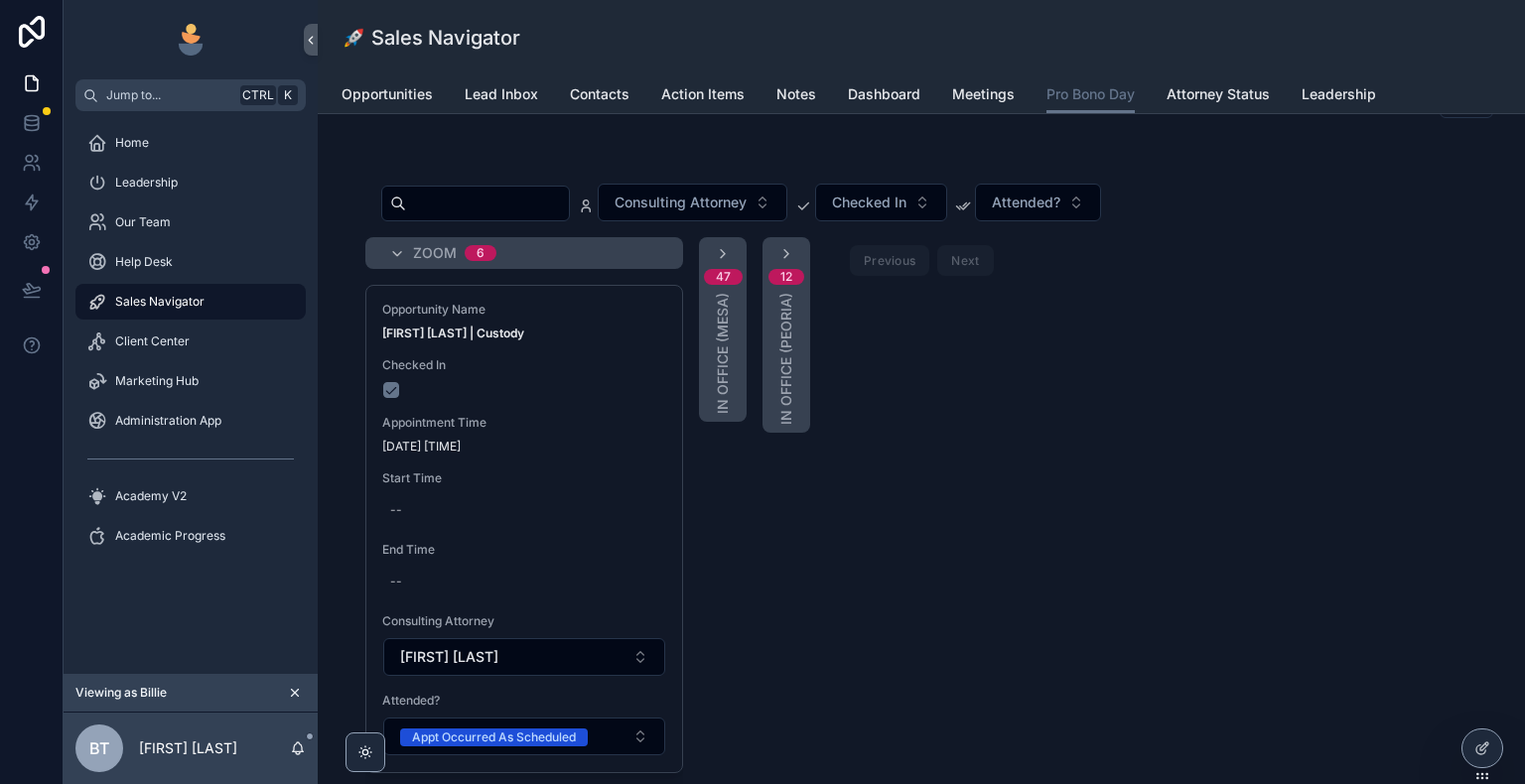 scroll, scrollTop: 0, scrollLeft: 0, axis: both 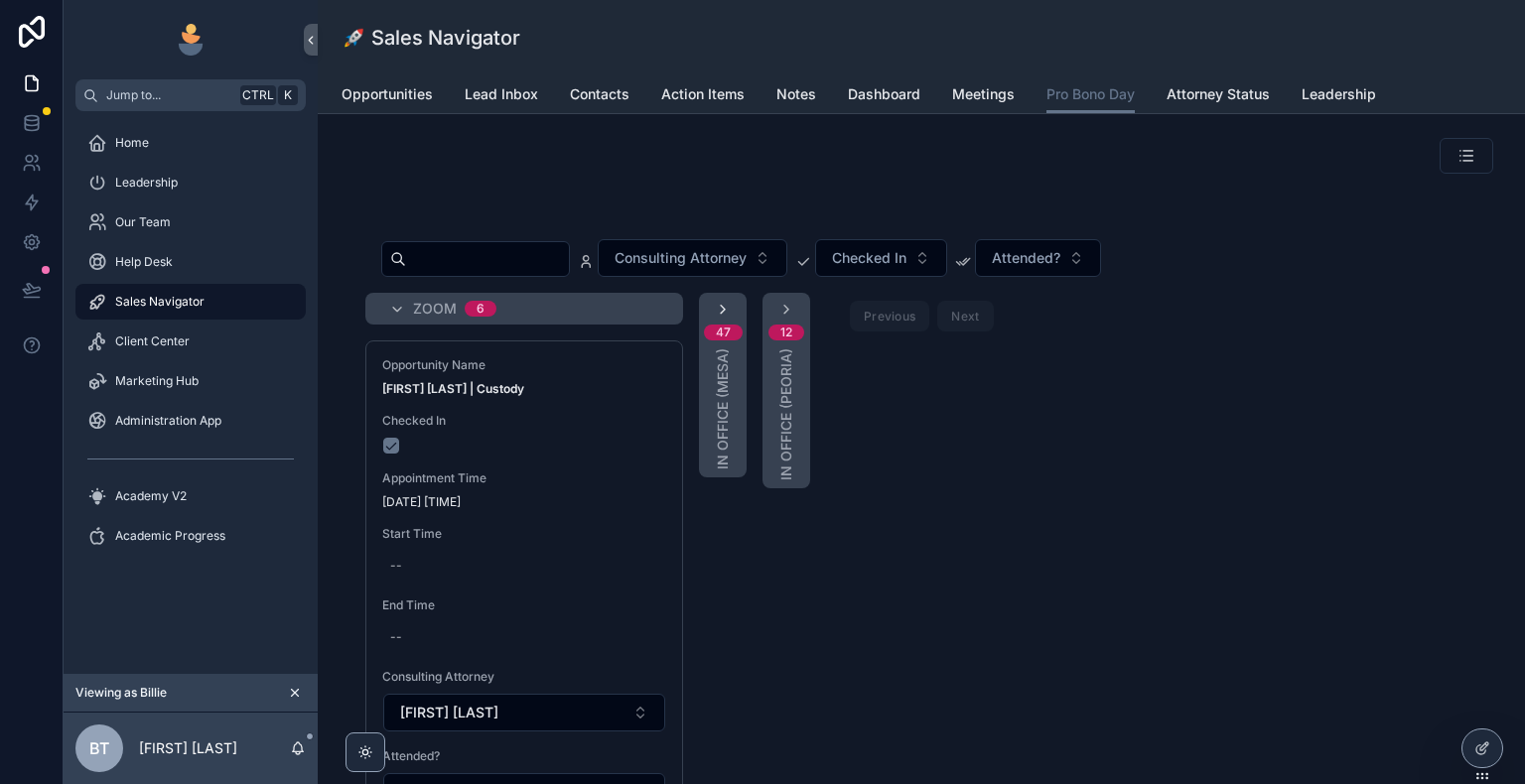 click at bounding box center [723, 310] 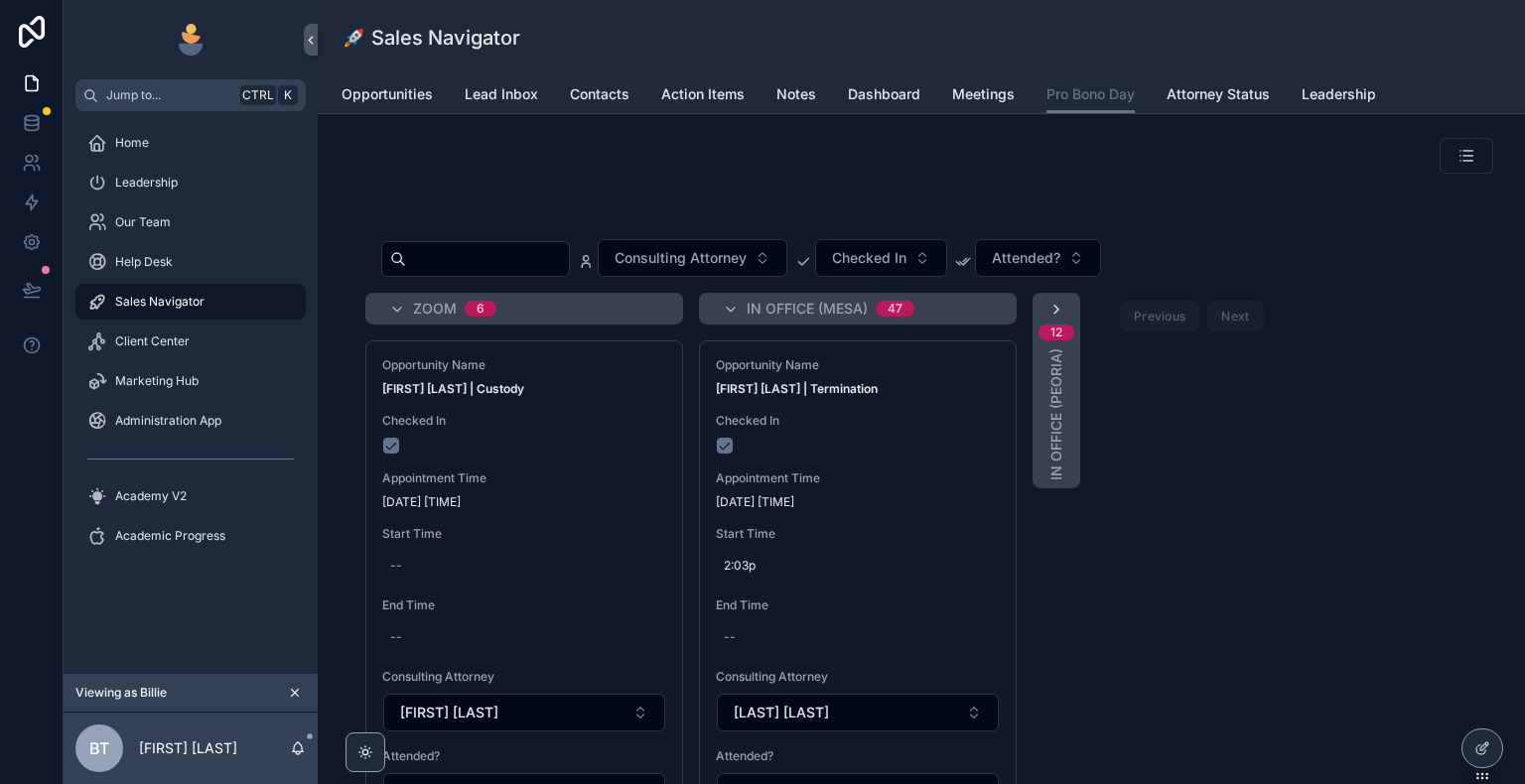click at bounding box center [1056, 310] 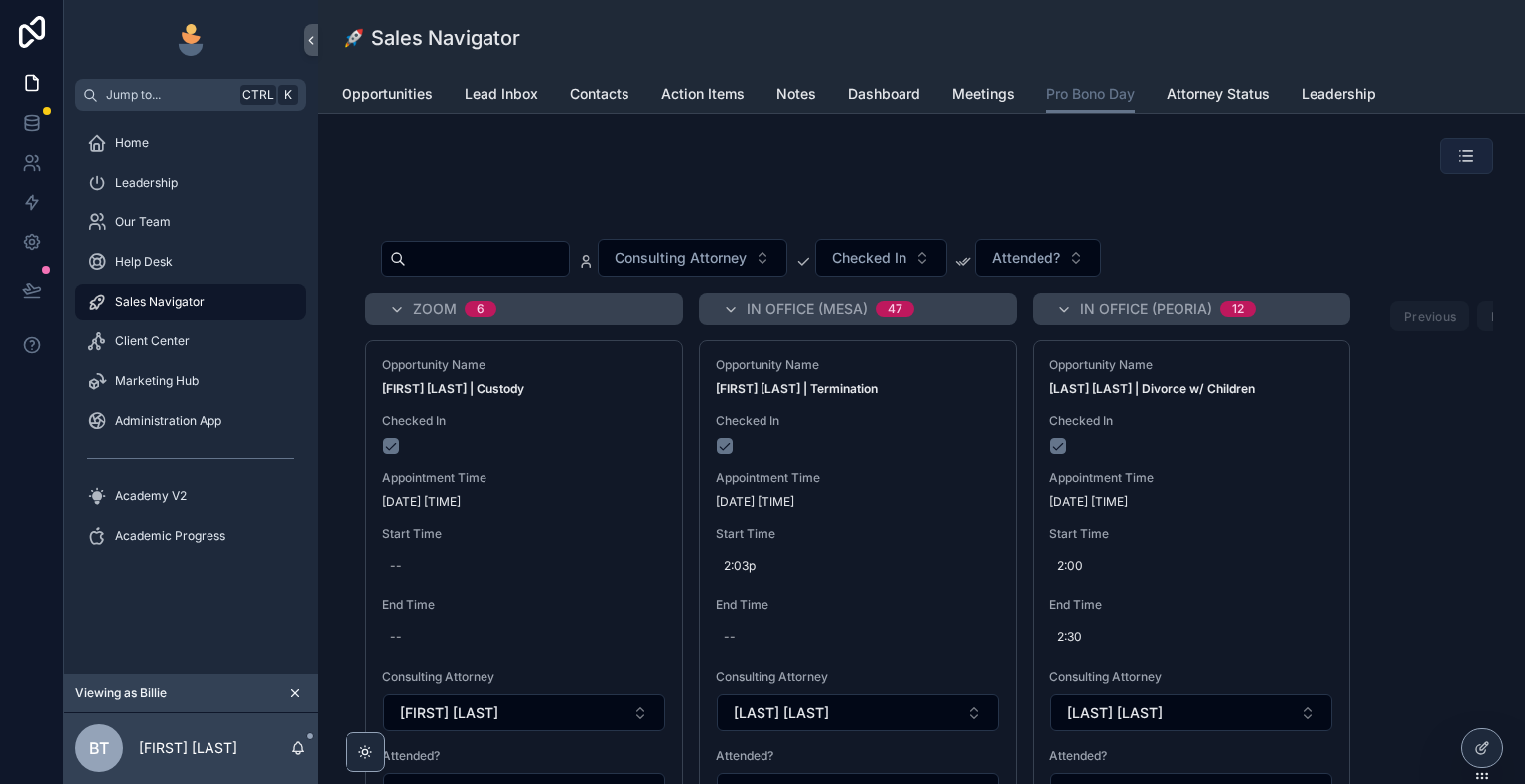 click at bounding box center (1466, 156) 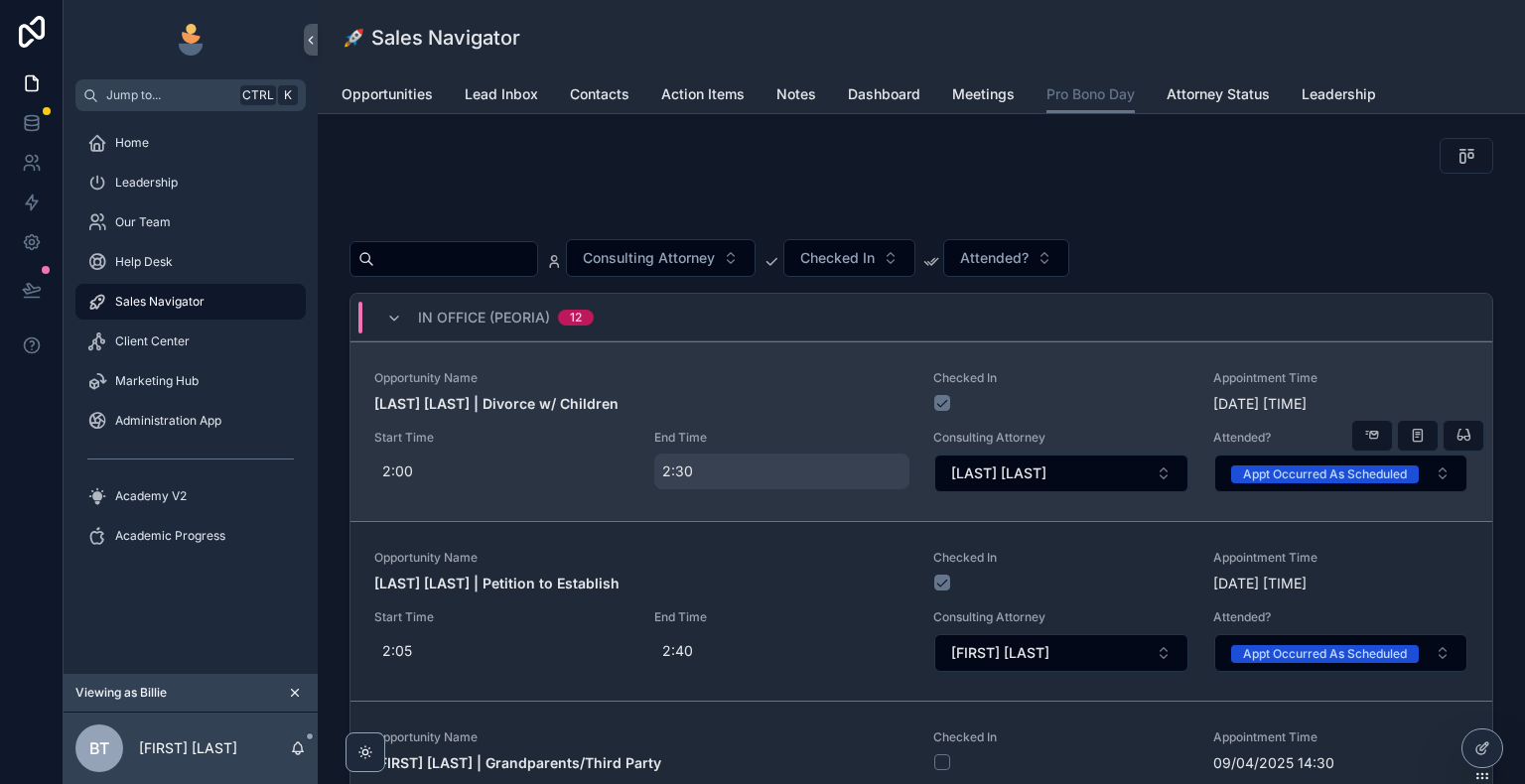 click on "2:30" at bounding box center (782, 471) 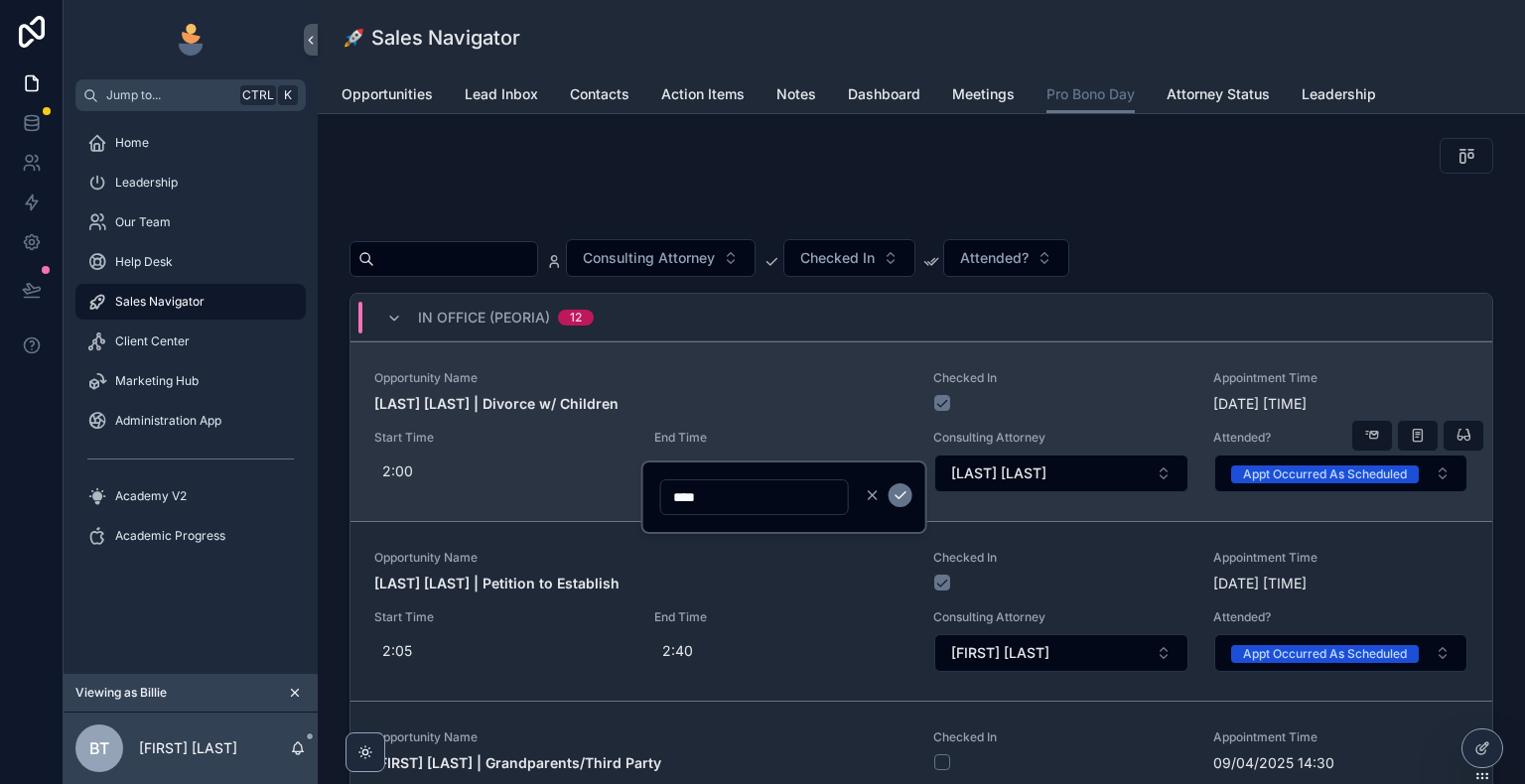 click on "Opportunity Name [LAST] [LAST] | Divorce w/ Children Checked In Appointment Time 09/04/2025 14:00 Start Time 2:00 End Time 2:30 Consulting Attorney [LAST] [LAST] Attended? Appt Occurred As Scheduled" at bounding box center [921, 432] 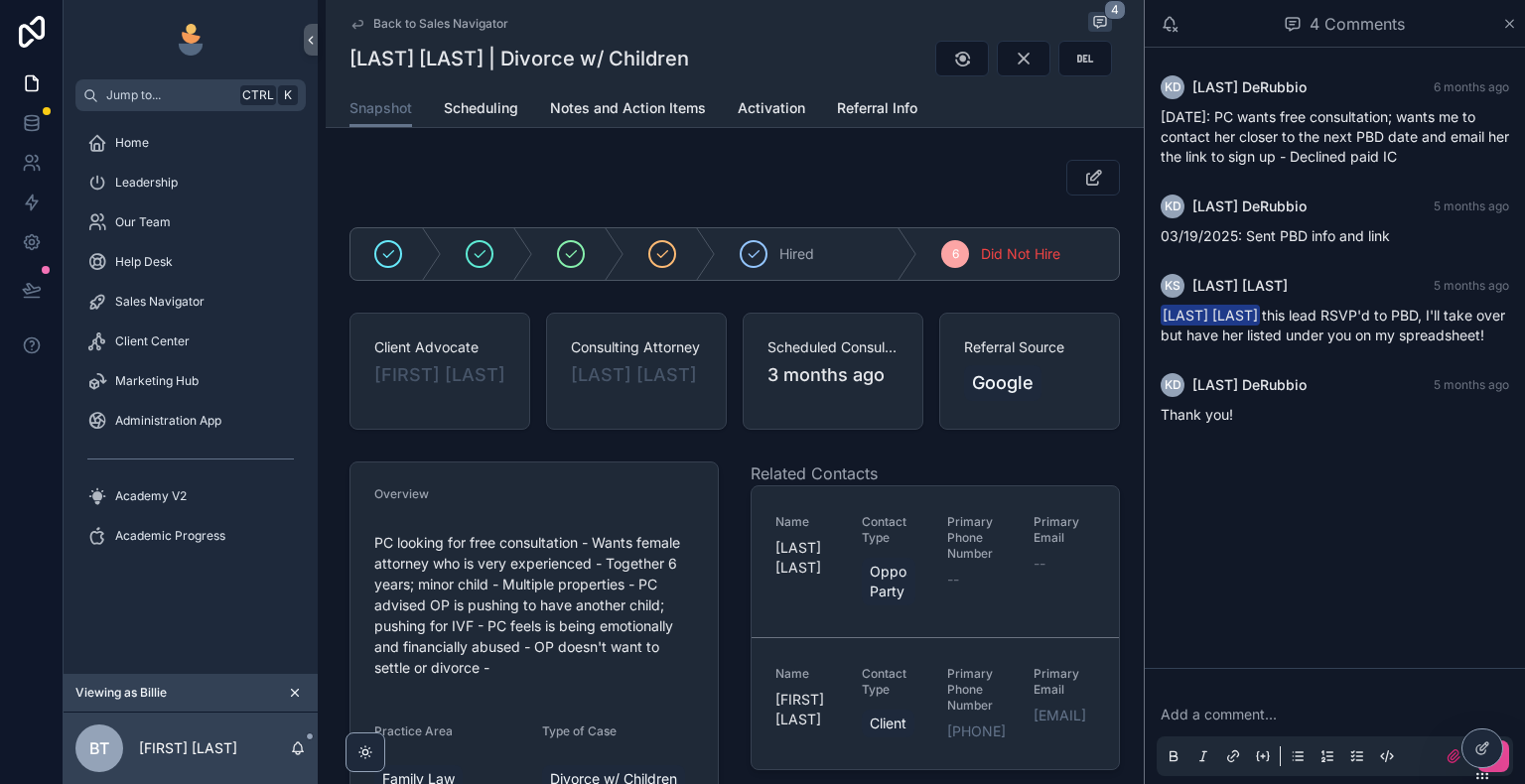click on "Back to Sales Navigator 4 [FIRST] [LAST] | Divorce w/ Children Snapshot Snapshot Scheduling Notes and Action Items Activation Referral Info" at bounding box center (735, 64) 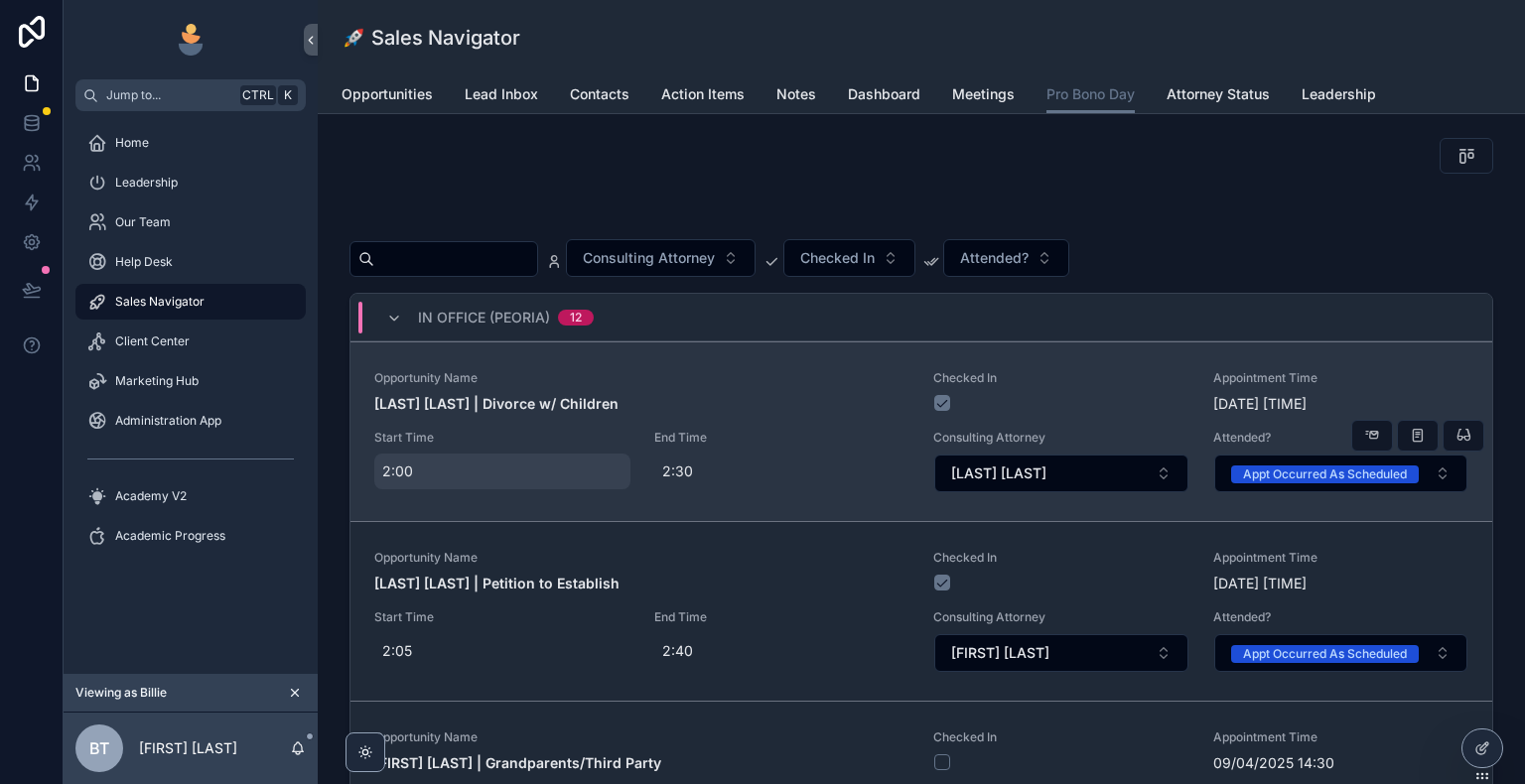 click on "2:00" at bounding box center [502, 471] 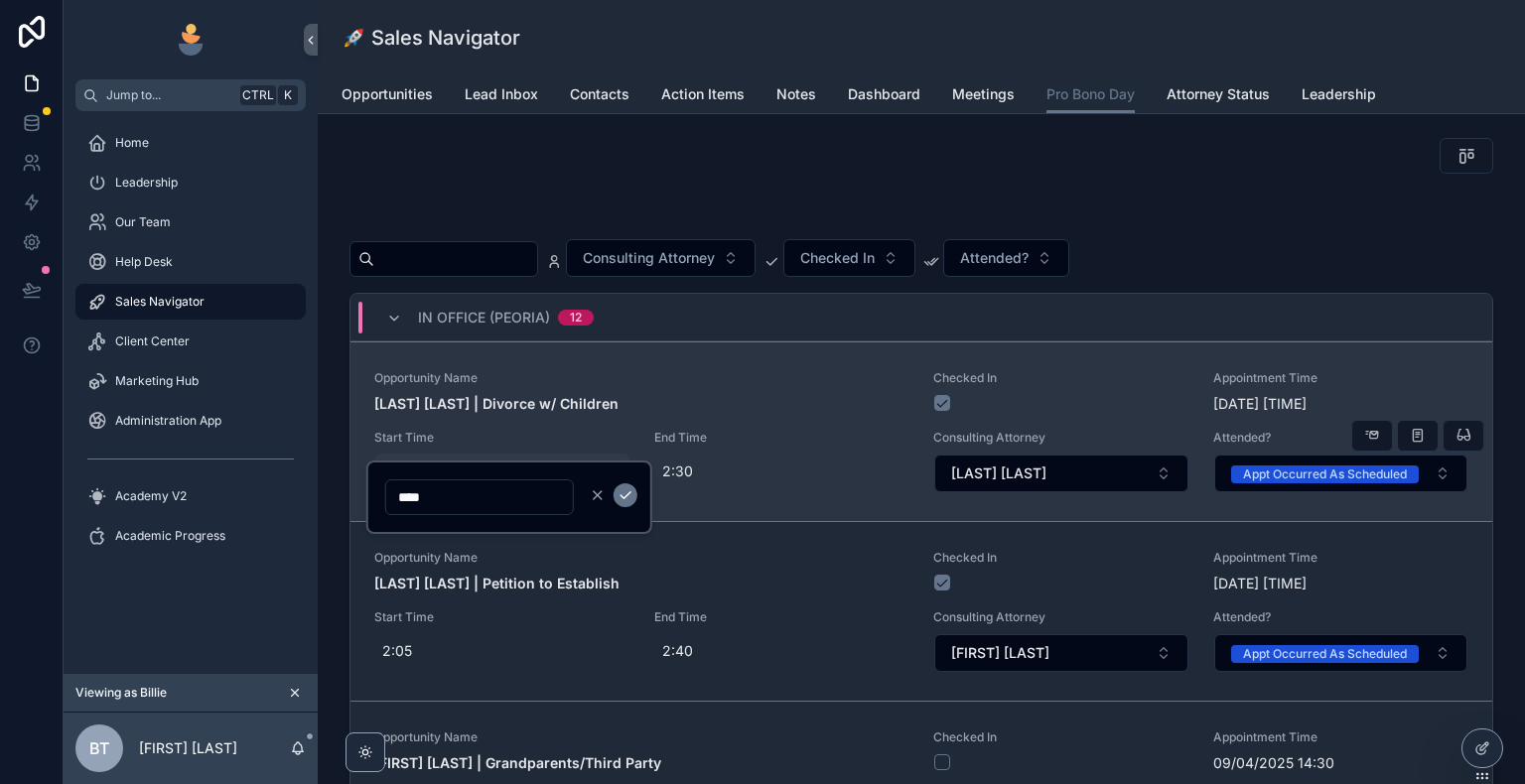 click on "Opportunity Name" at bounding box center (641, 378) 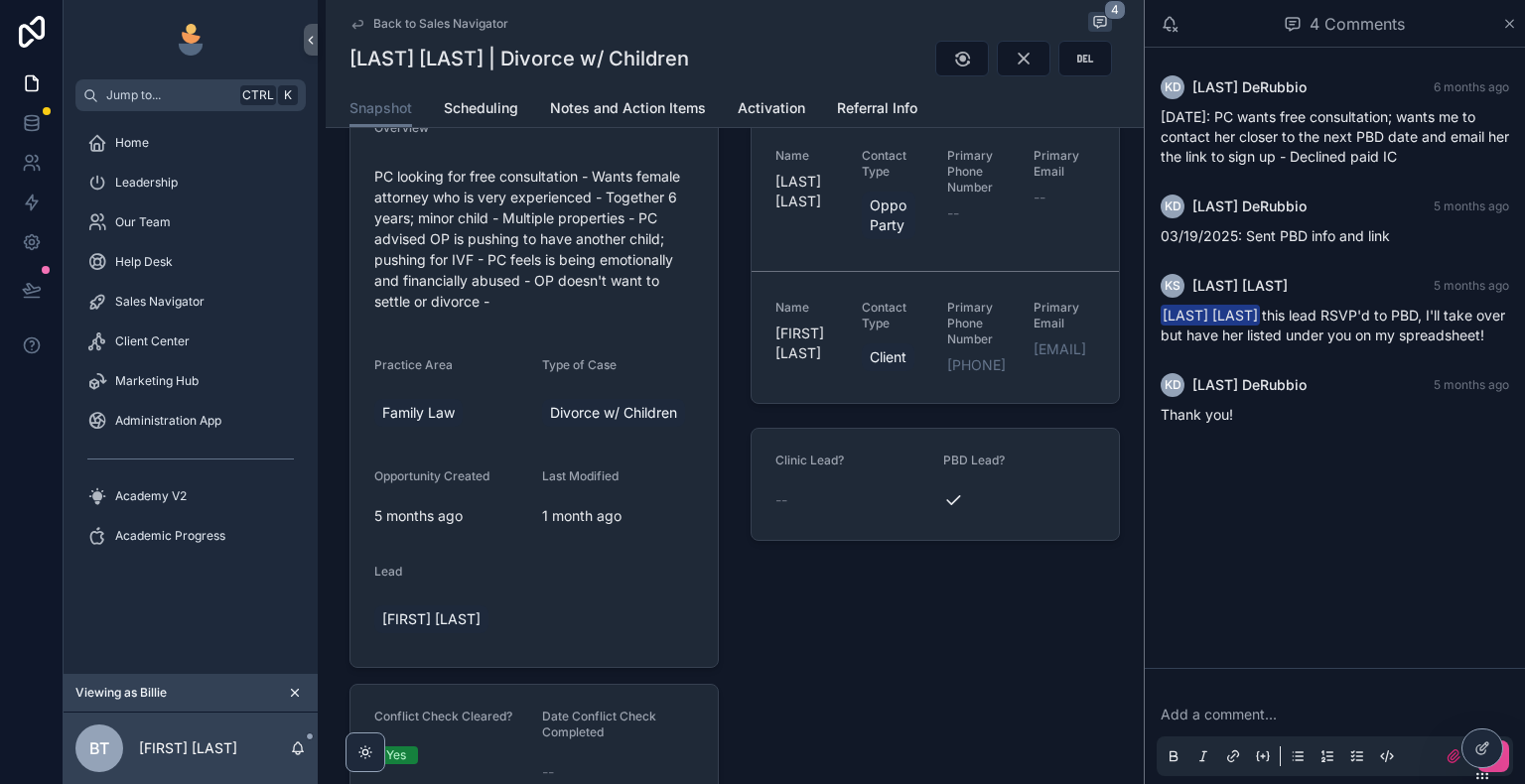 scroll, scrollTop: 0, scrollLeft: 0, axis: both 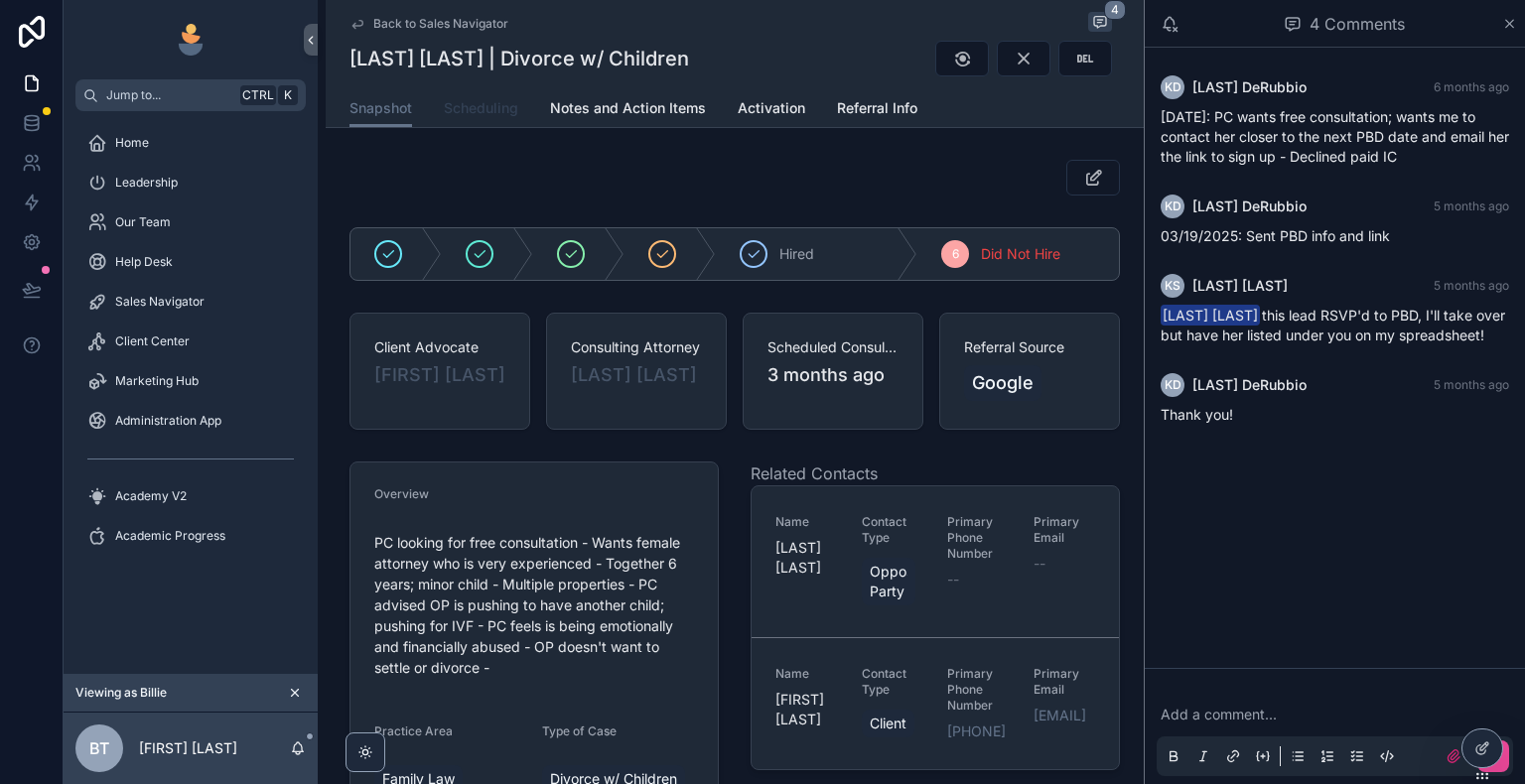 click on "Scheduling" at bounding box center (481, 110) 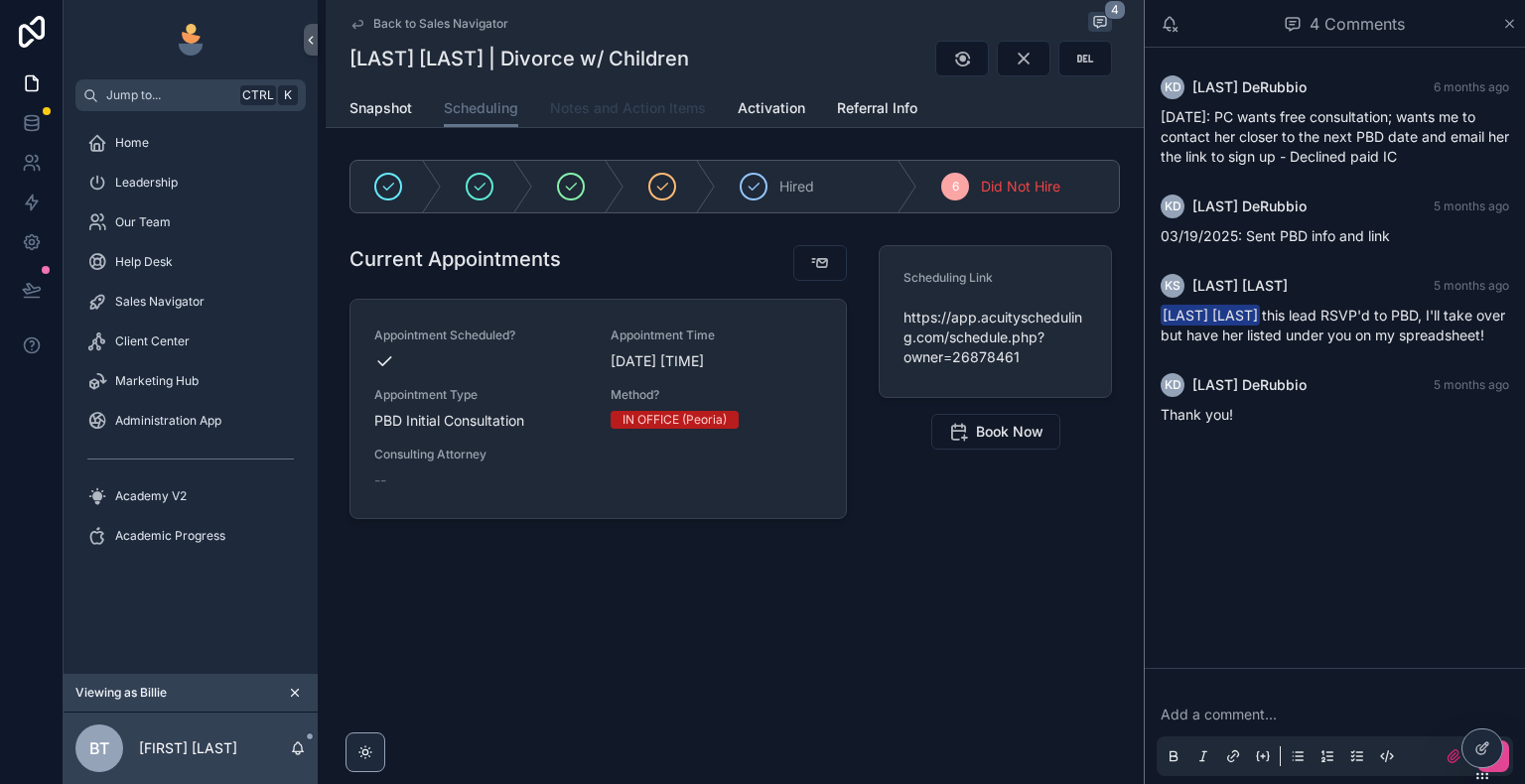 click on "Notes and Action Items" at bounding box center [627, 108] 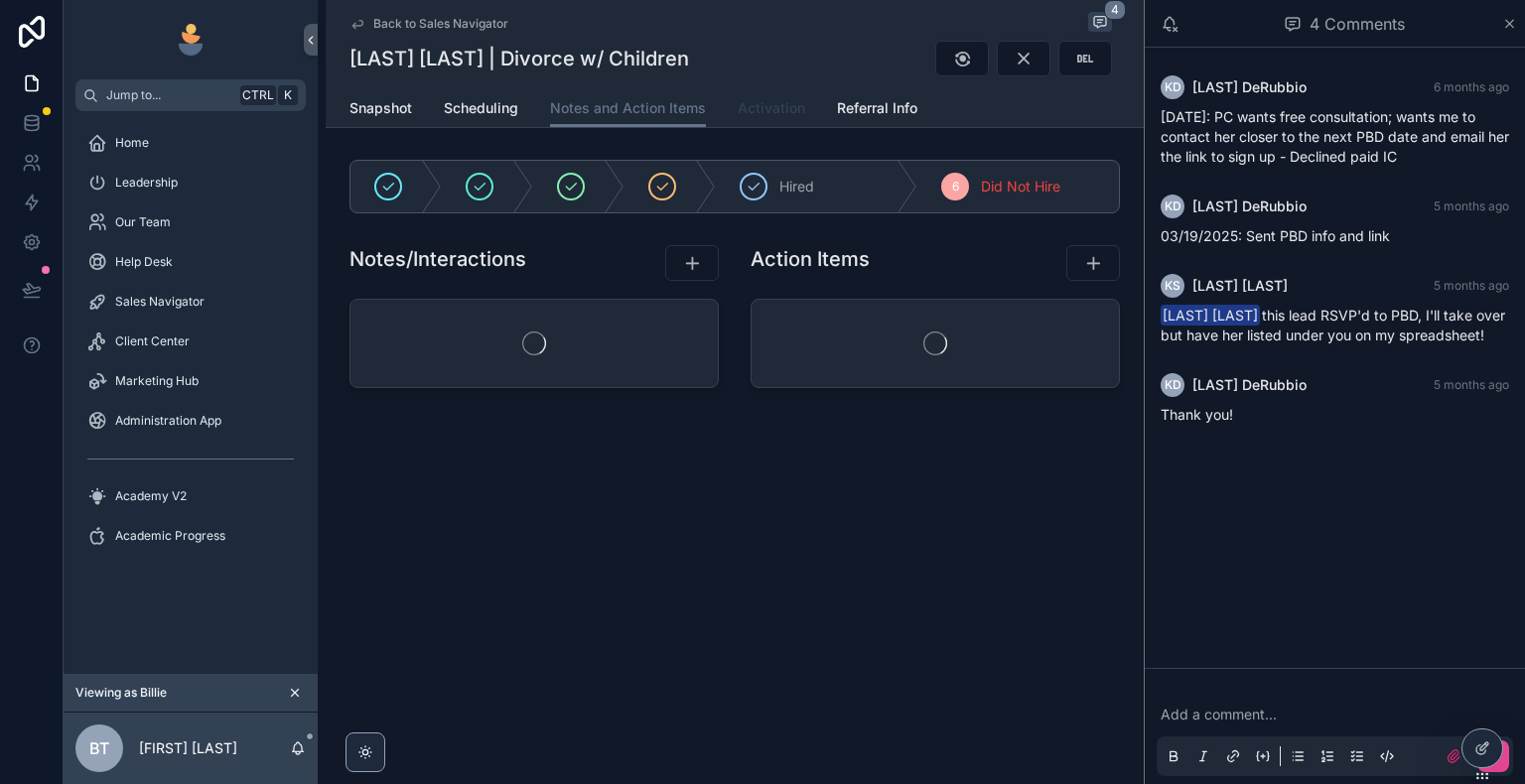 click on "Activation" at bounding box center (771, 110) 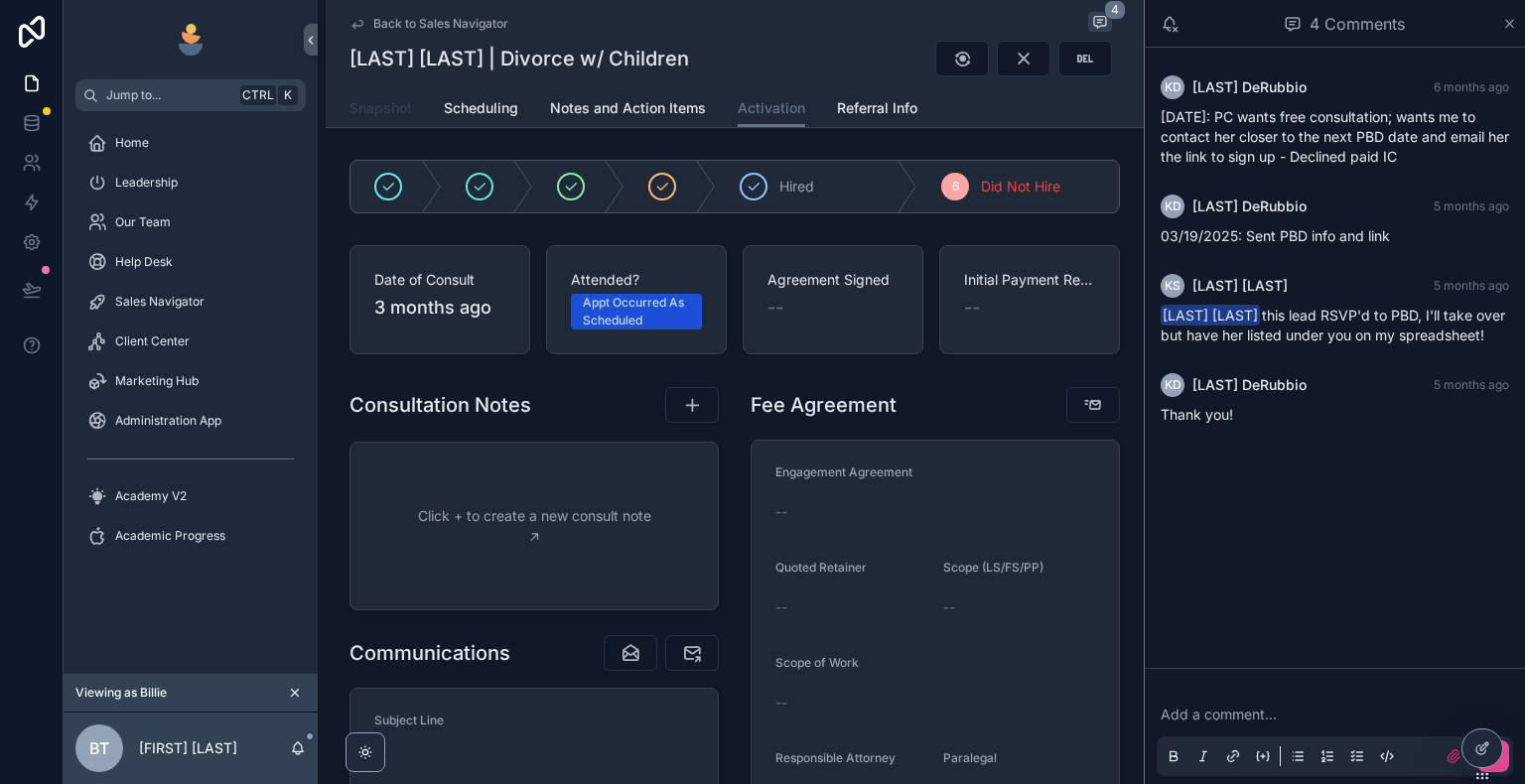 click on "Snapshot" at bounding box center [380, 108] 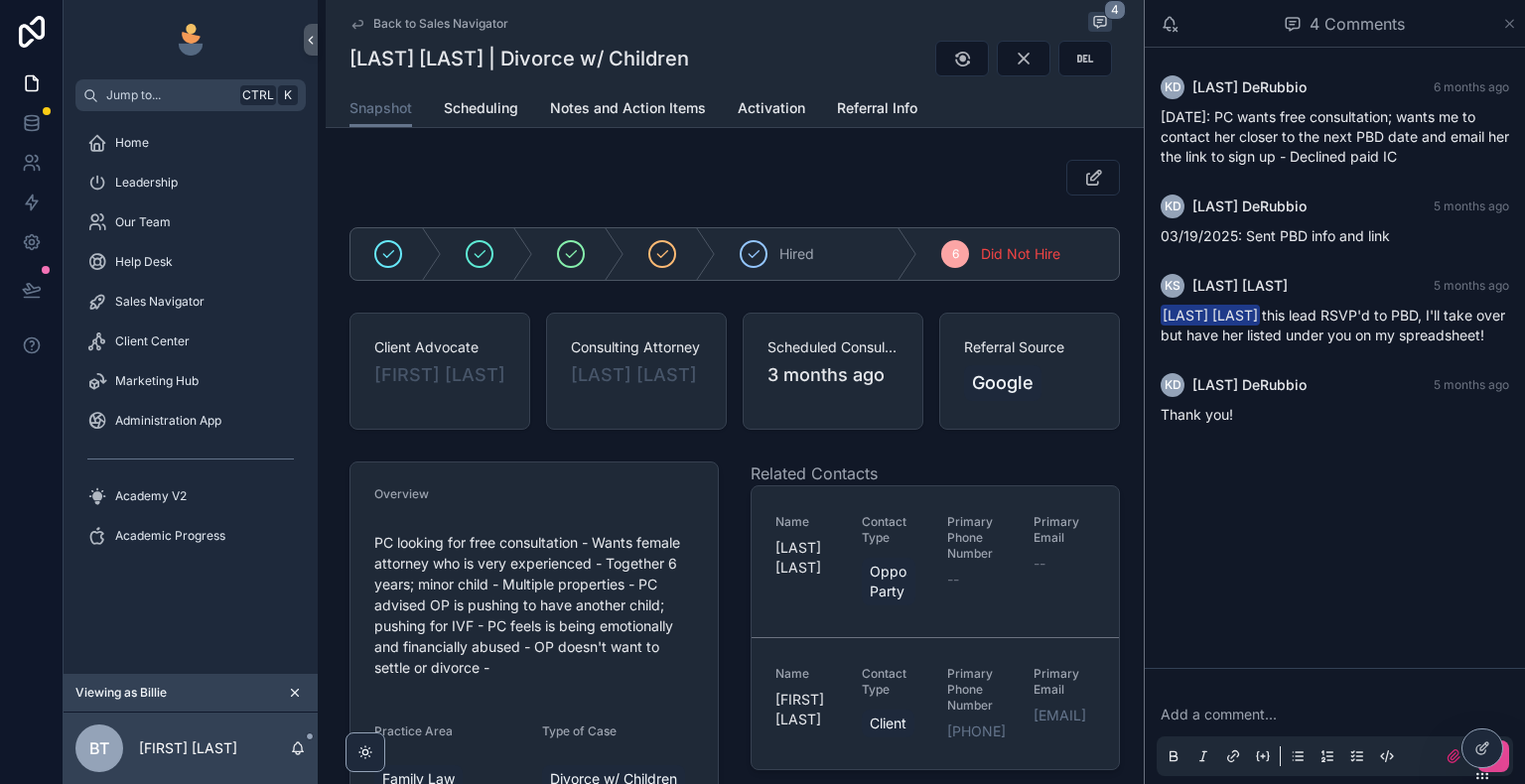 click 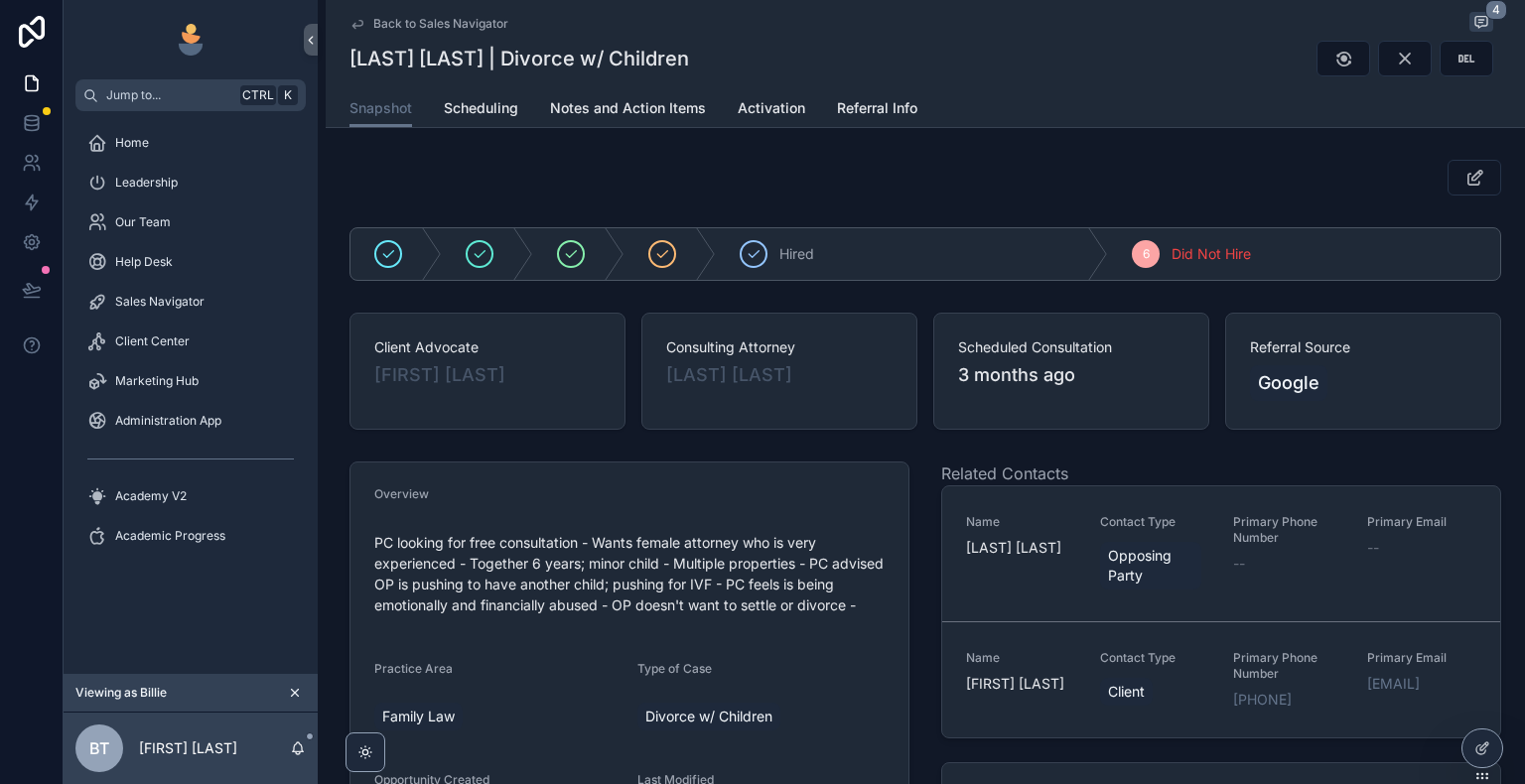 click 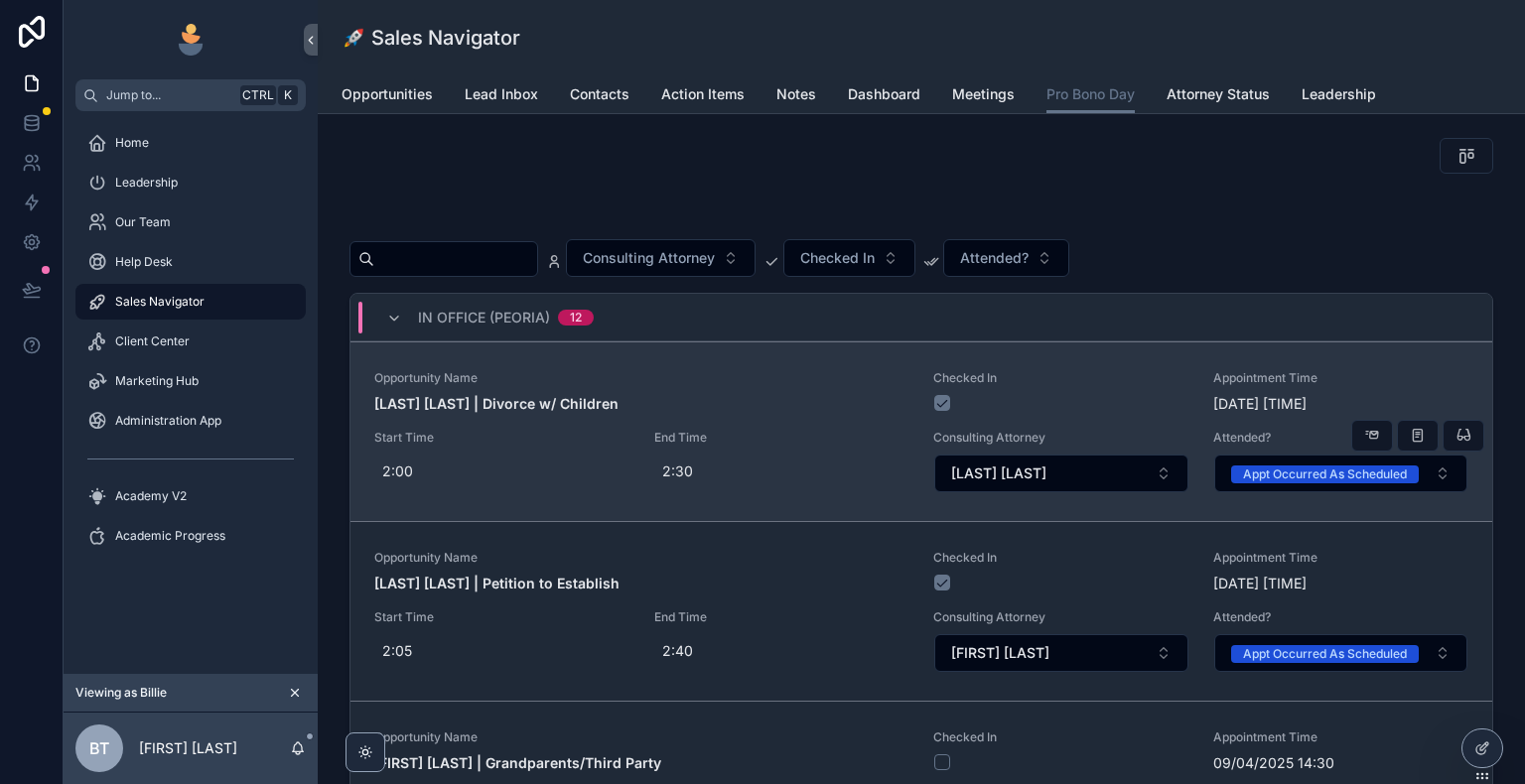 scroll, scrollTop: 99, scrollLeft: 0, axis: vertical 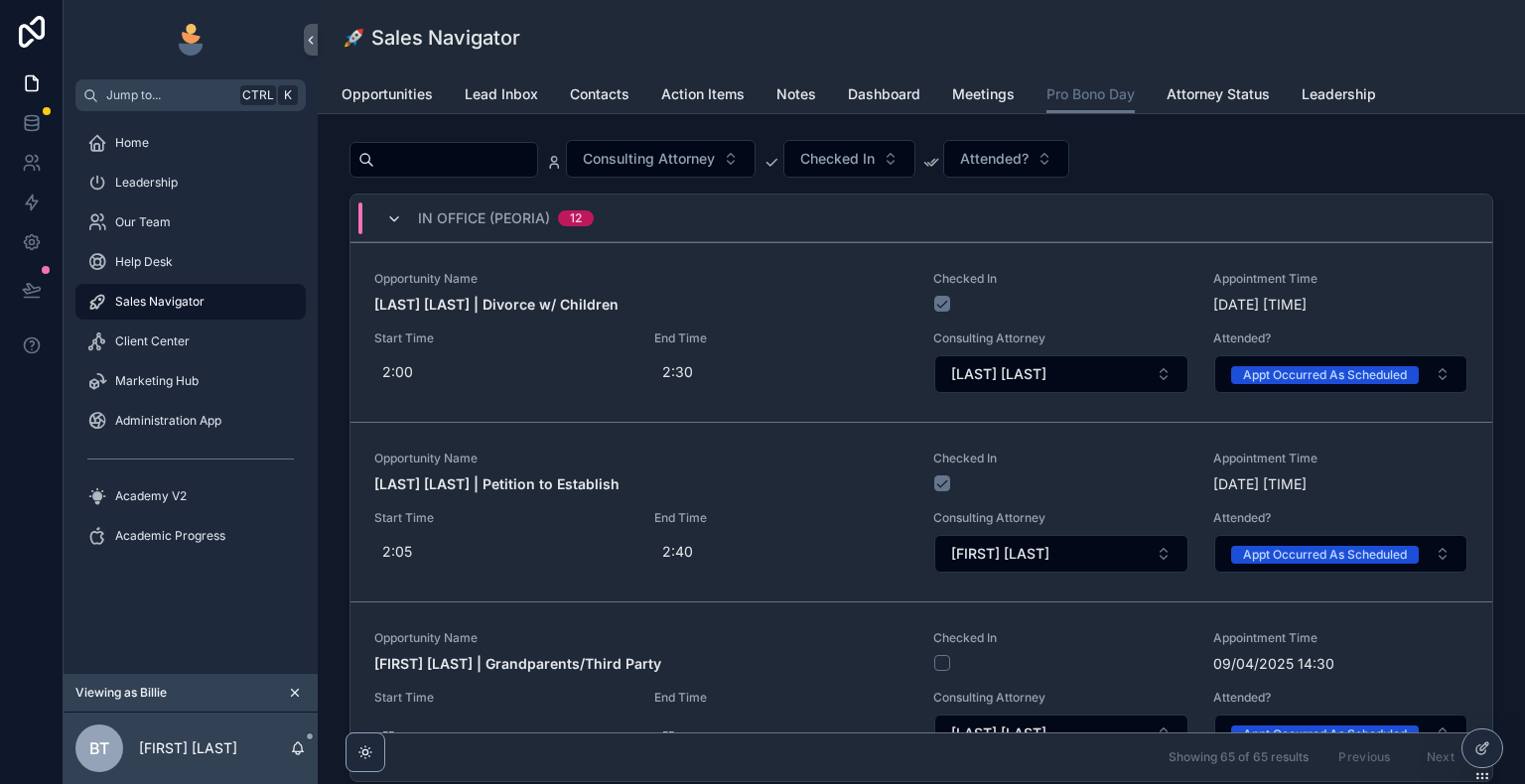 click at bounding box center [394, 219] 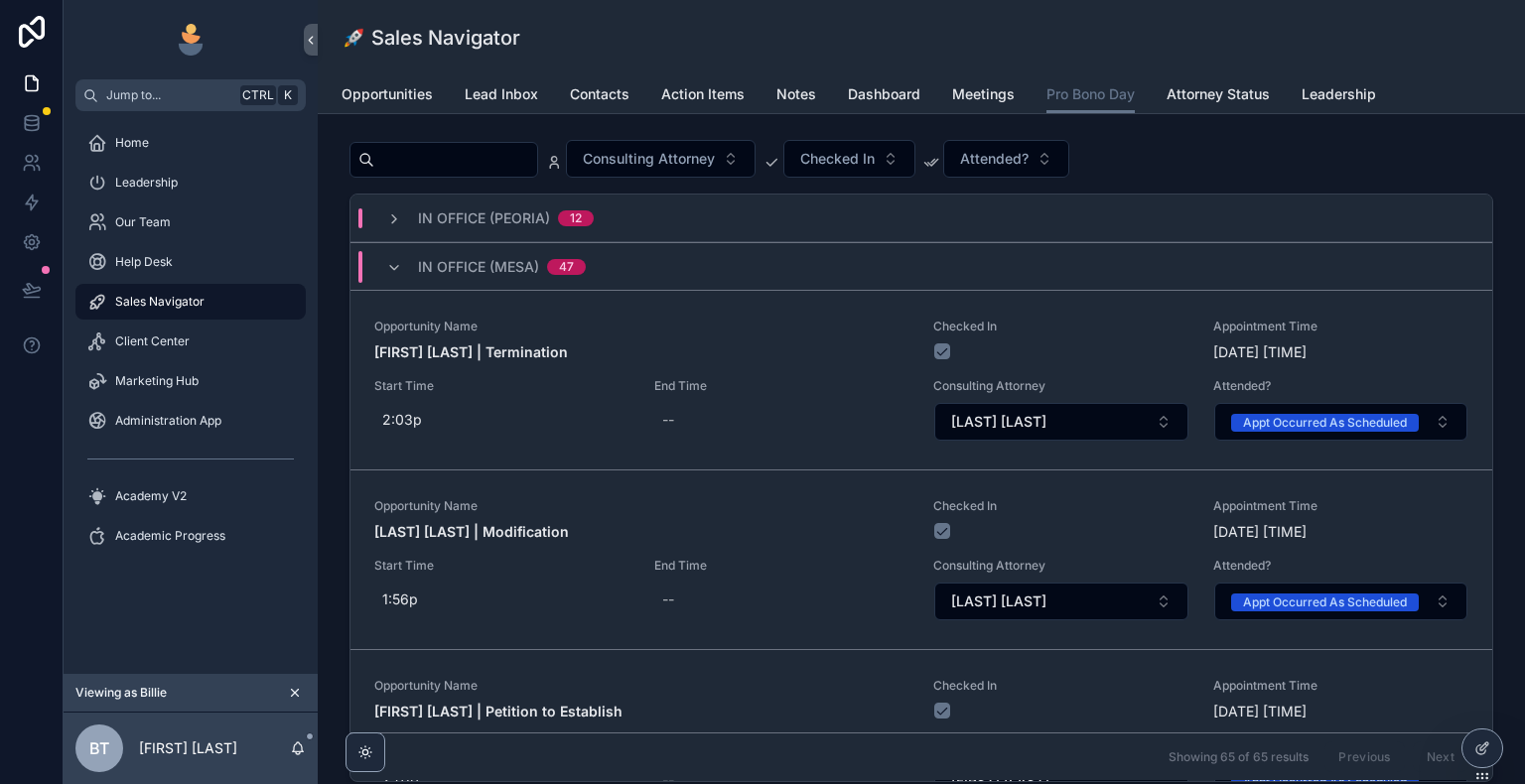 scroll, scrollTop: 695, scrollLeft: 0, axis: vertical 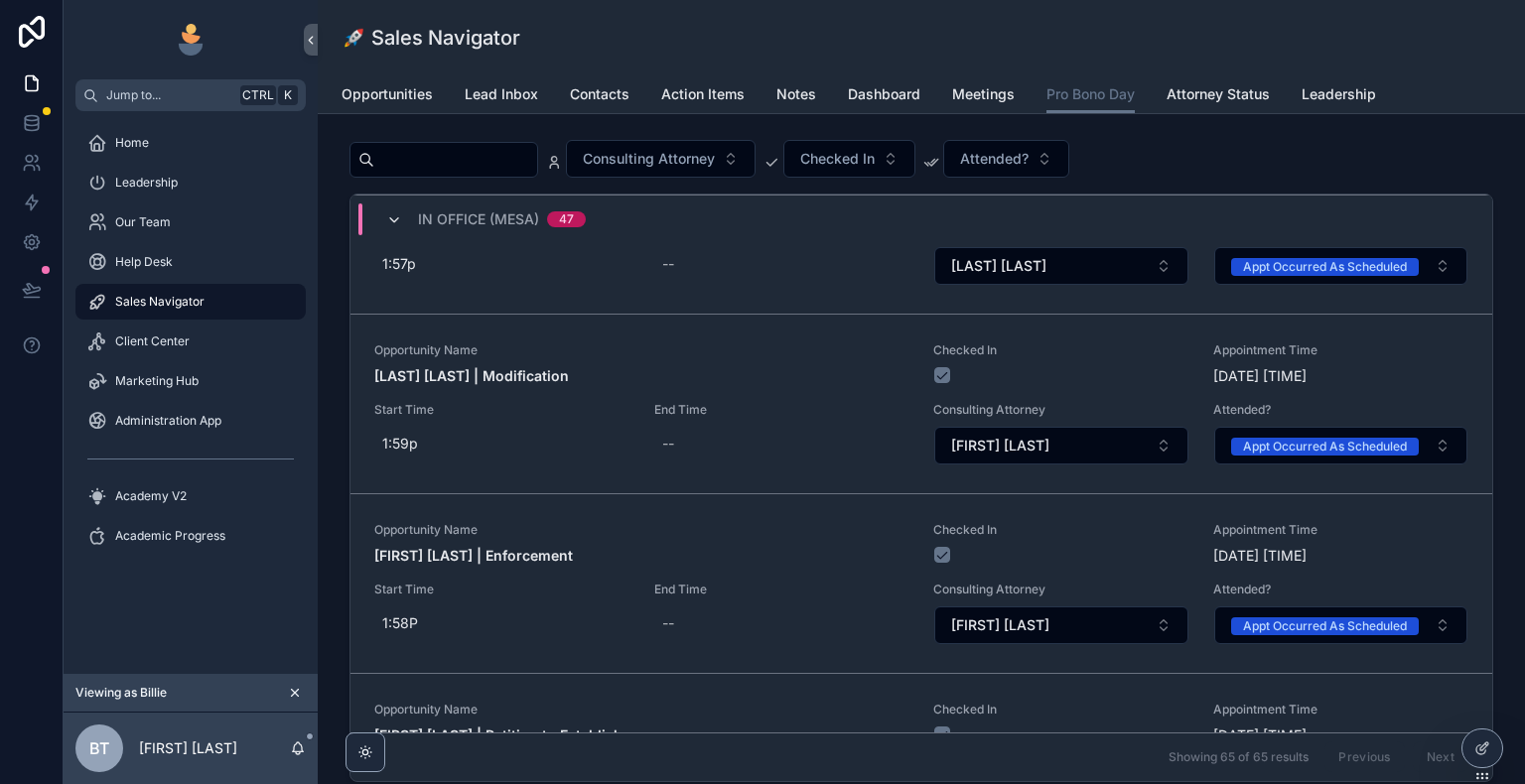 click at bounding box center (394, 220) 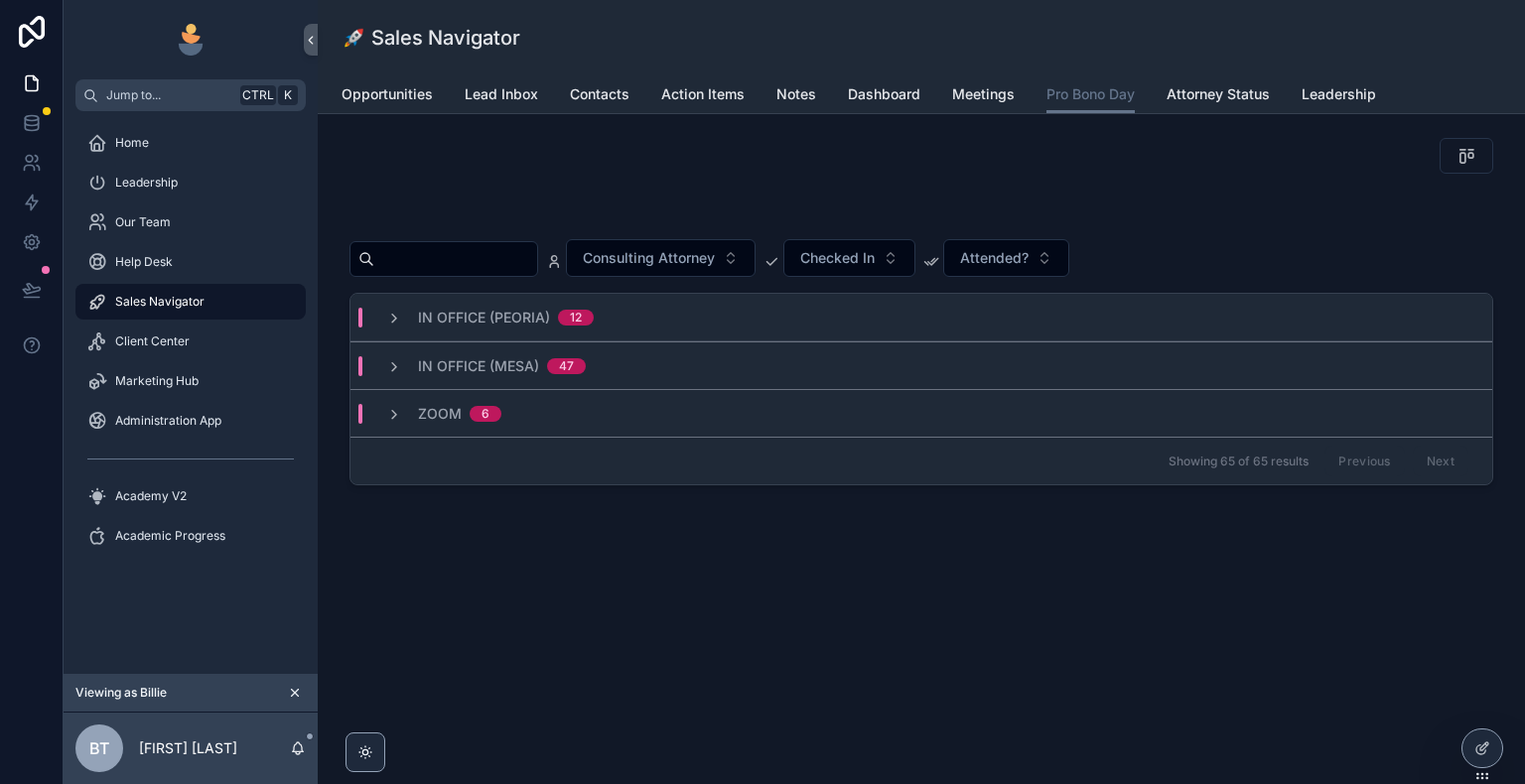 scroll, scrollTop: 0, scrollLeft: 0, axis: both 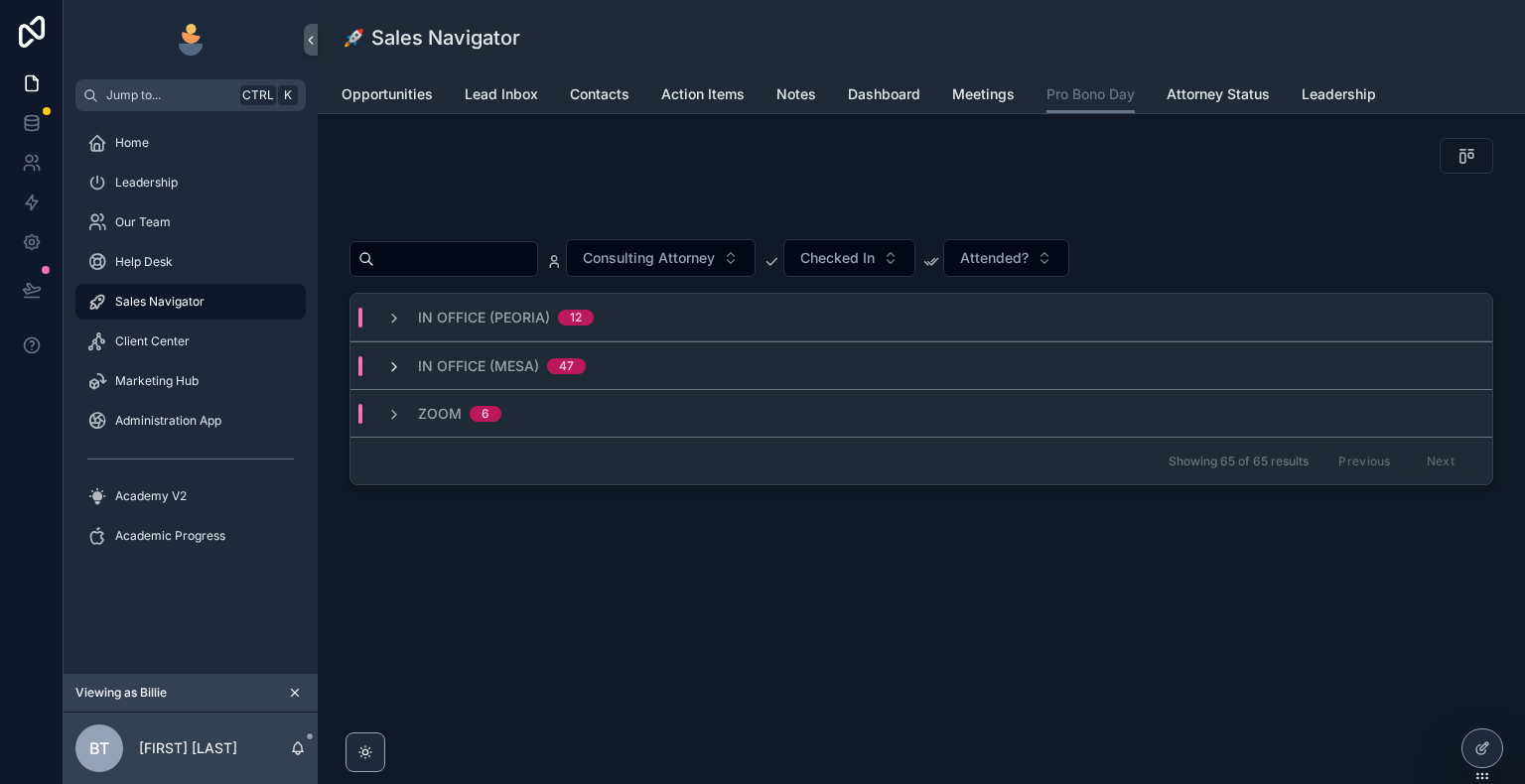 click at bounding box center (394, 367) 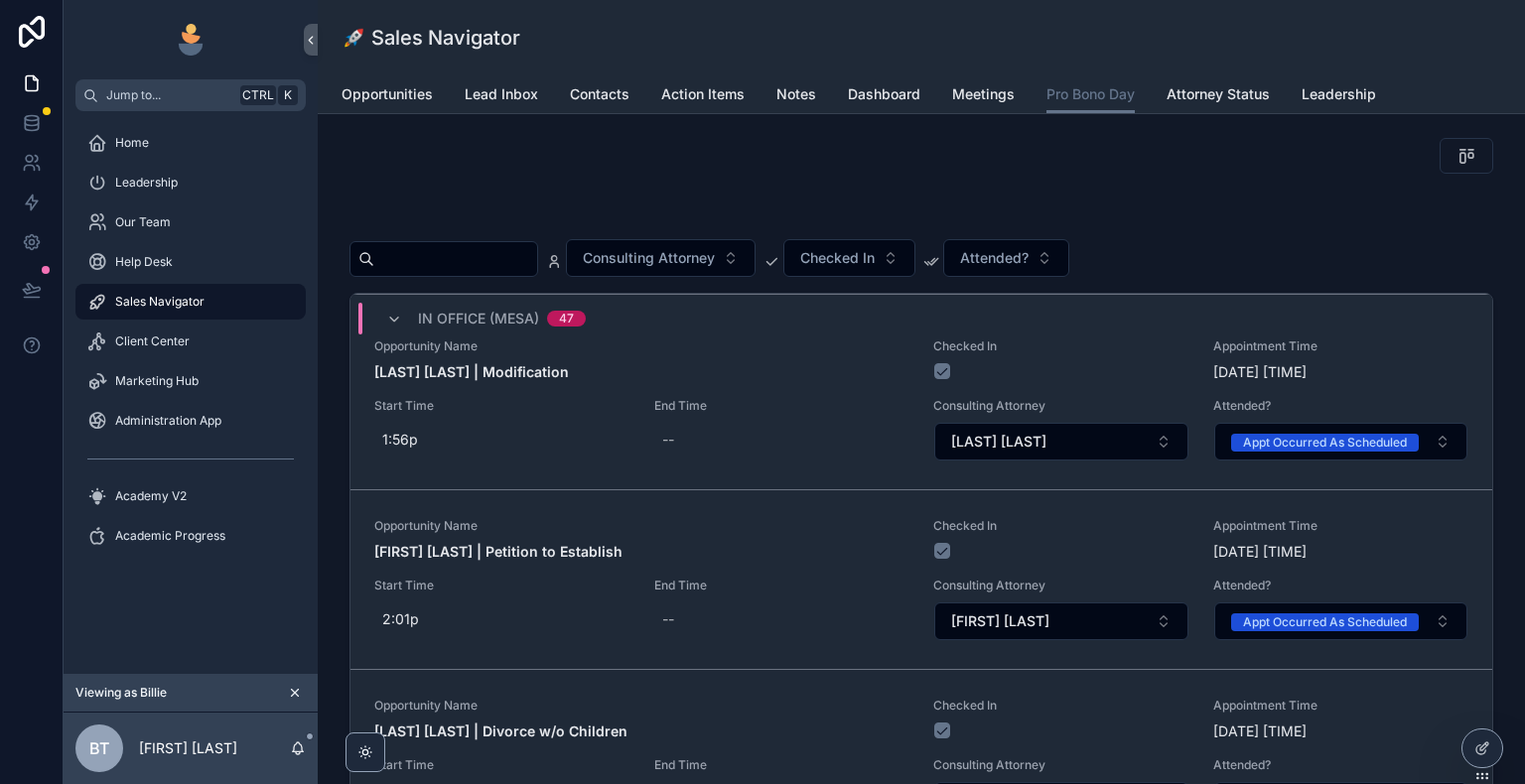 scroll, scrollTop: 0, scrollLeft: 0, axis: both 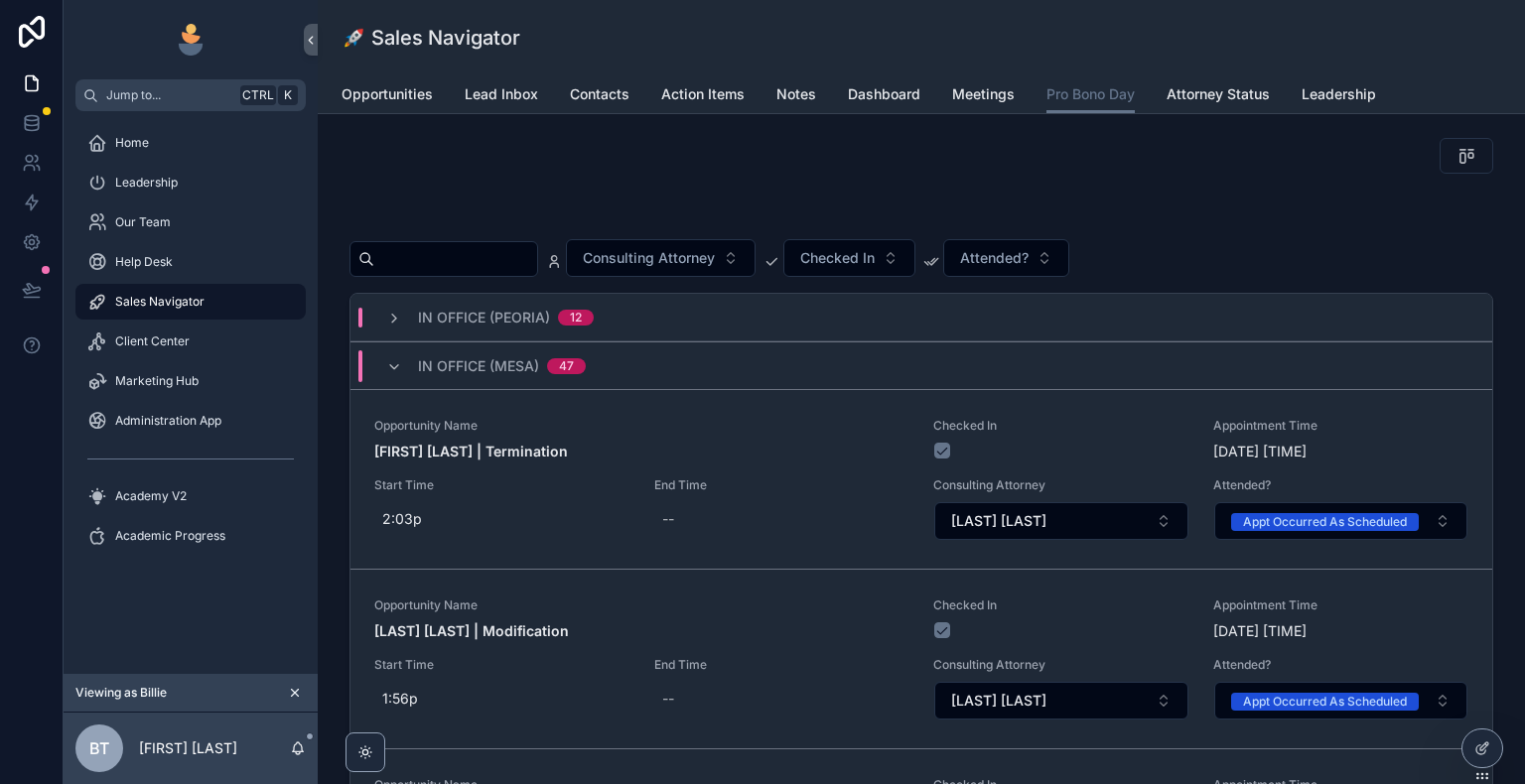click at bounding box center [394, 367] 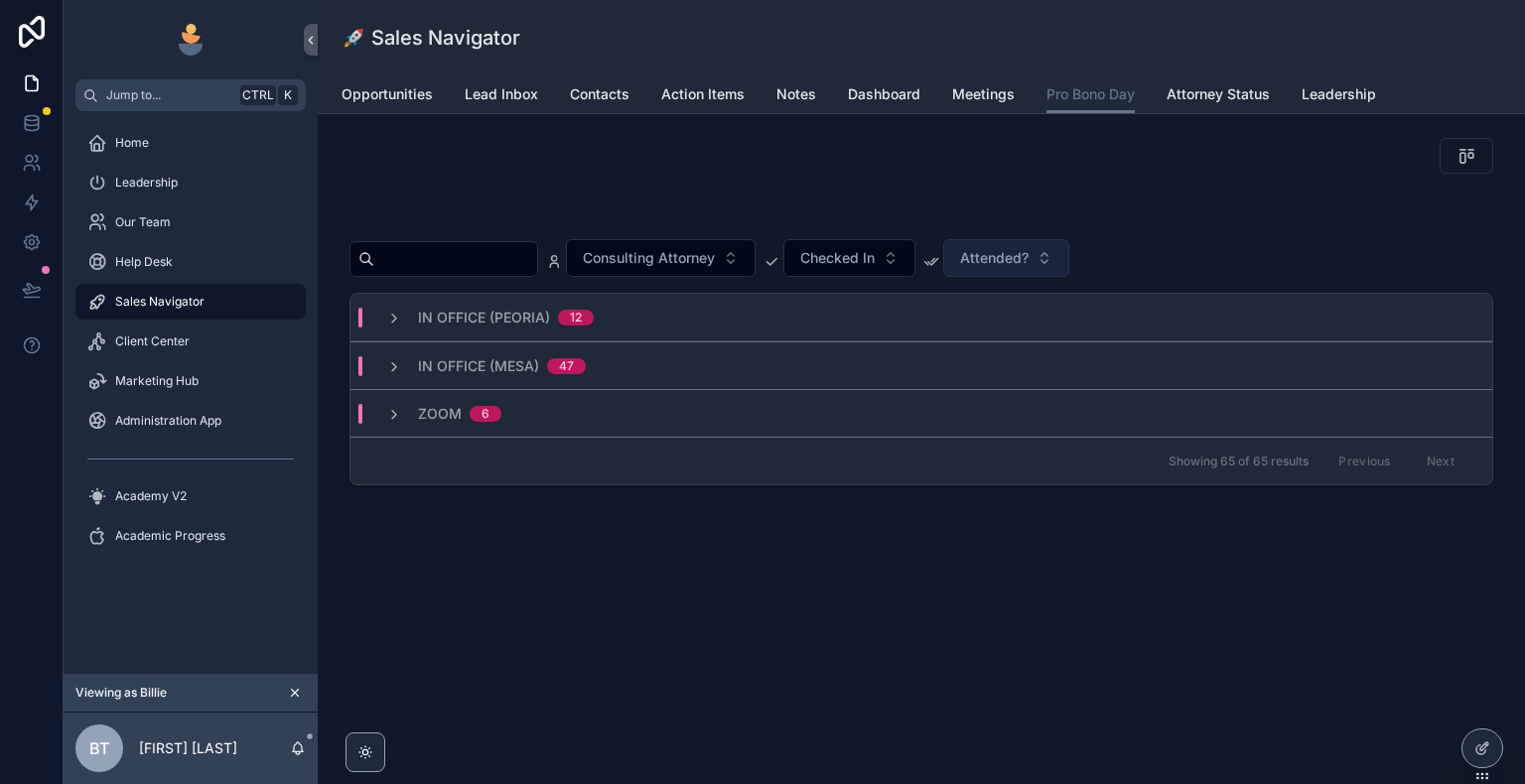 click on "Attended?" at bounding box center [994, 258] 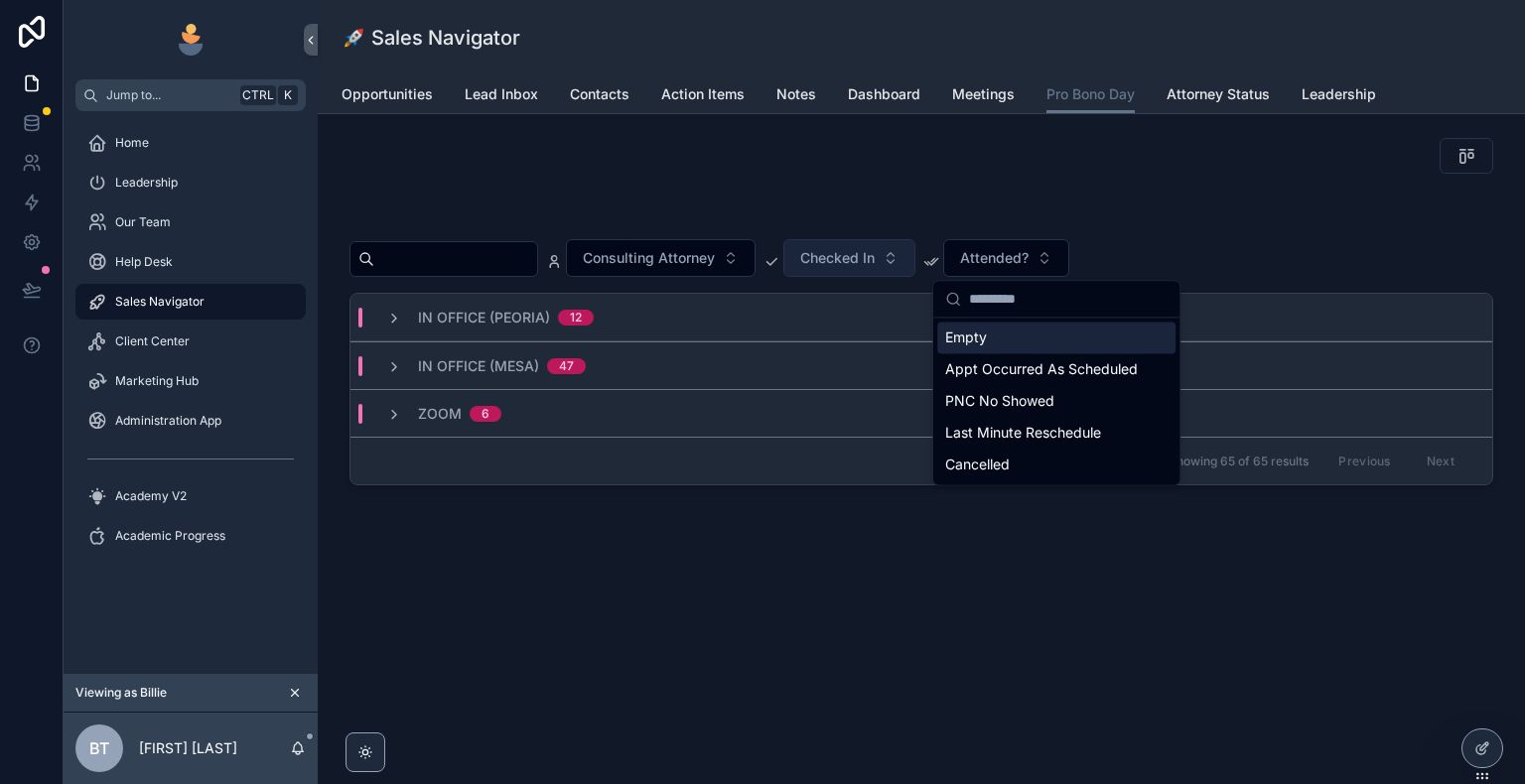 click on "Checked In" at bounding box center (837, 258) 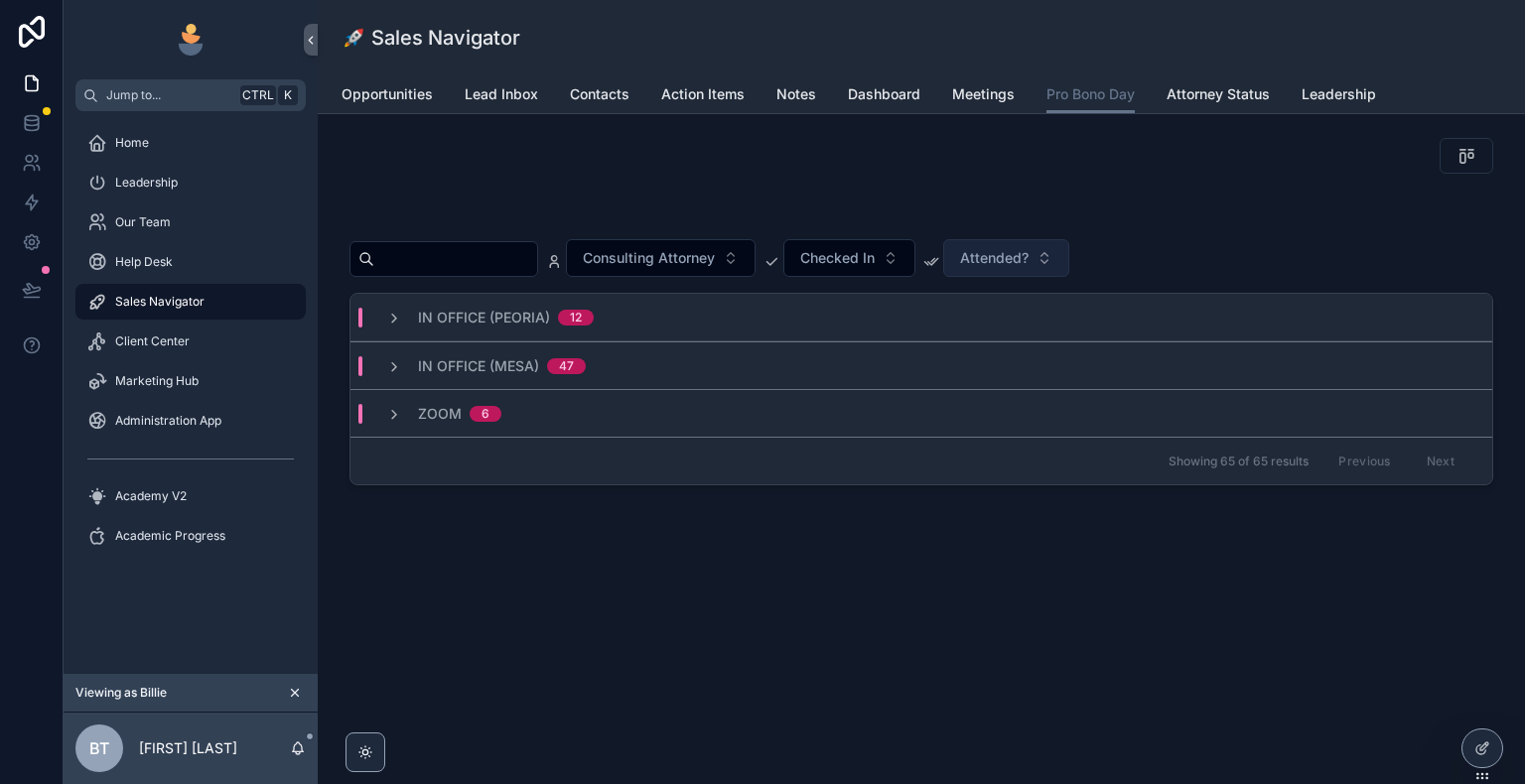click on "Attended?" at bounding box center [1006, 258] 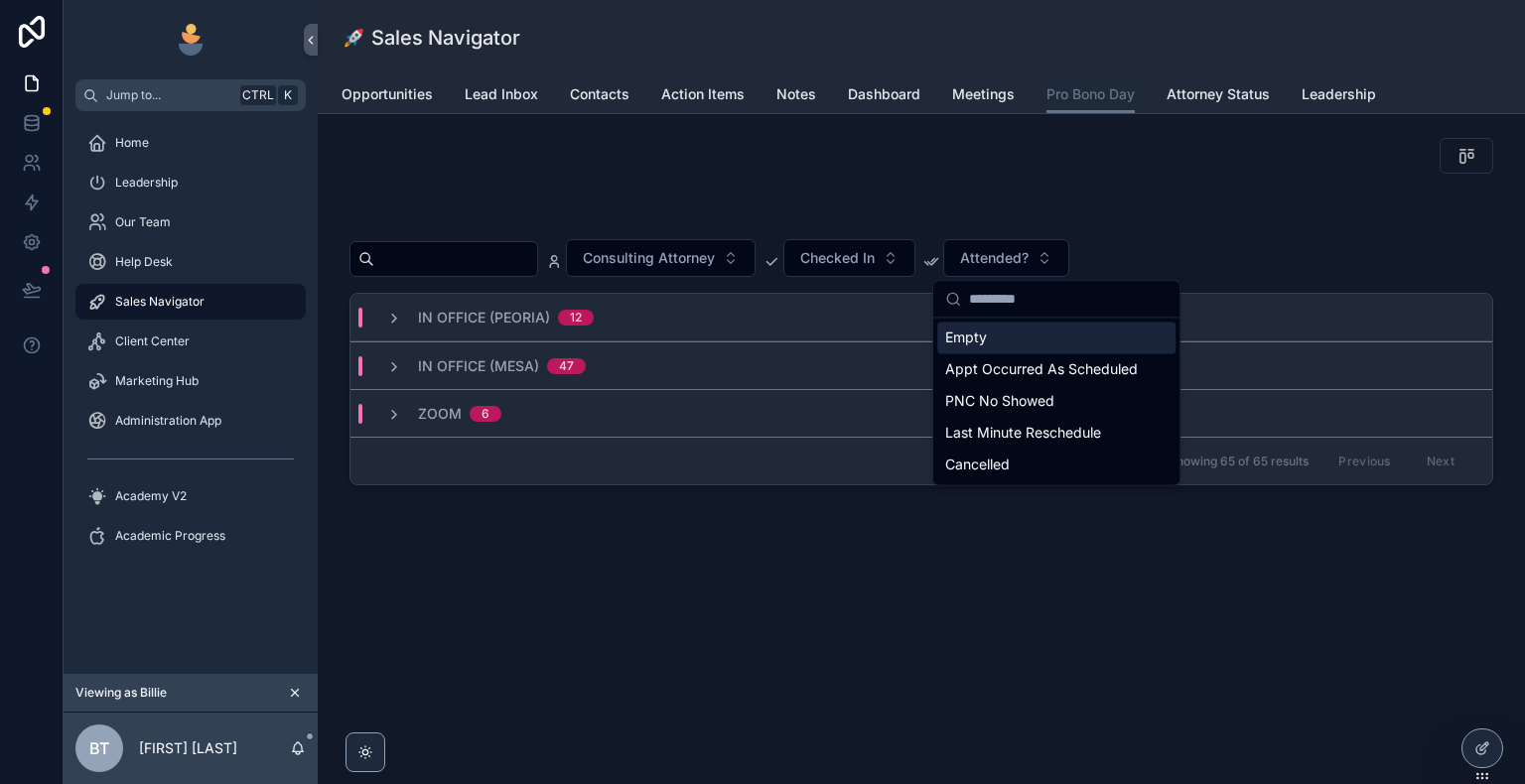 click at bounding box center [921, 214] 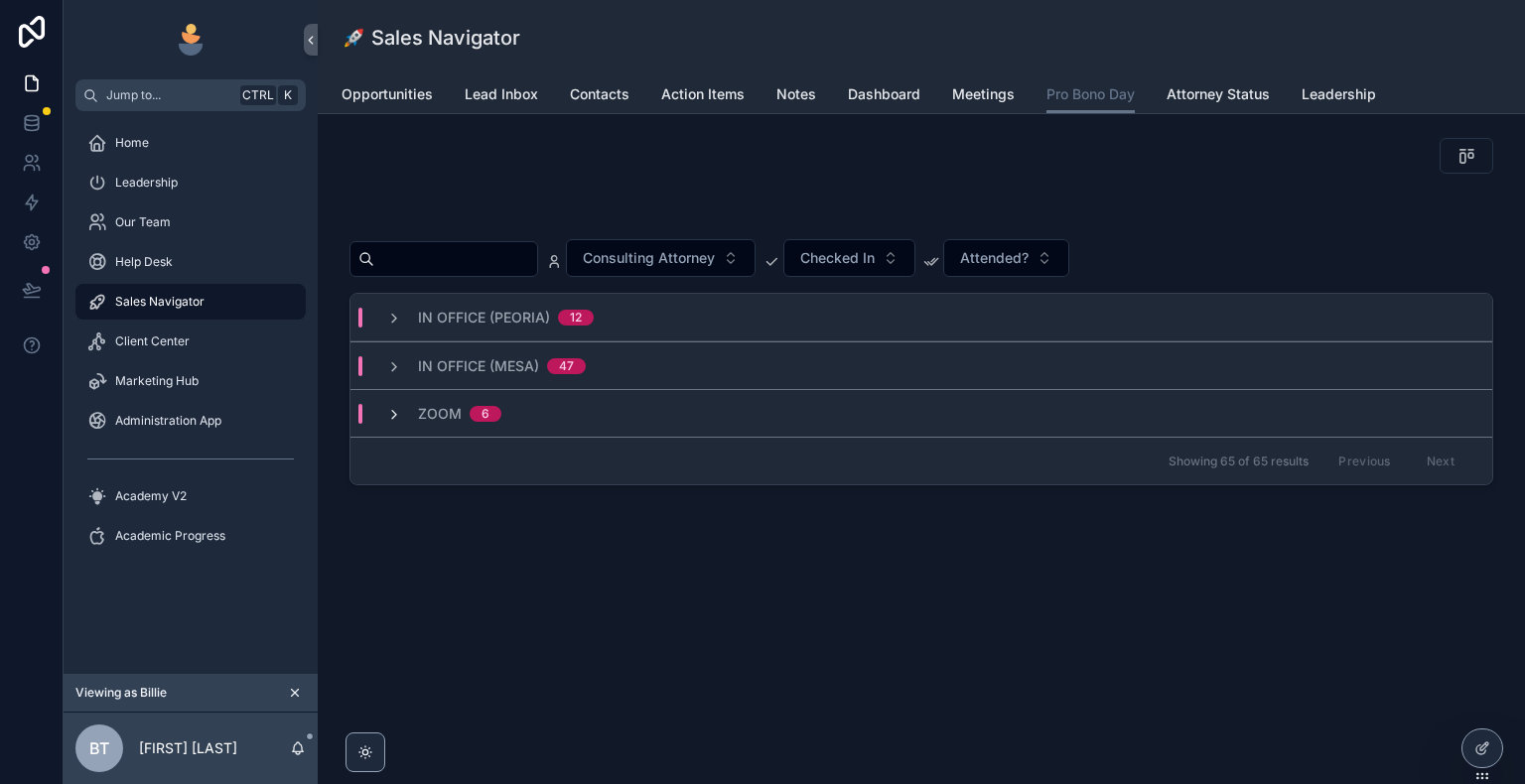 click at bounding box center [394, 415] 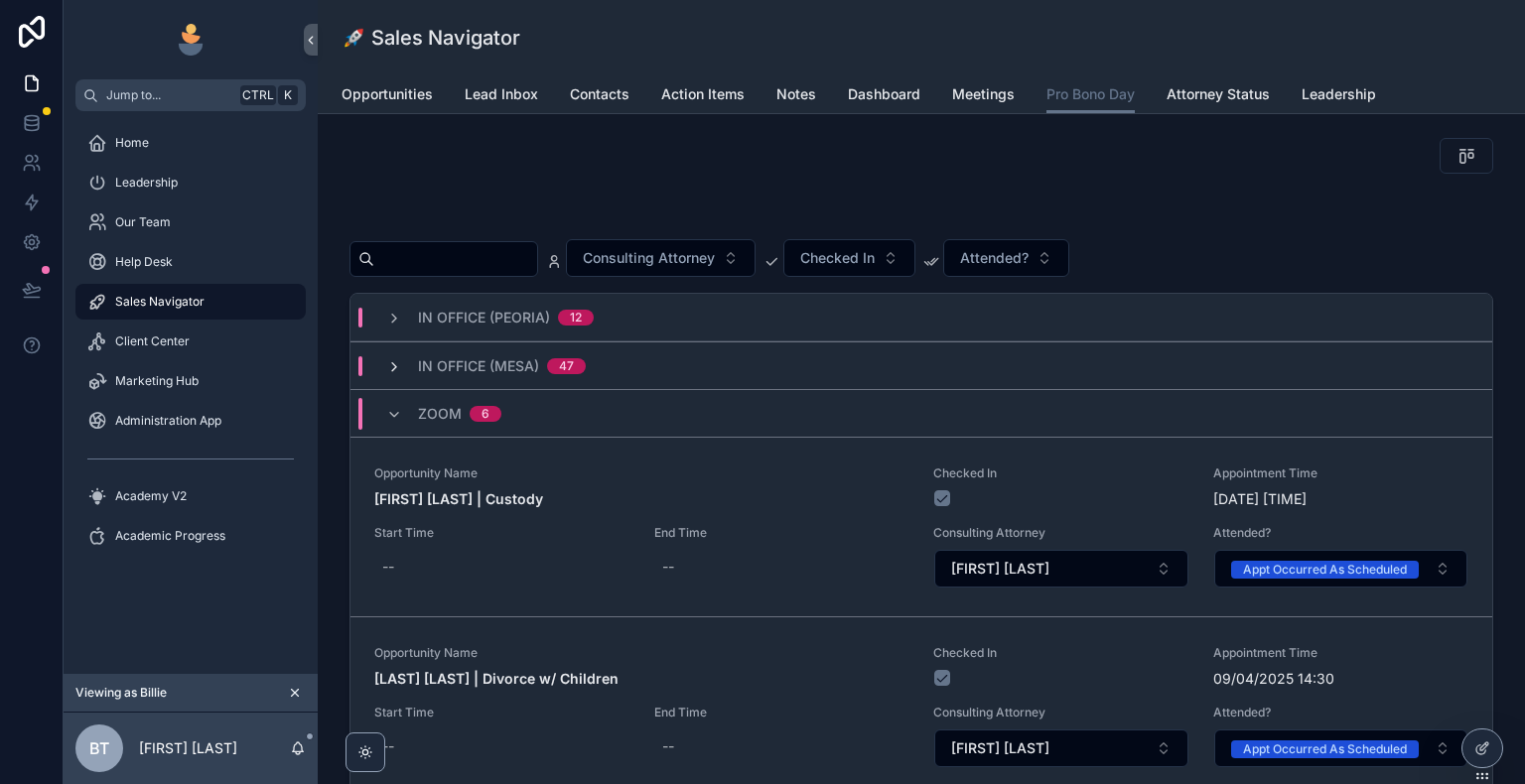 click at bounding box center [394, 367] 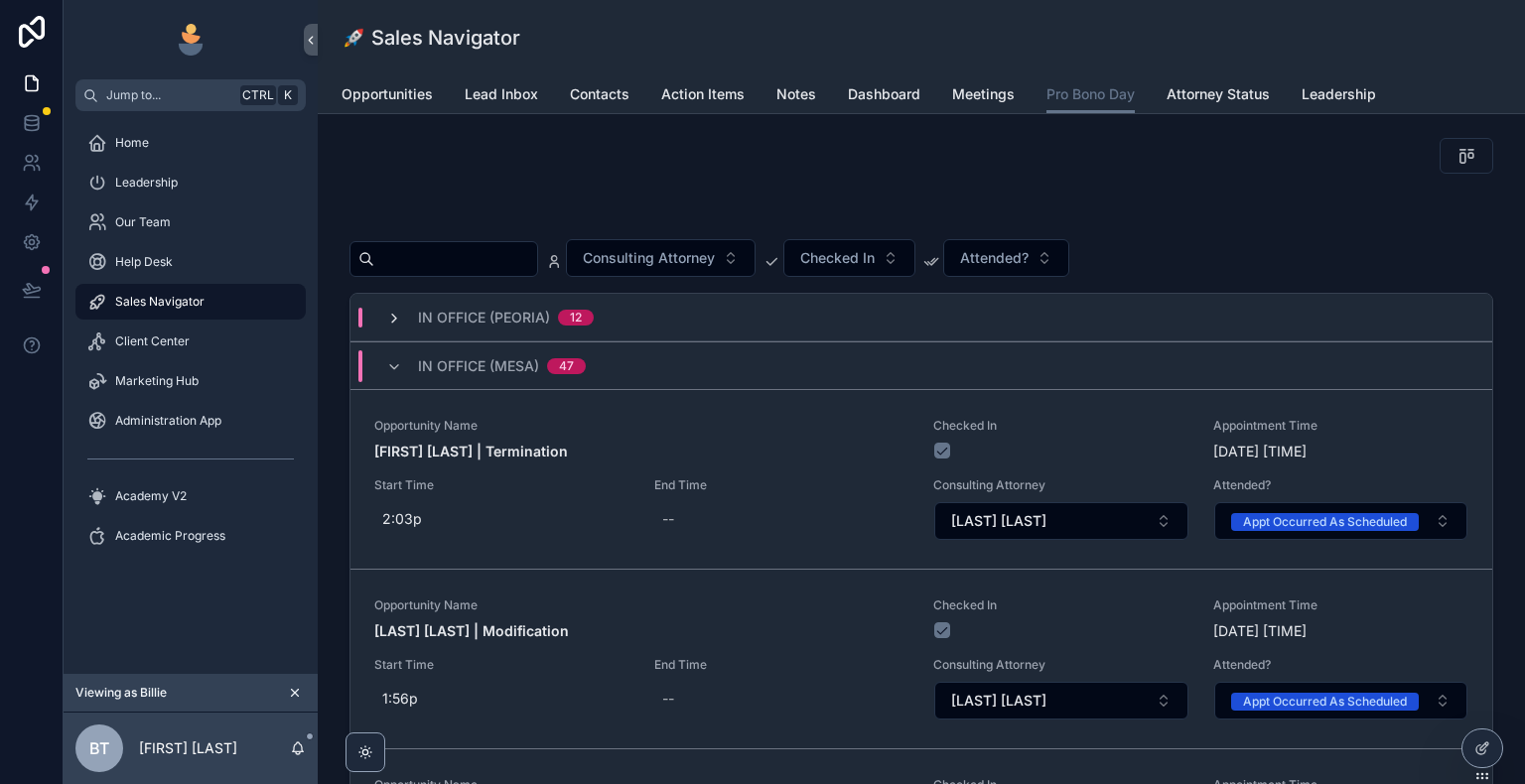 click at bounding box center [394, 319] 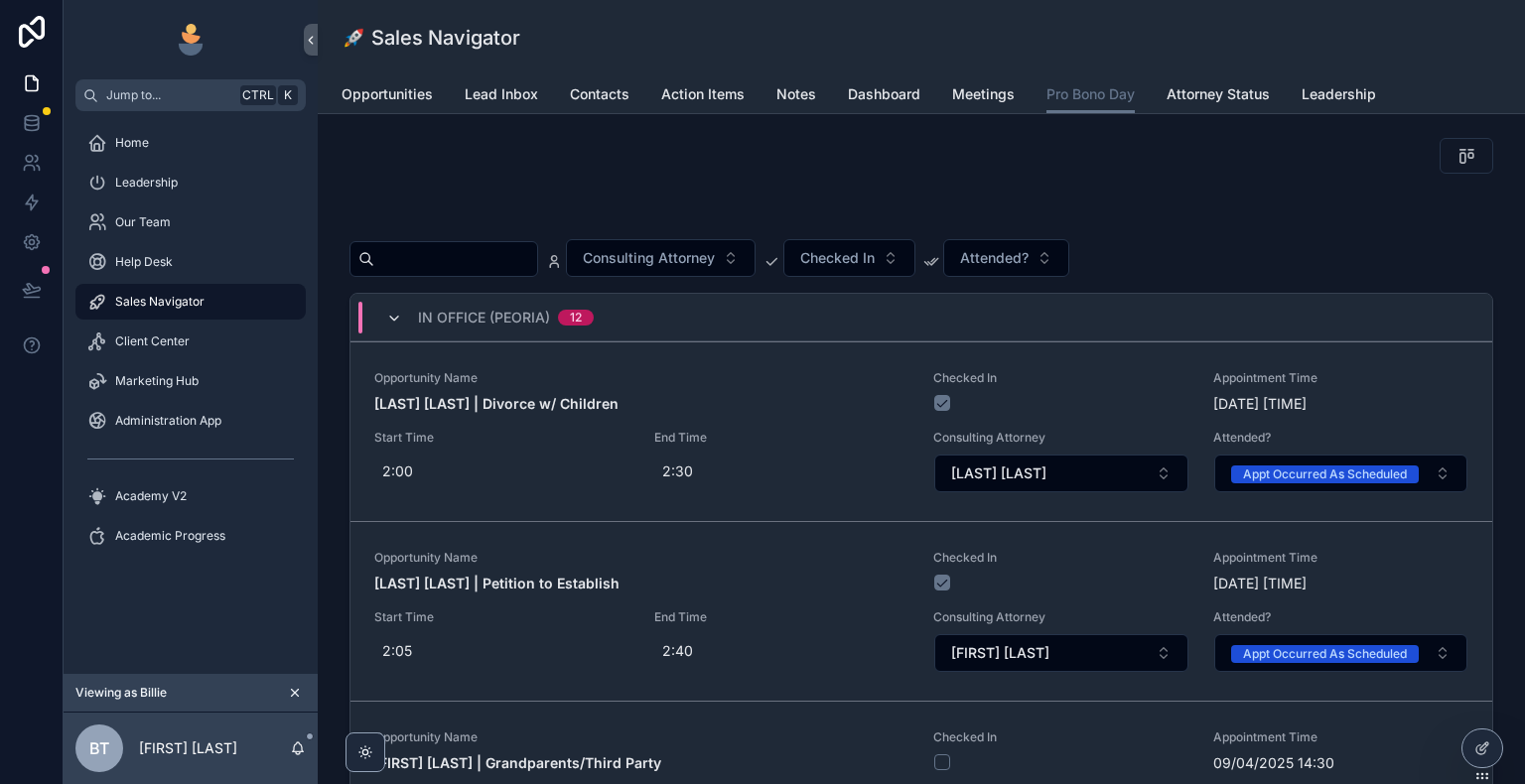 click at bounding box center (394, 319) 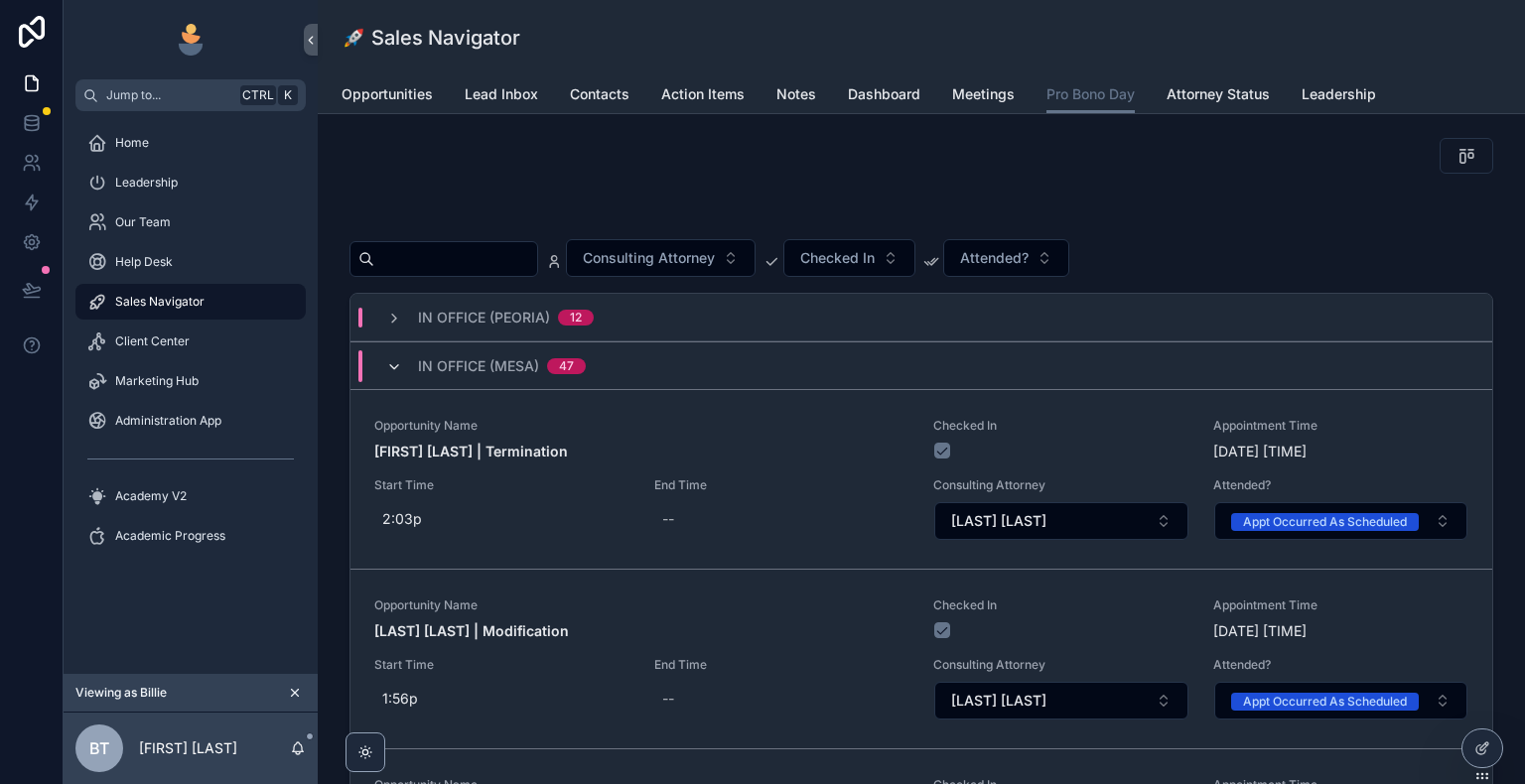 click at bounding box center (394, 367) 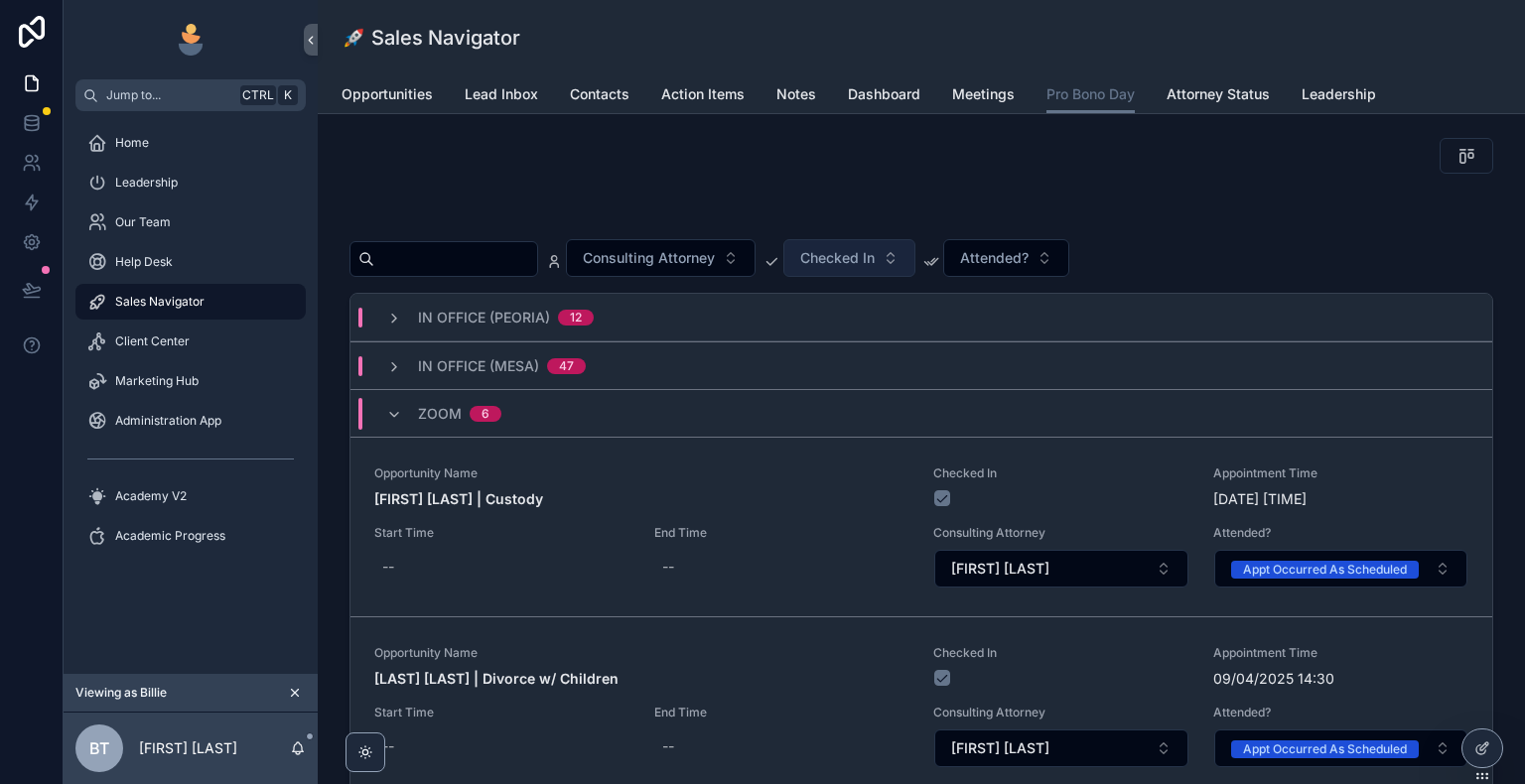click on "Checked In" at bounding box center (837, 258) 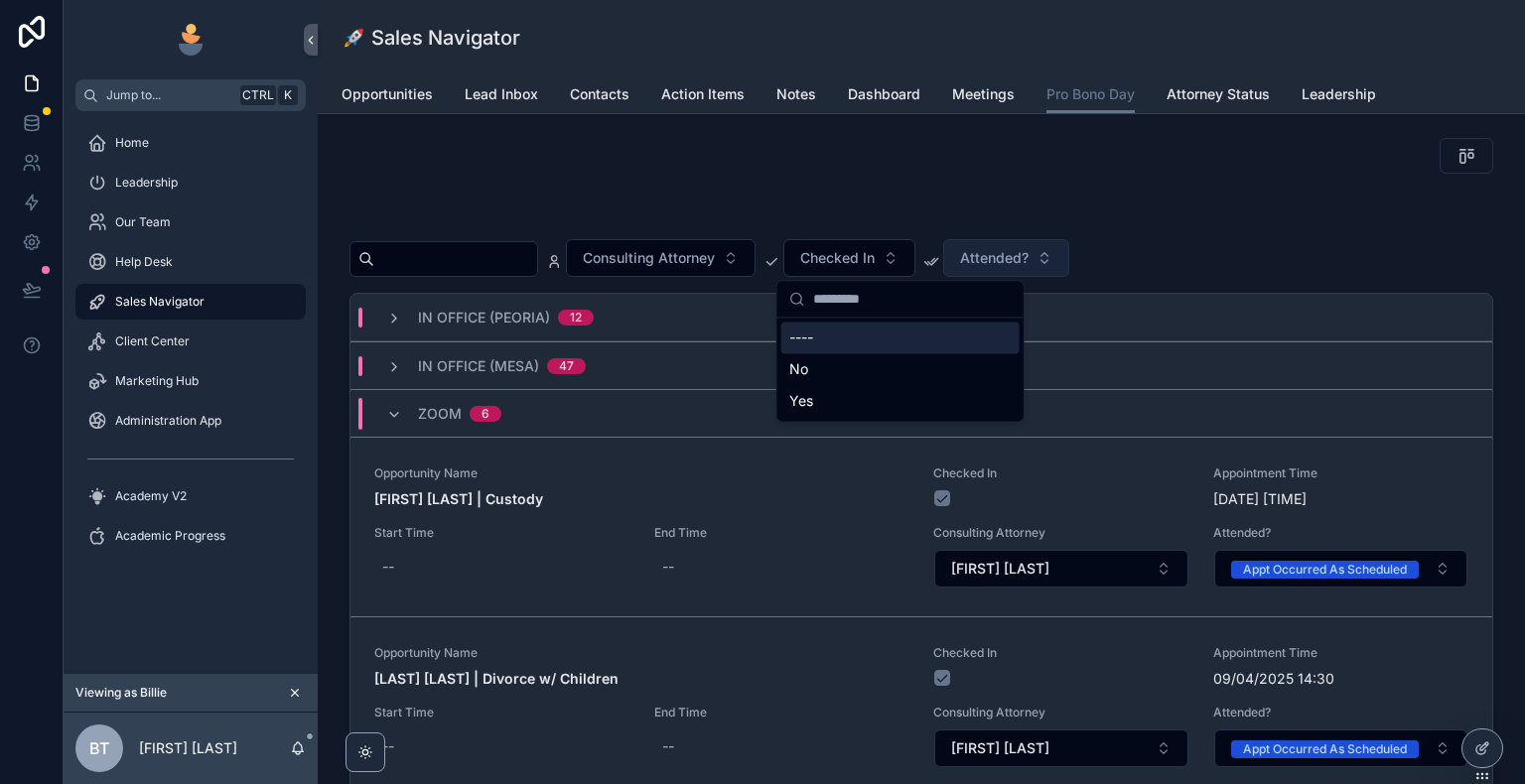 click on "Attended?" at bounding box center (994, 258) 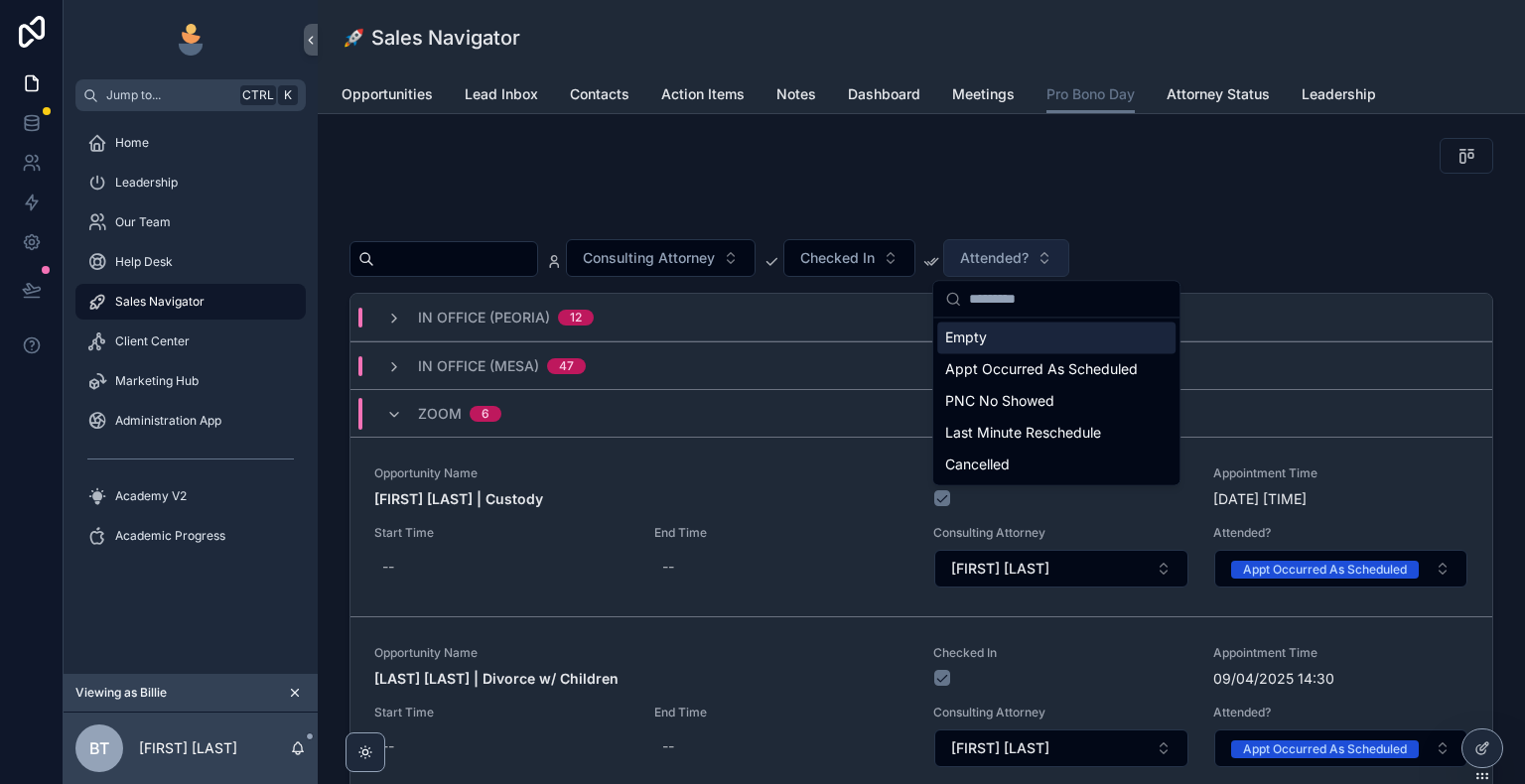 click on "Attended?" at bounding box center [994, 258] 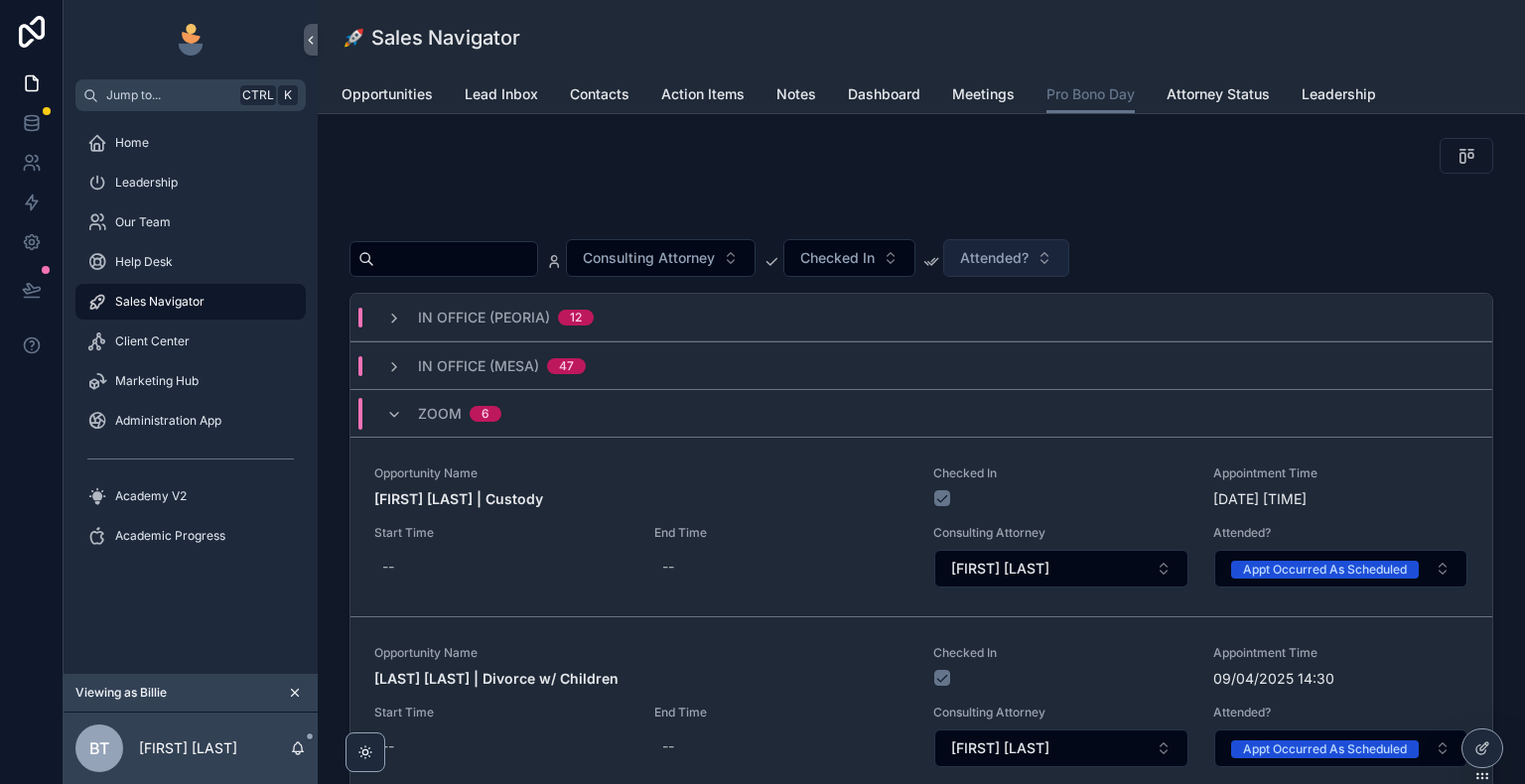click on "Attended?" at bounding box center [994, 258] 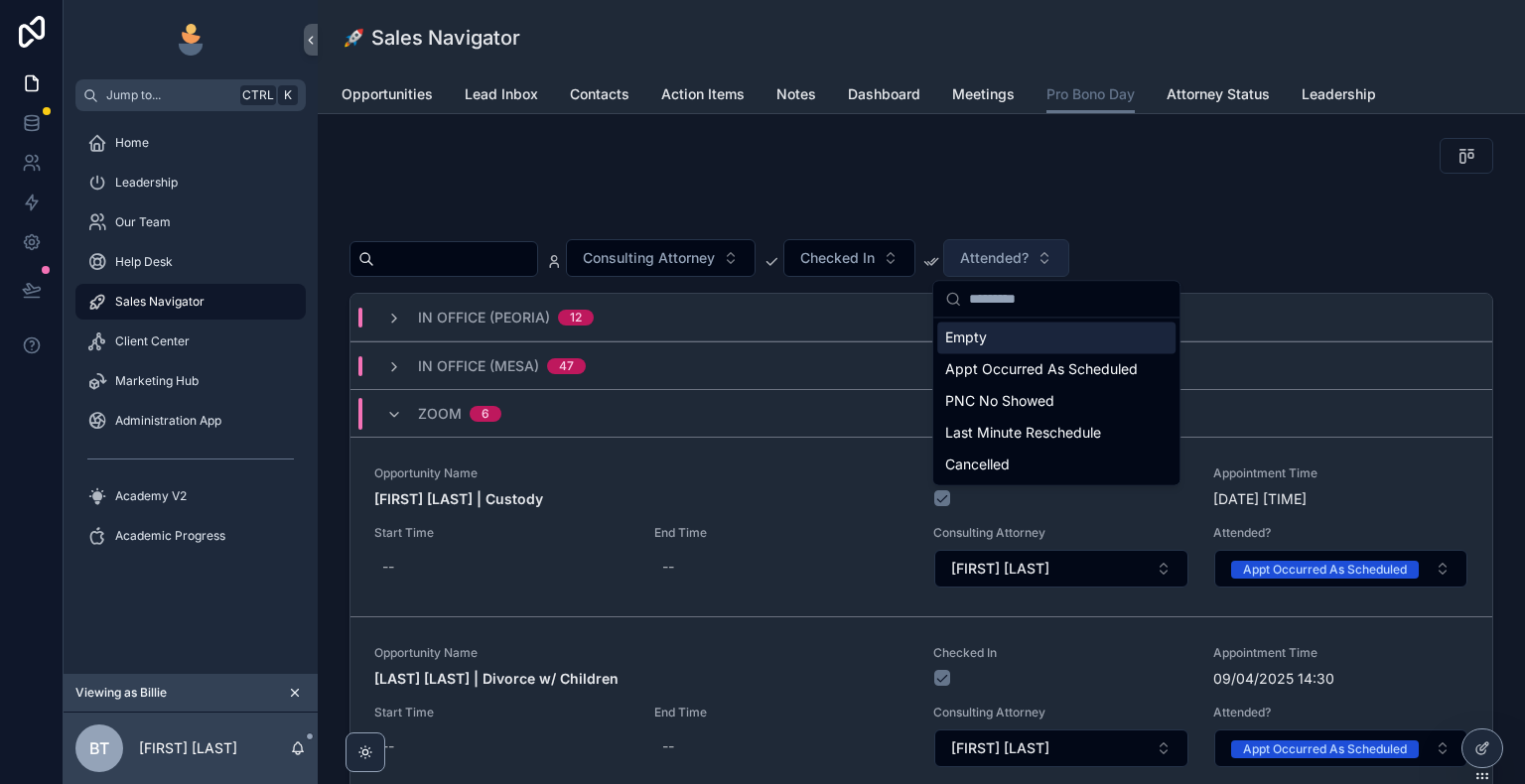 click on "Attended?" at bounding box center [994, 258] 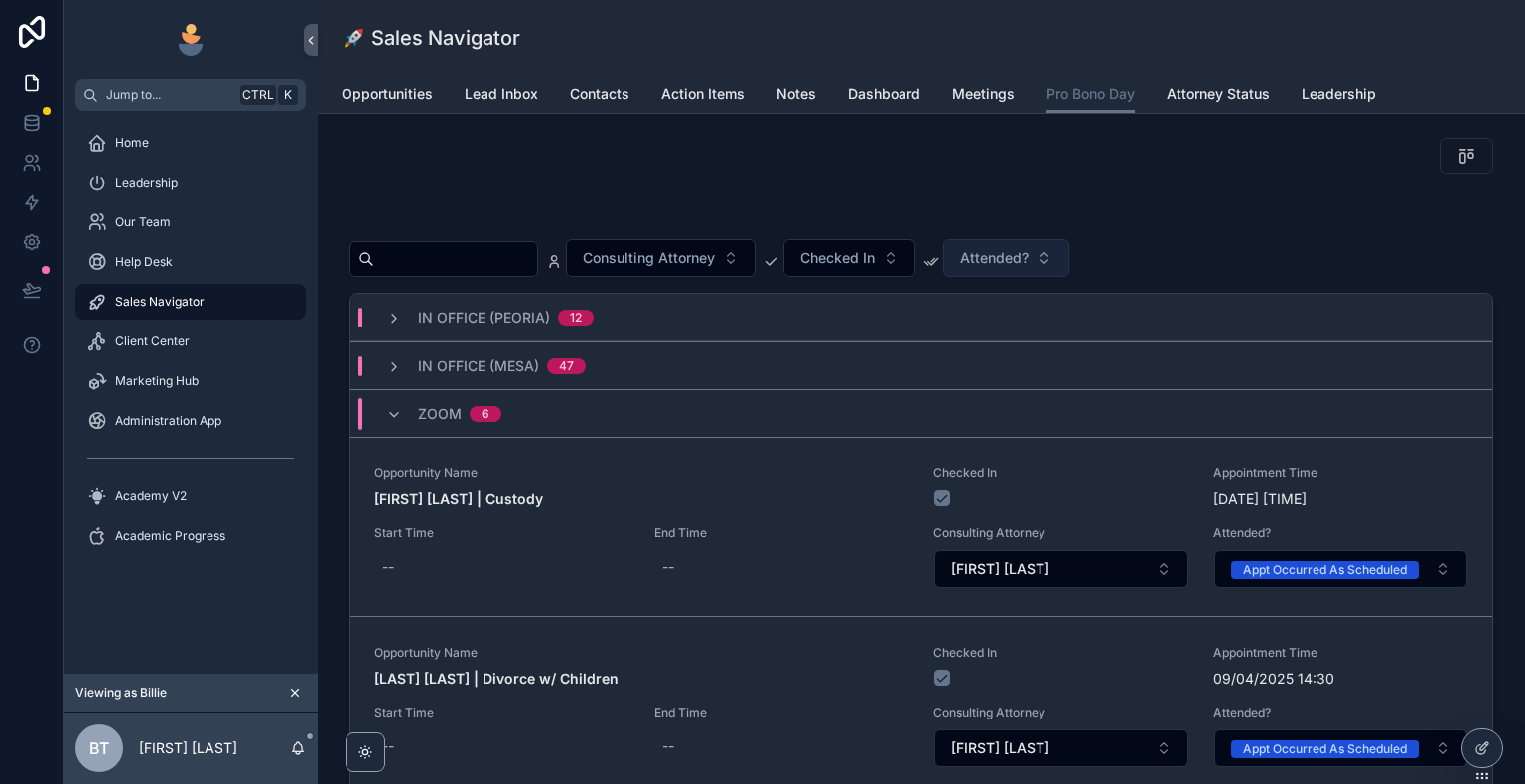 click on "Attended?" at bounding box center (994, 258) 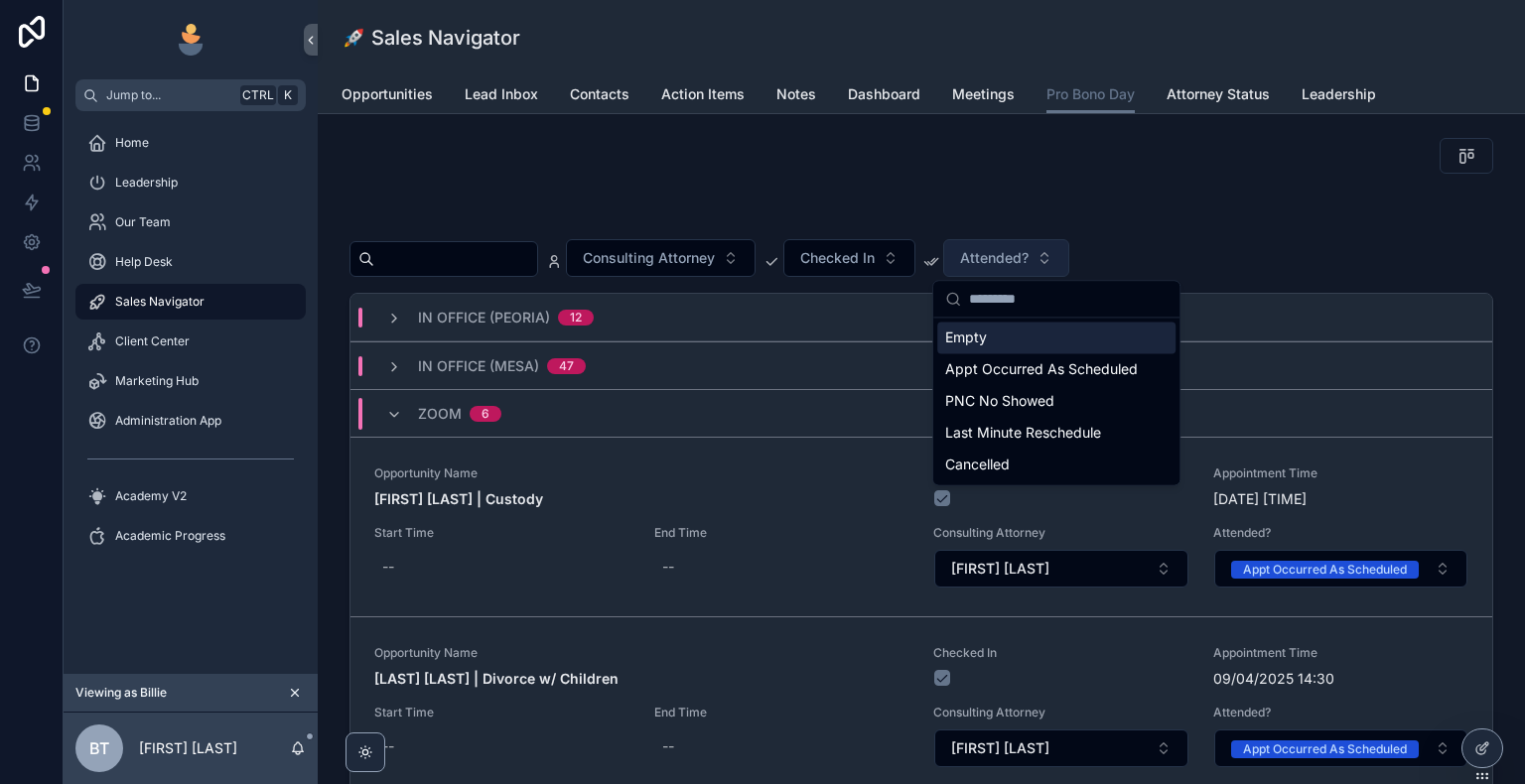 click on "Attended?" at bounding box center (994, 258) 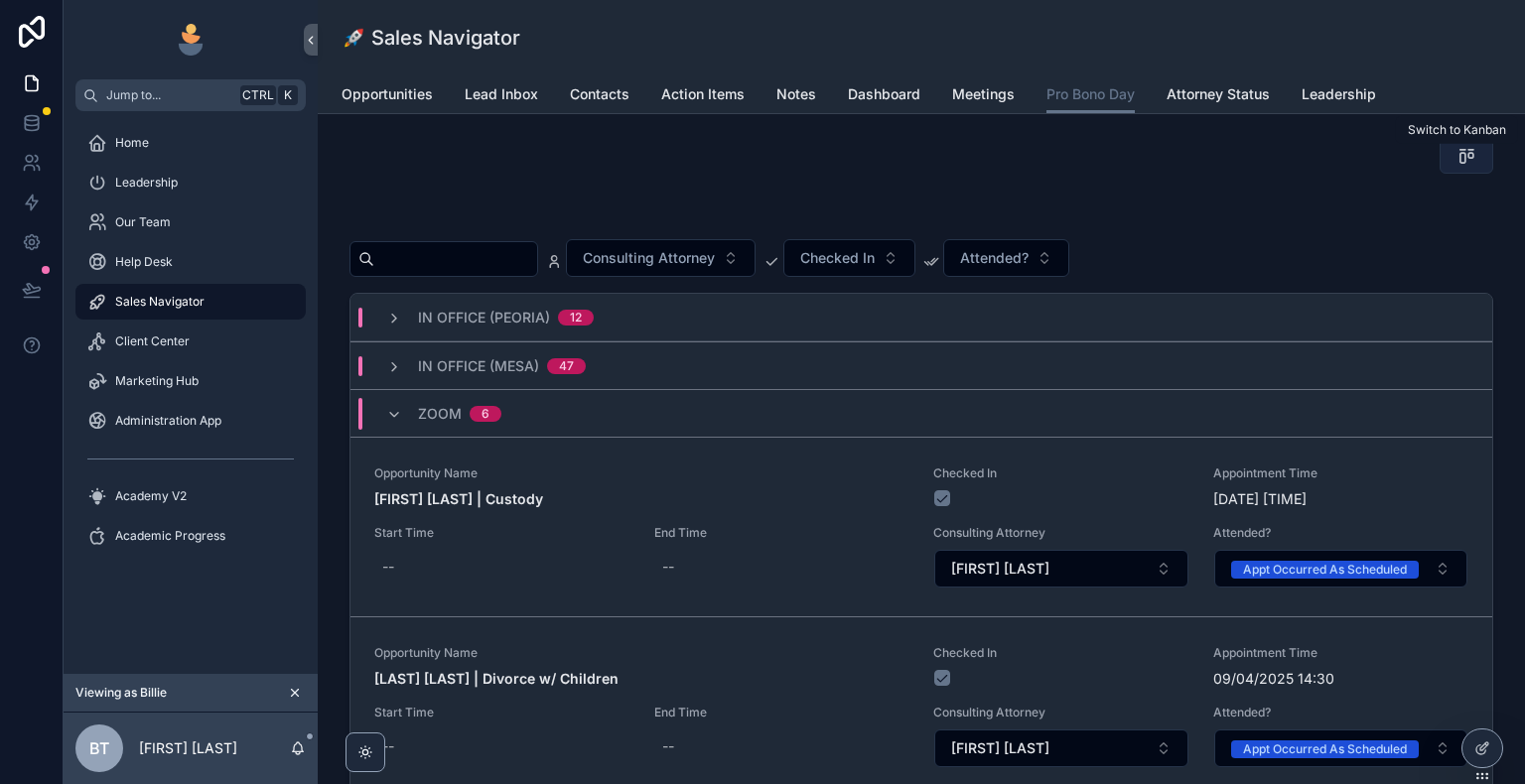 click at bounding box center (1466, 156) 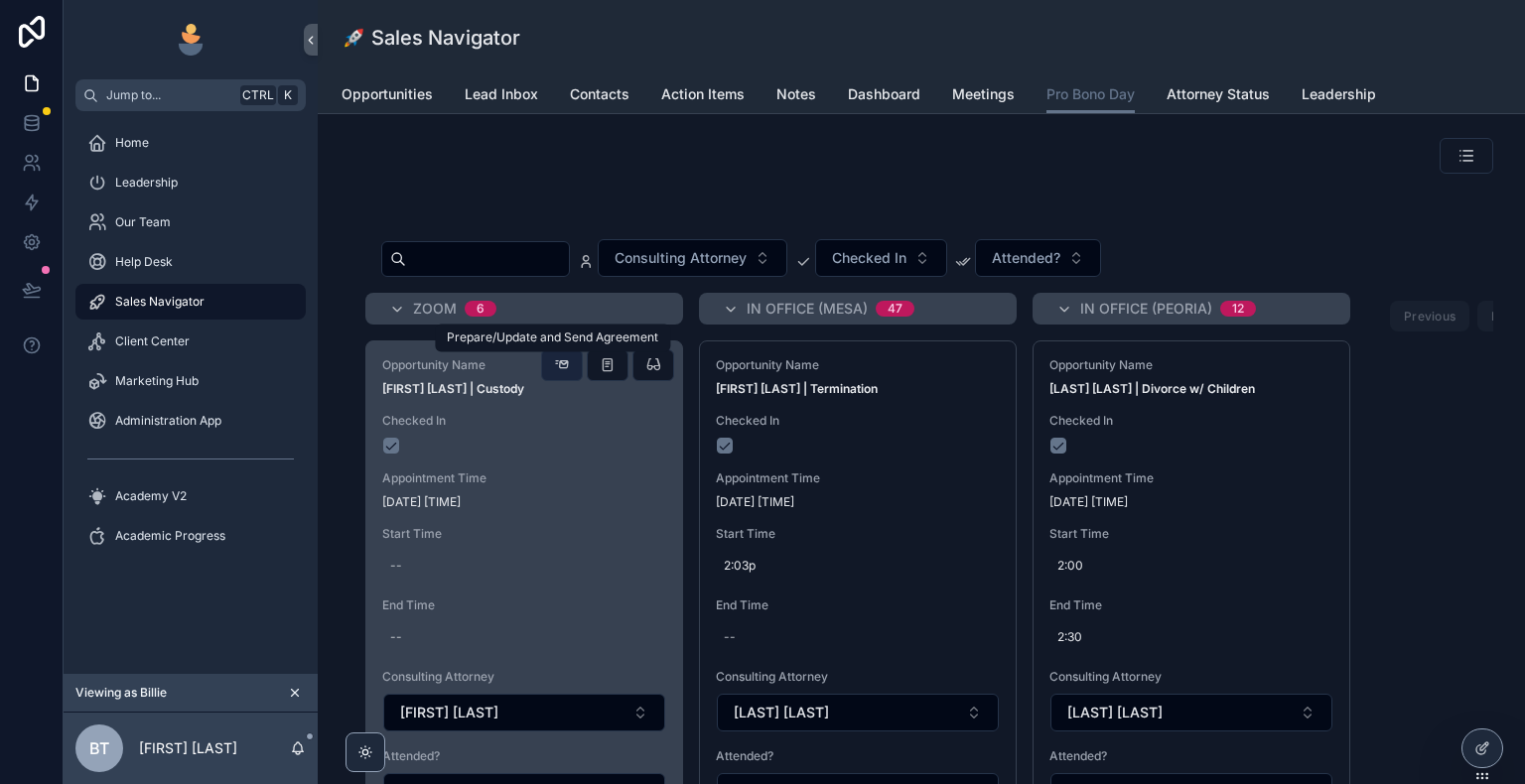 click at bounding box center [562, 365] 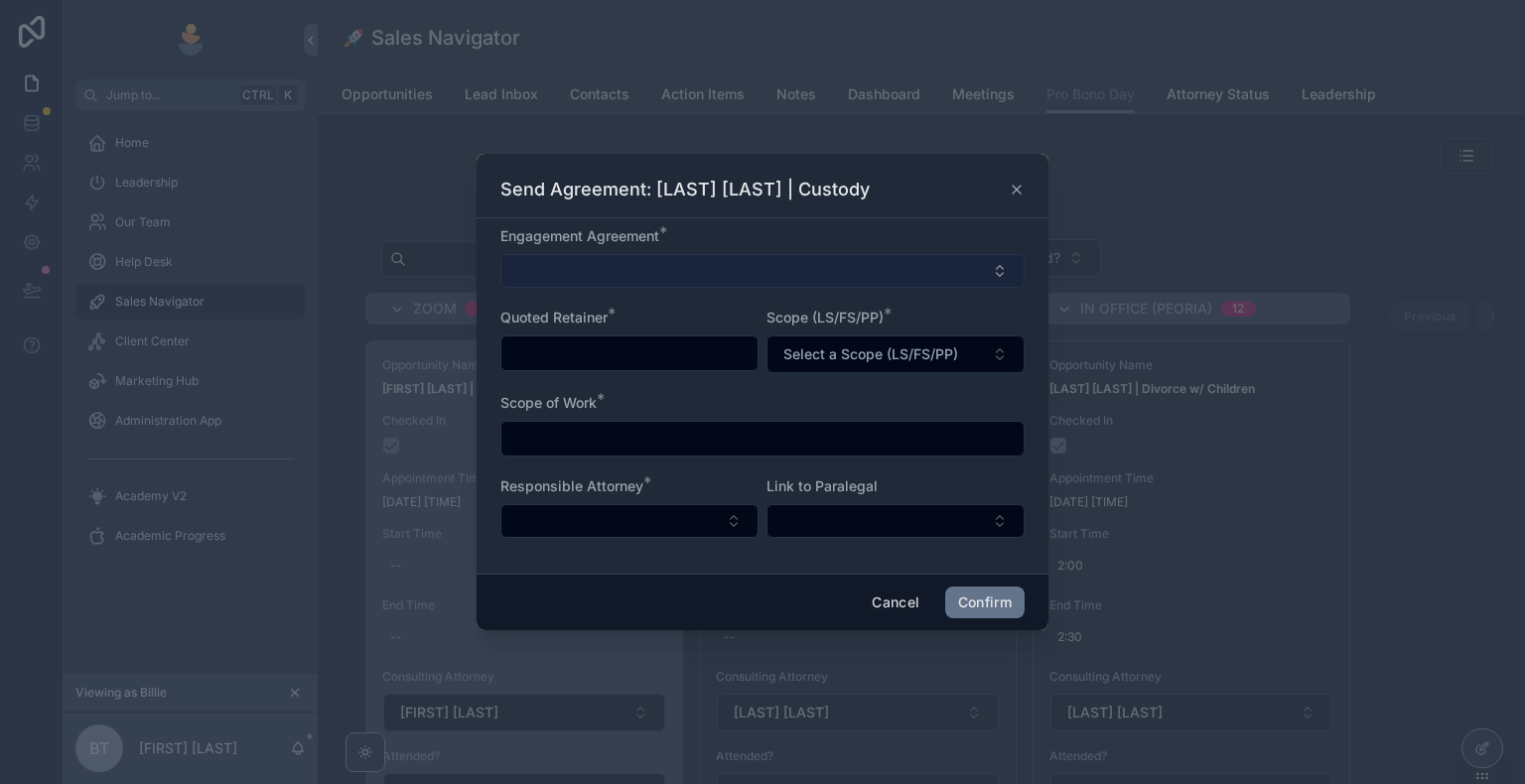 click at bounding box center [762, 271] 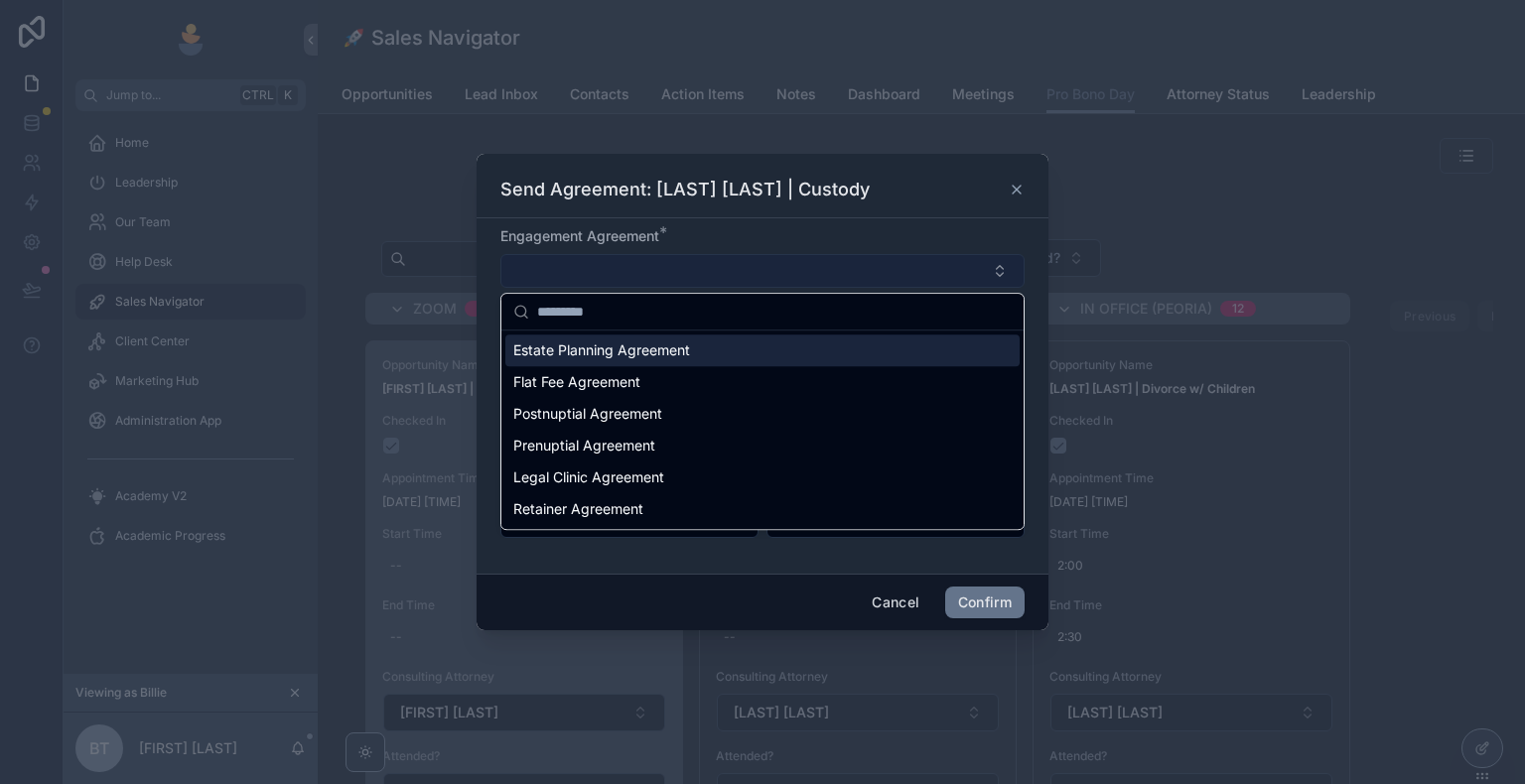 click at bounding box center (762, 271) 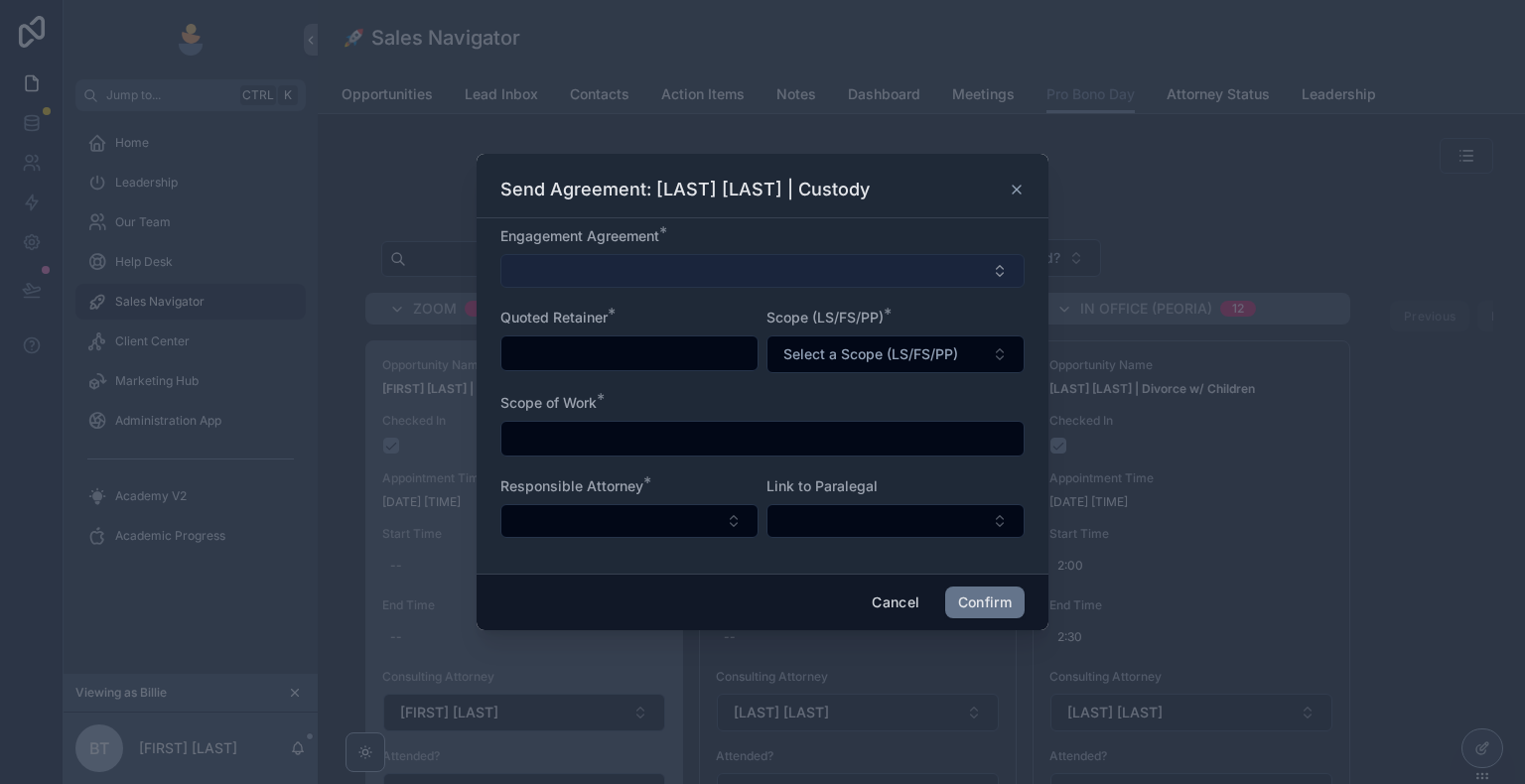 click at bounding box center (762, 271) 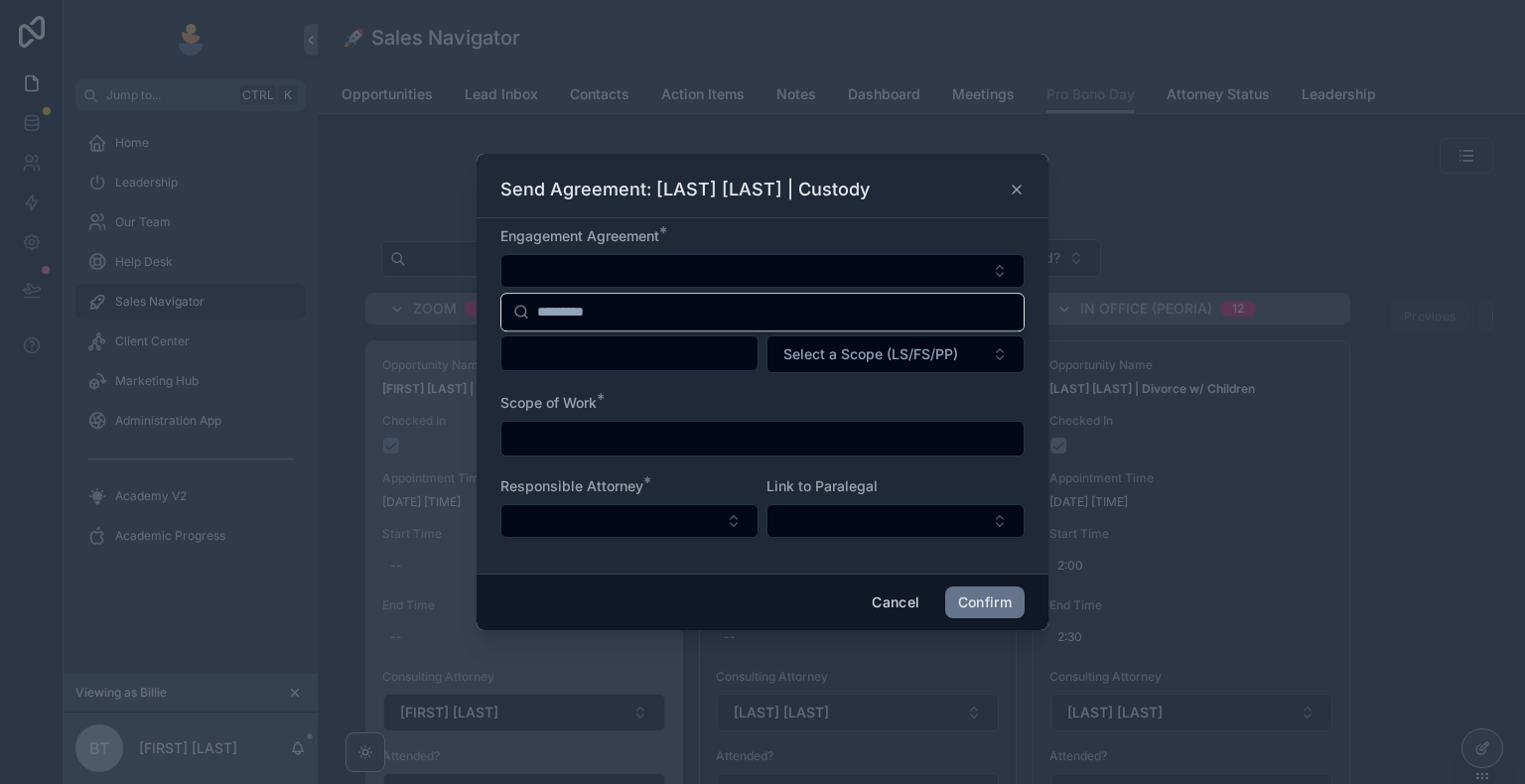 click on "Engagement Agreement *" at bounding box center (762, 236) 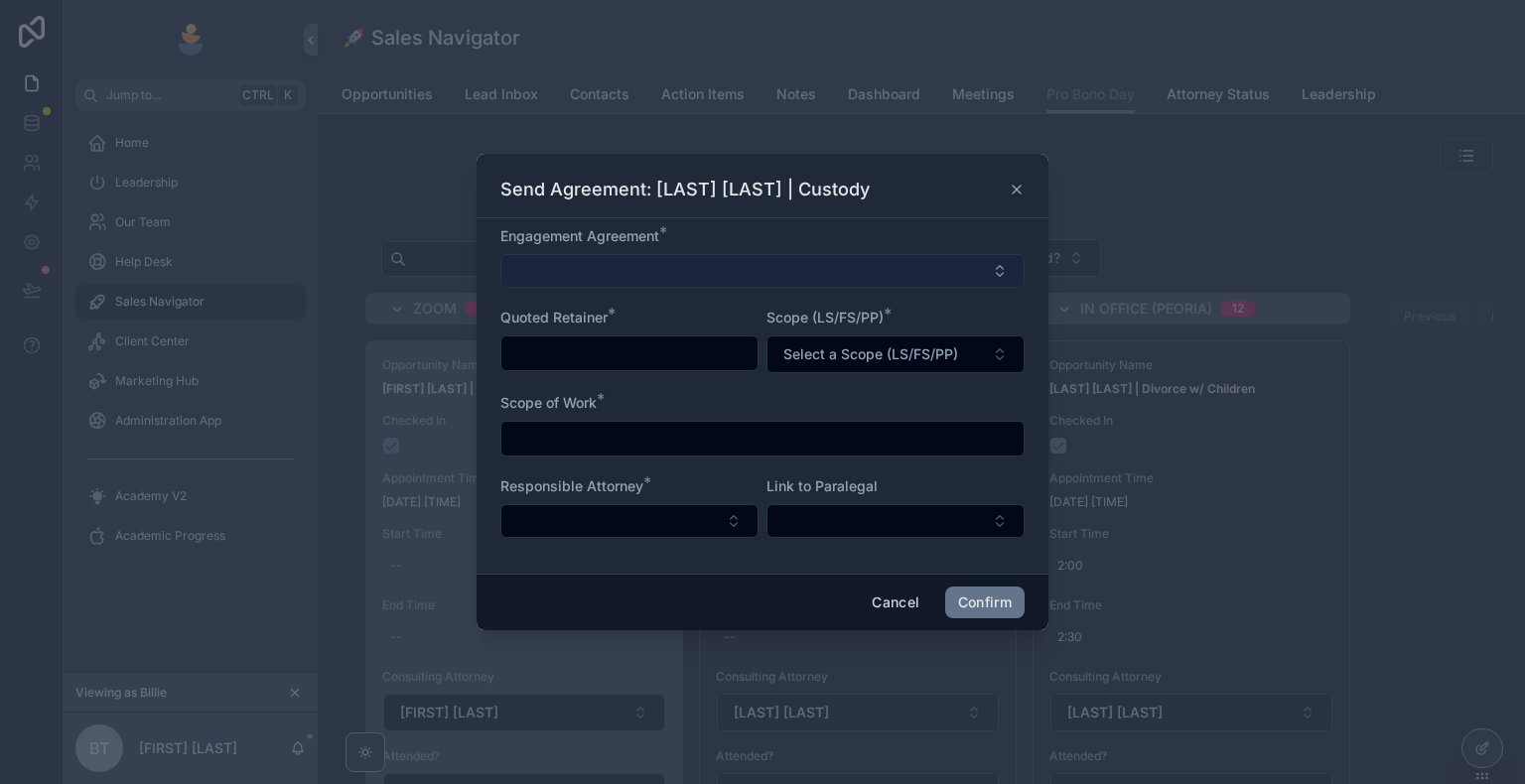 click at bounding box center [762, 271] 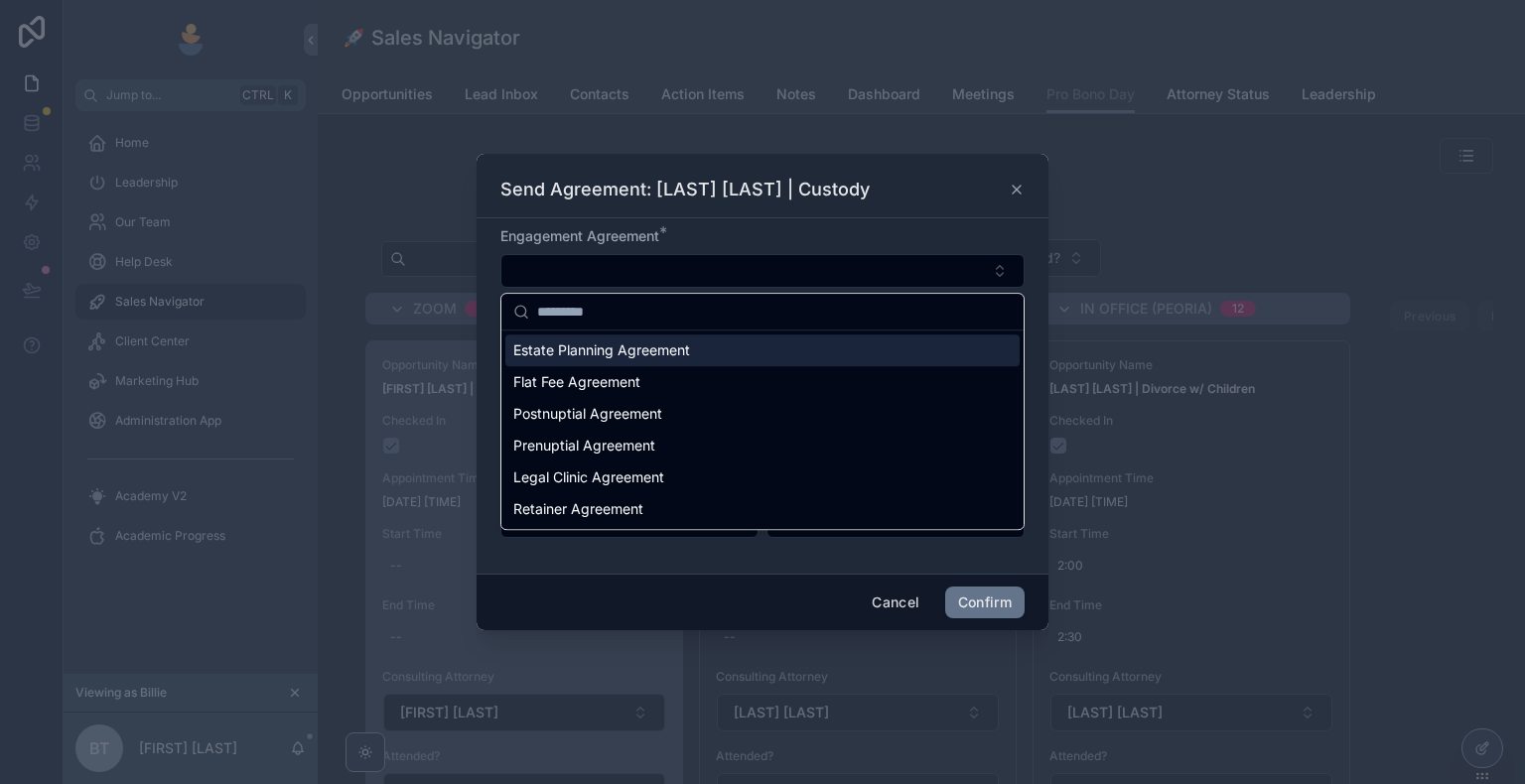click on "Engagement Agreement *" at bounding box center (762, 236) 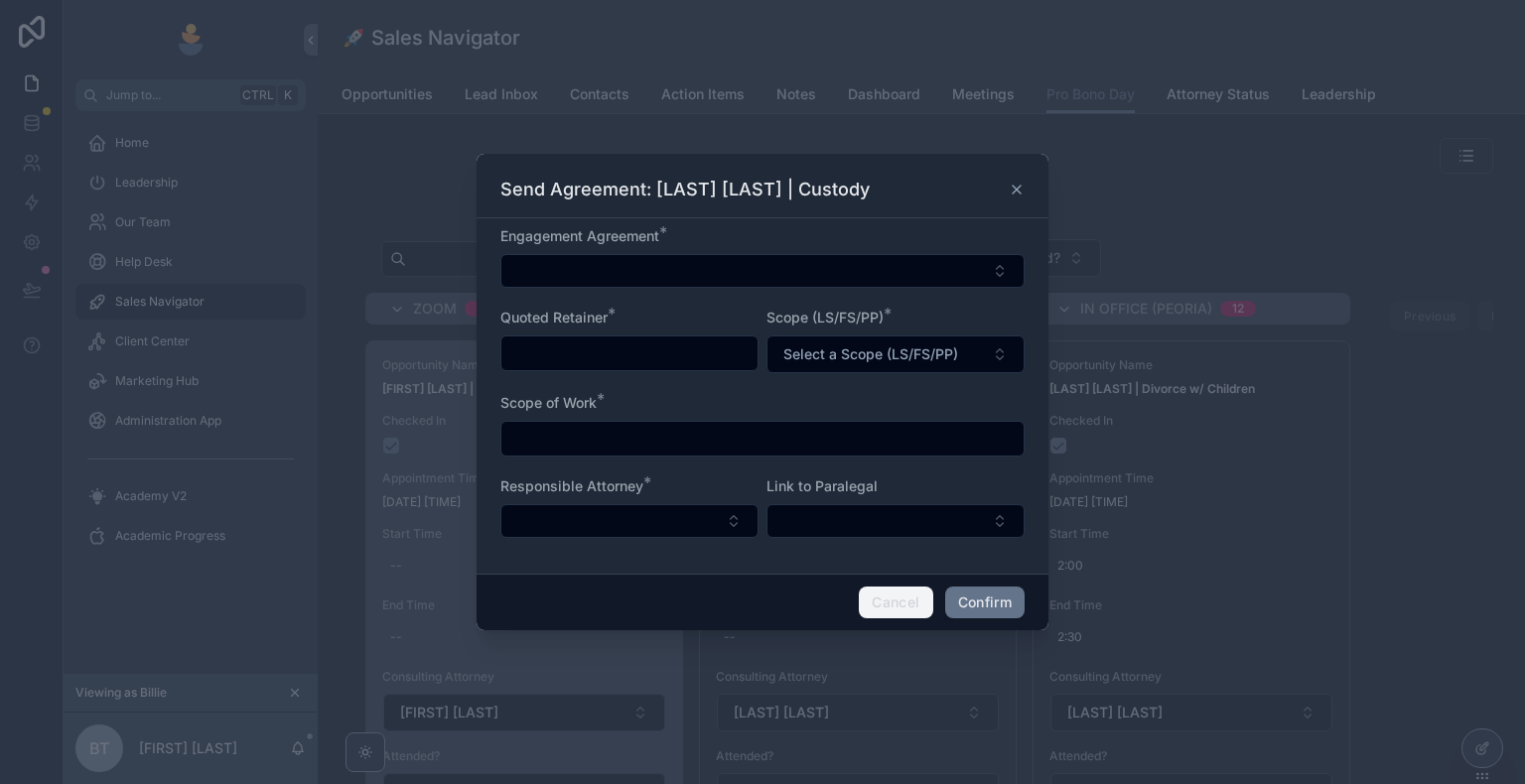 click on "Cancel" at bounding box center (896, 602) 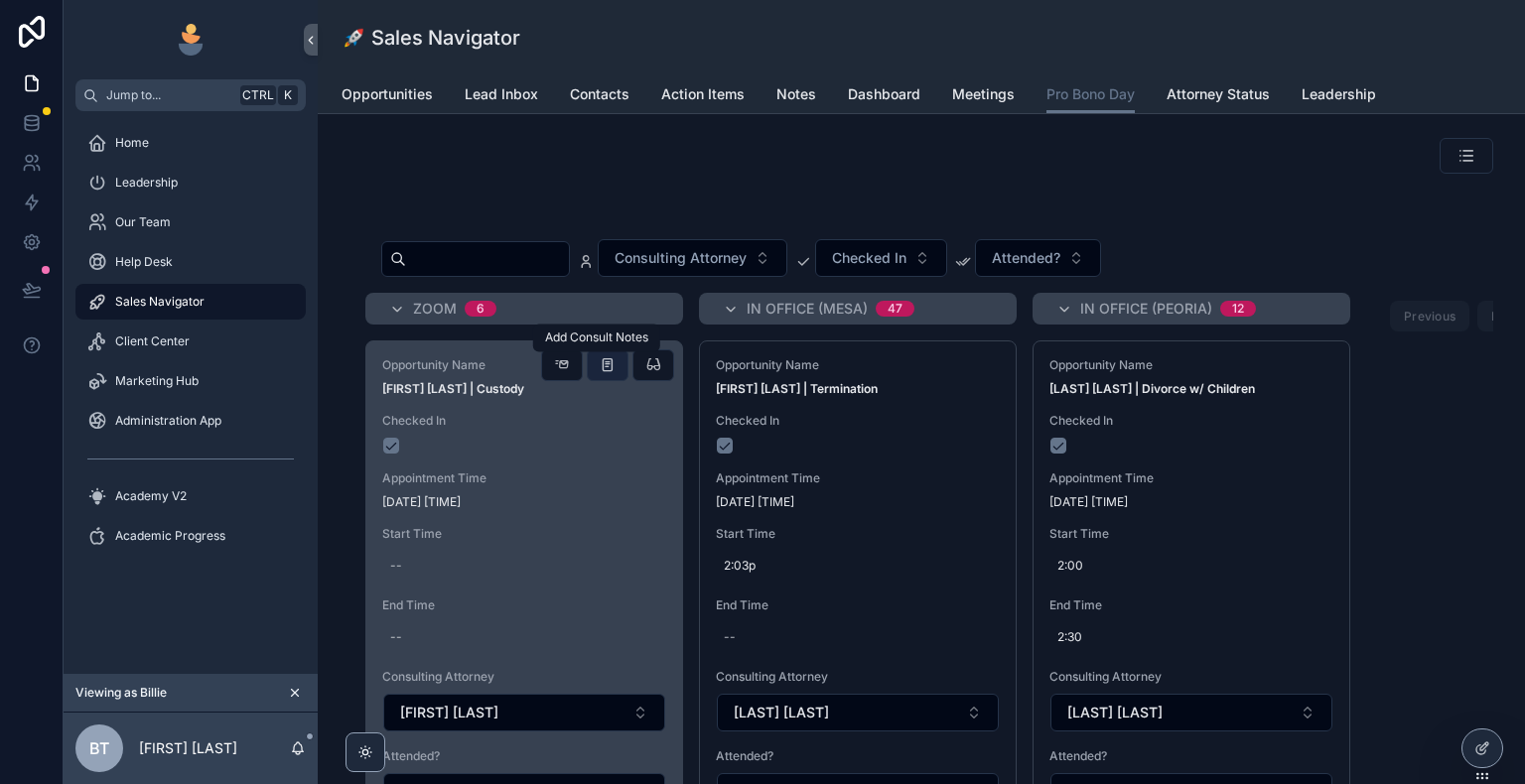 click at bounding box center (608, 365) 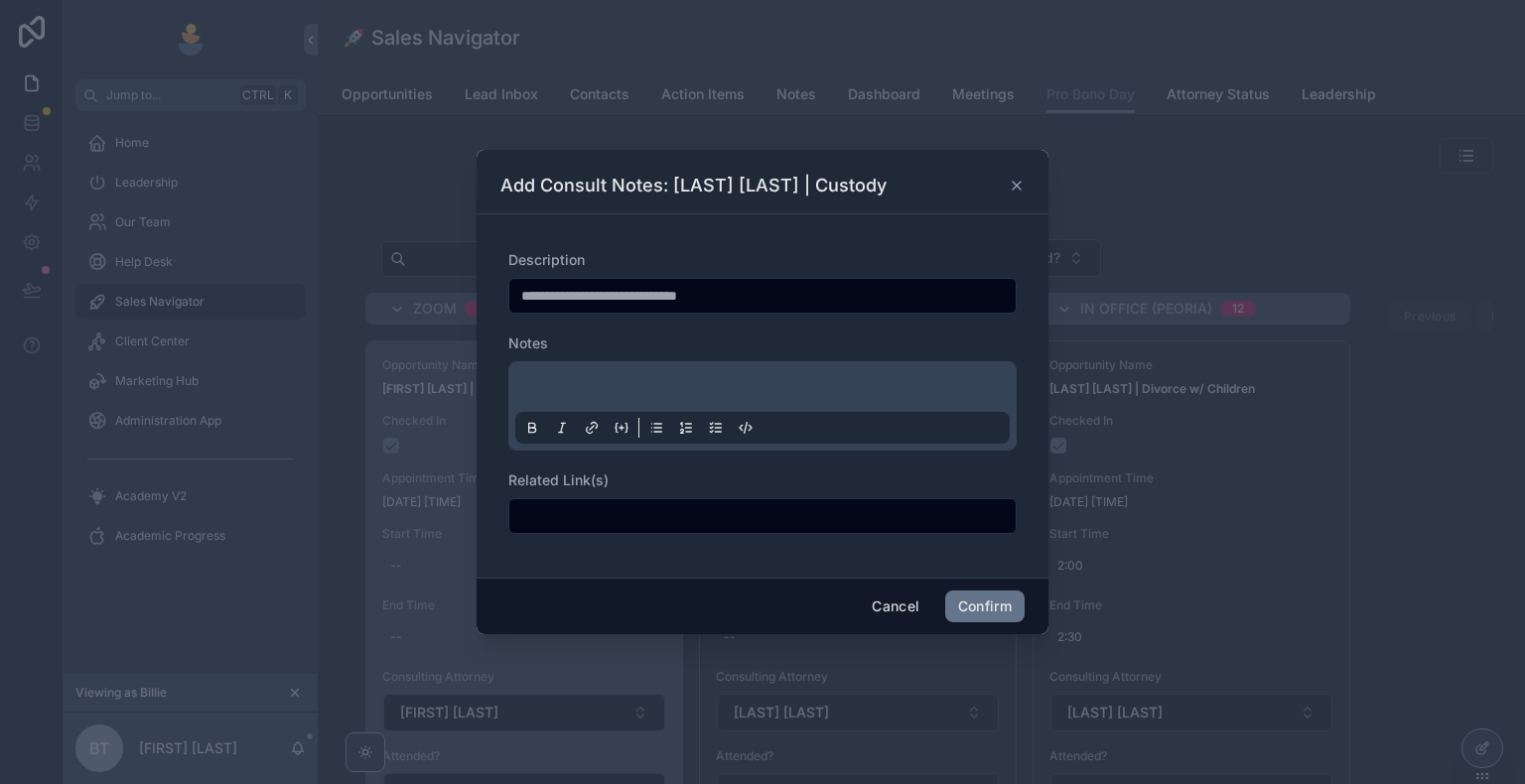 click 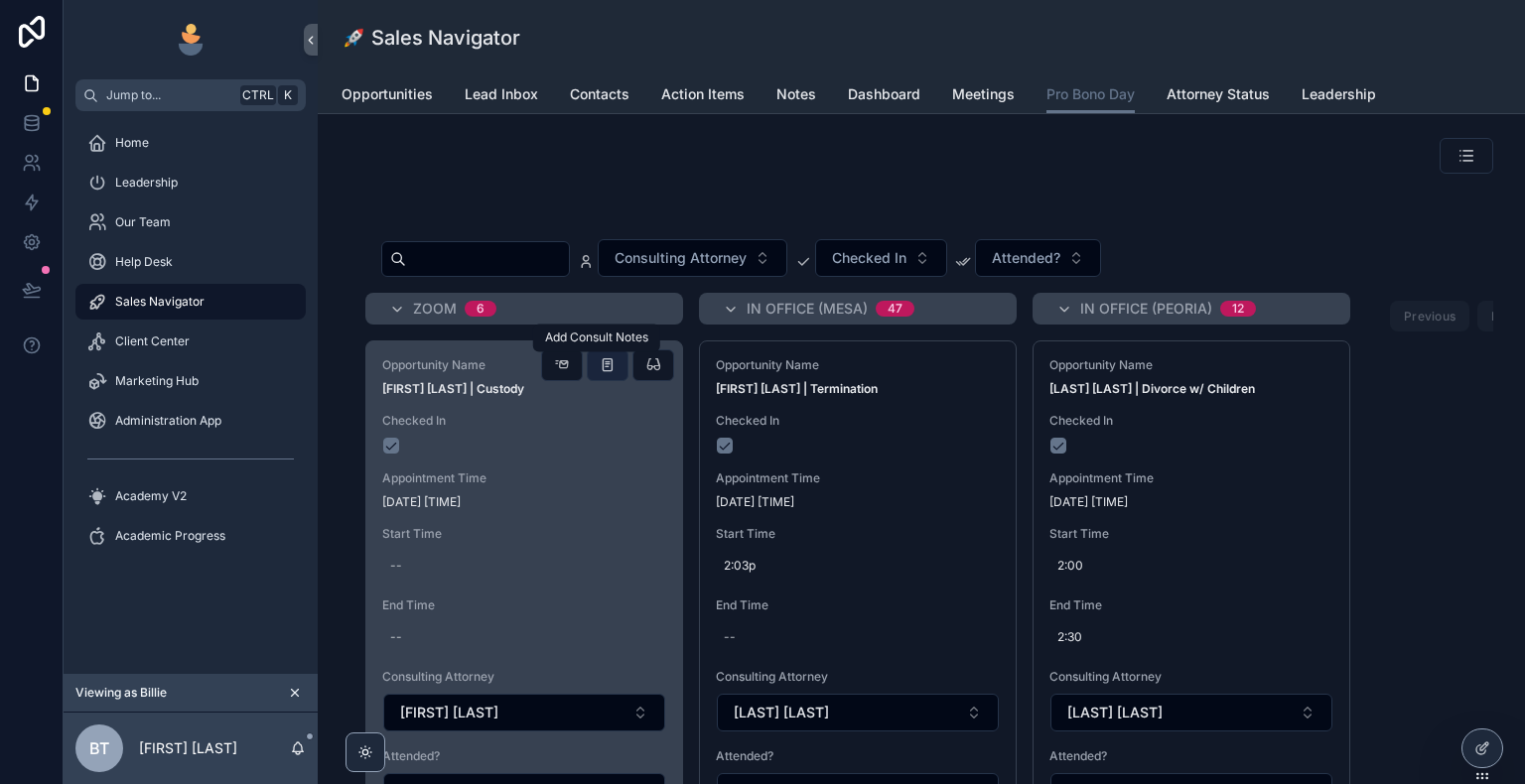 click at bounding box center (608, 365) 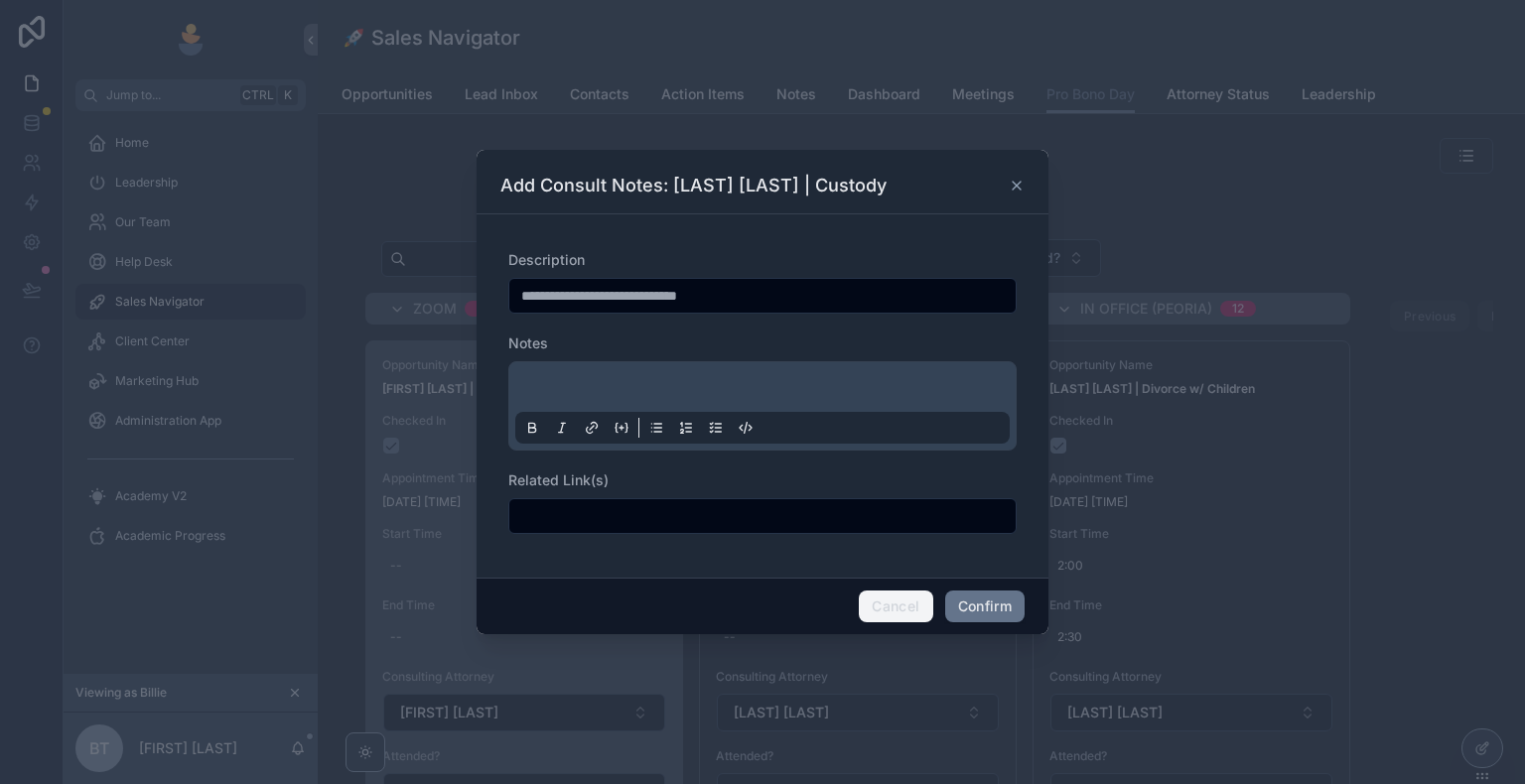 click on "Cancel" at bounding box center (896, 606) 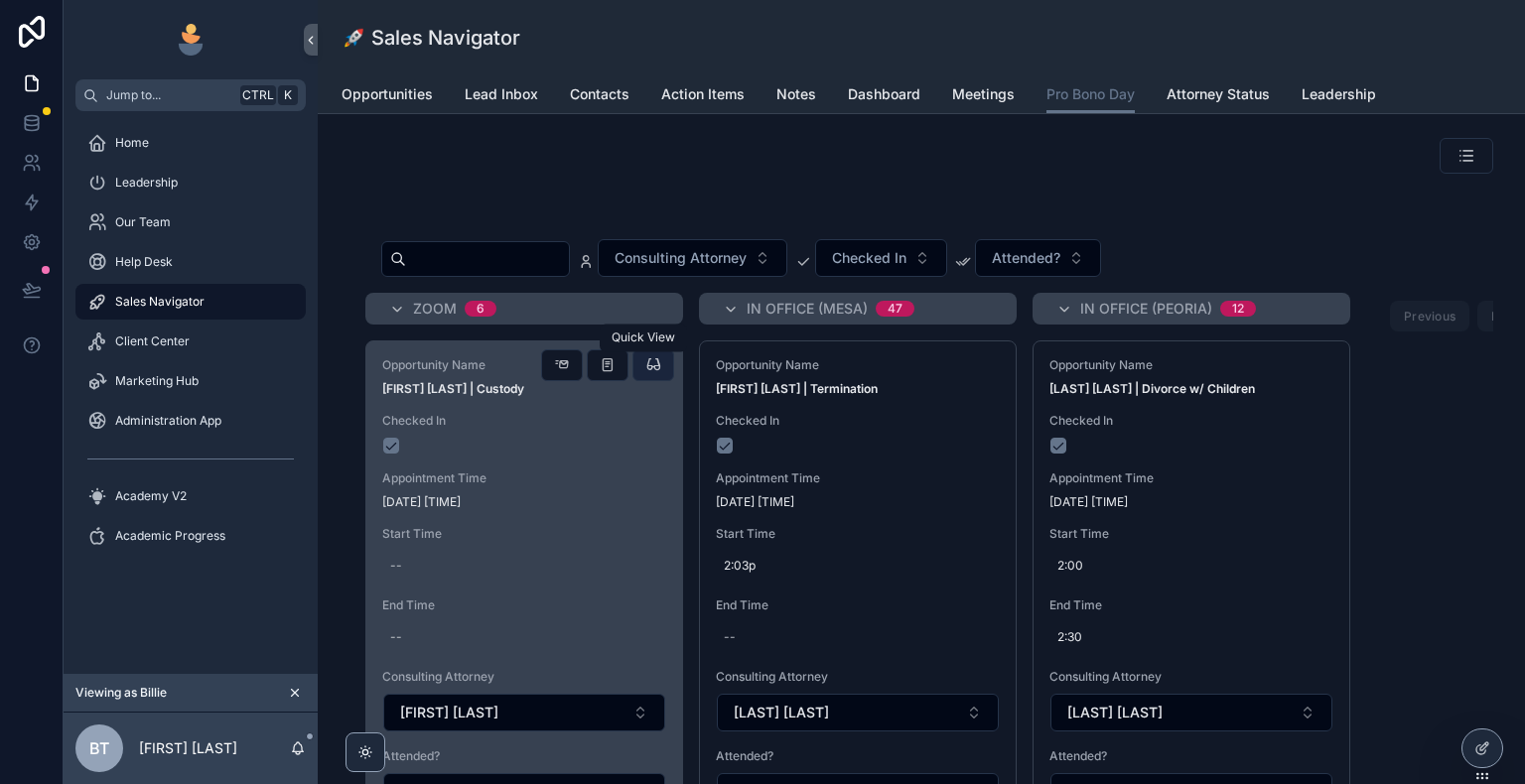 click at bounding box center (653, 365) 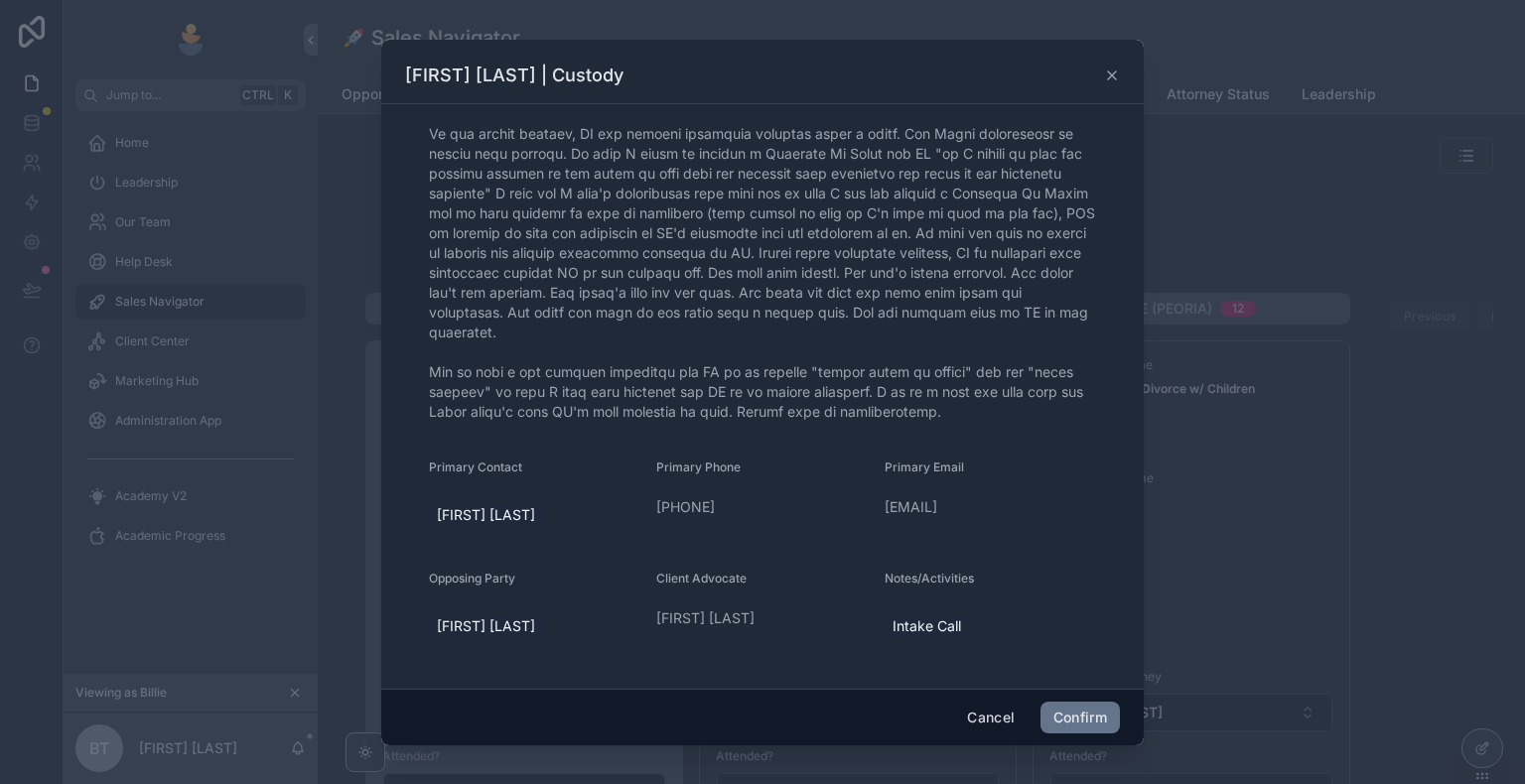 scroll, scrollTop: 385, scrollLeft: 0, axis: vertical 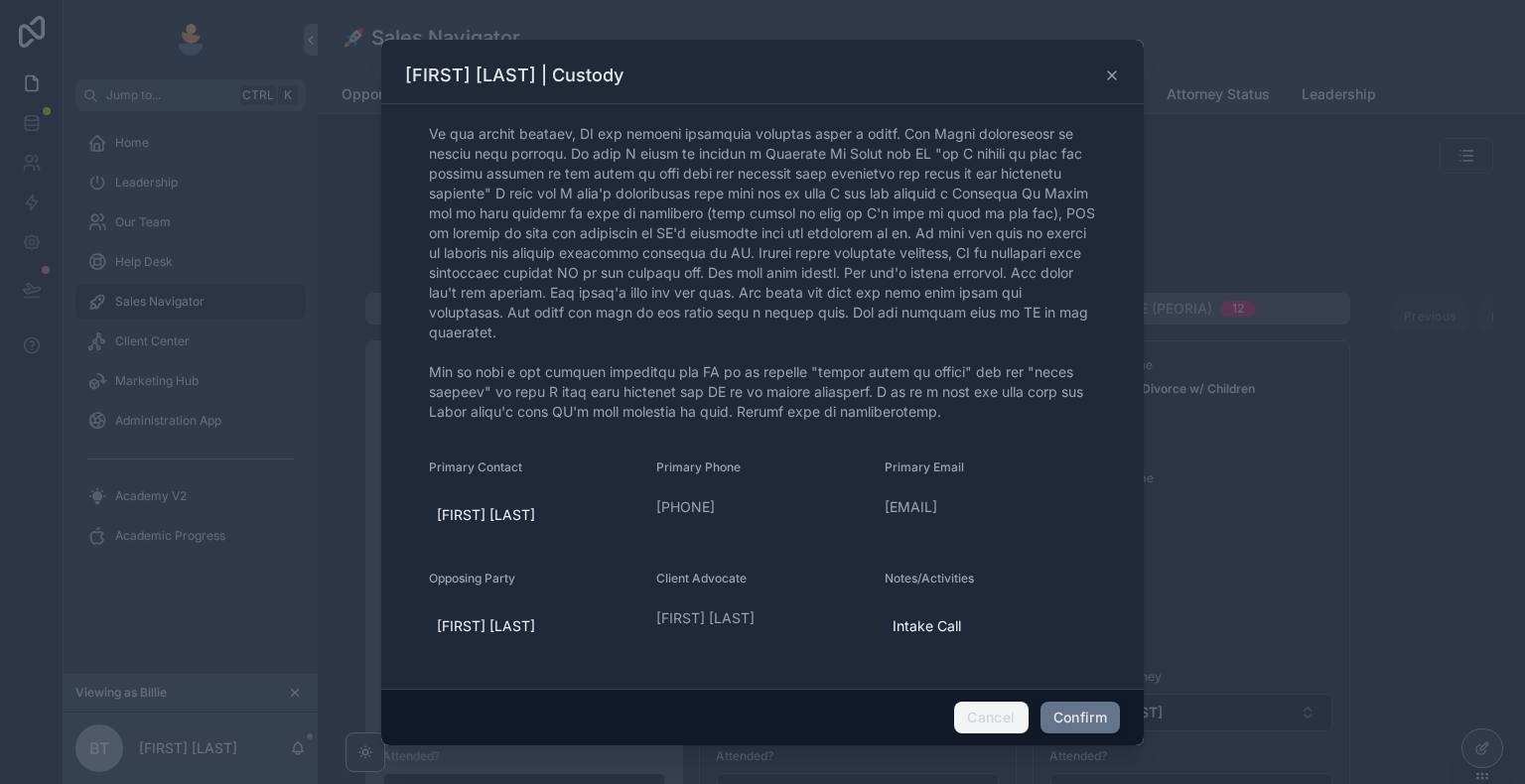 click on "Cancel" at bounding box center [991, 718] 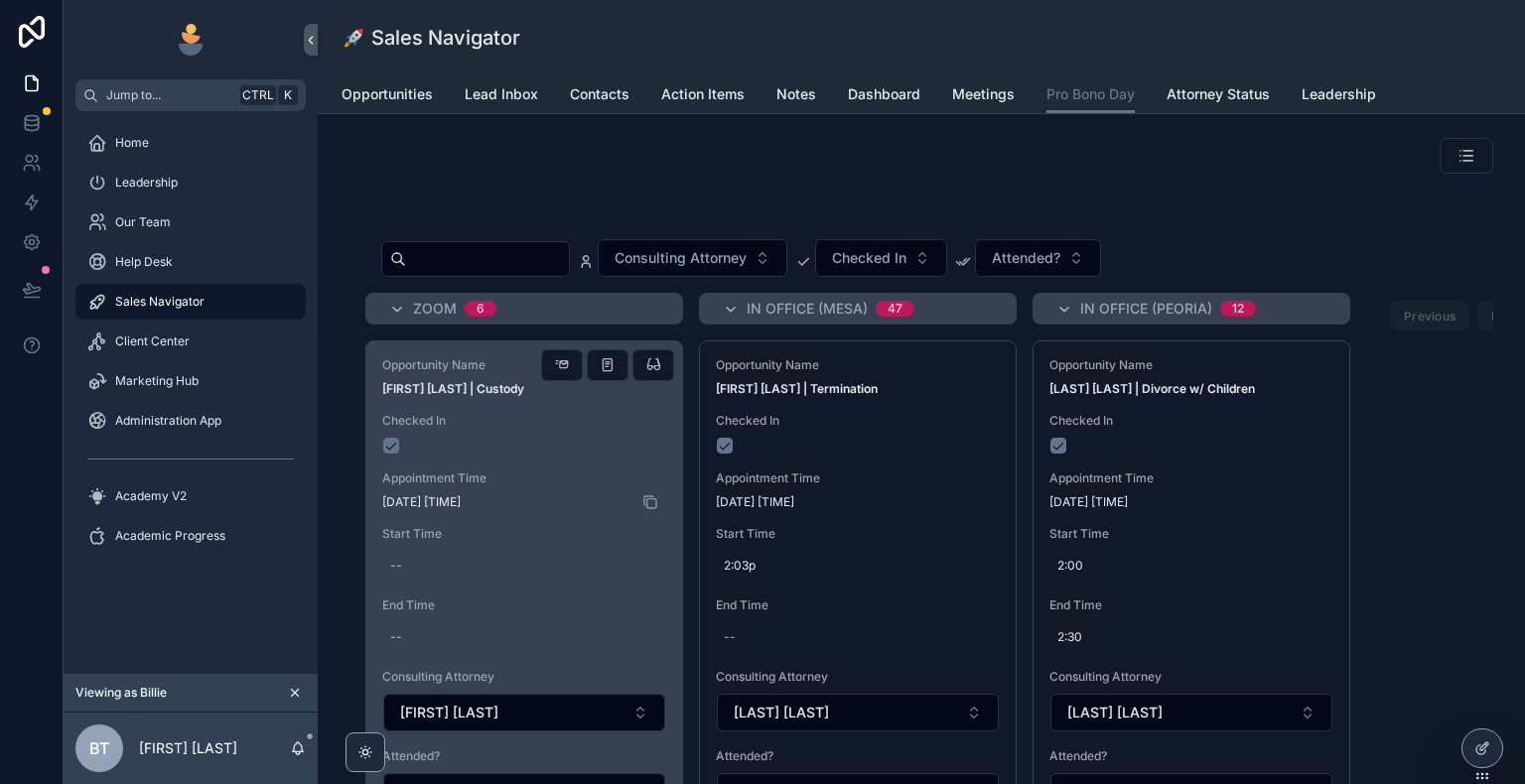 click on "[DATE] [TIME]" at bounding box center [524, 502] 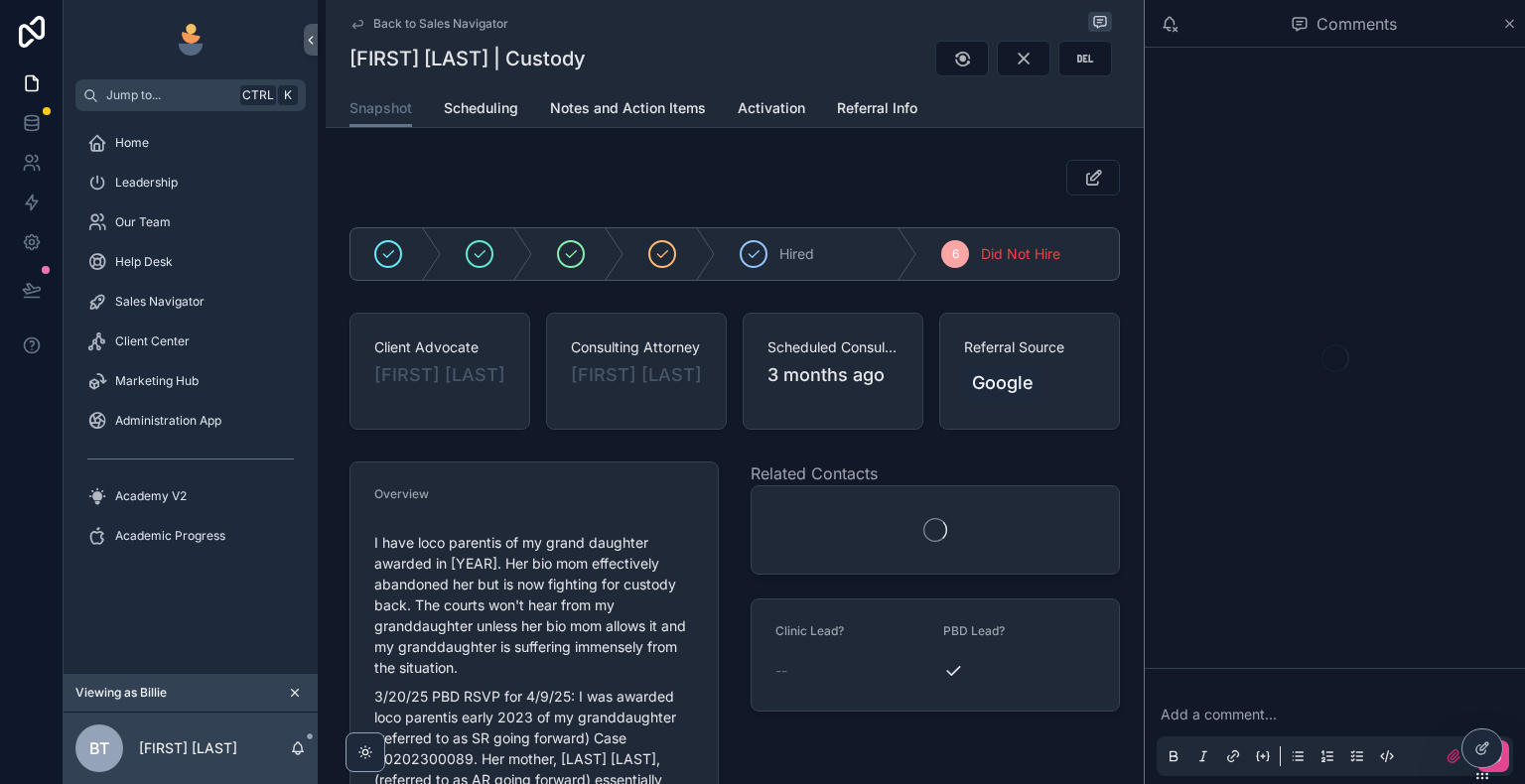 click 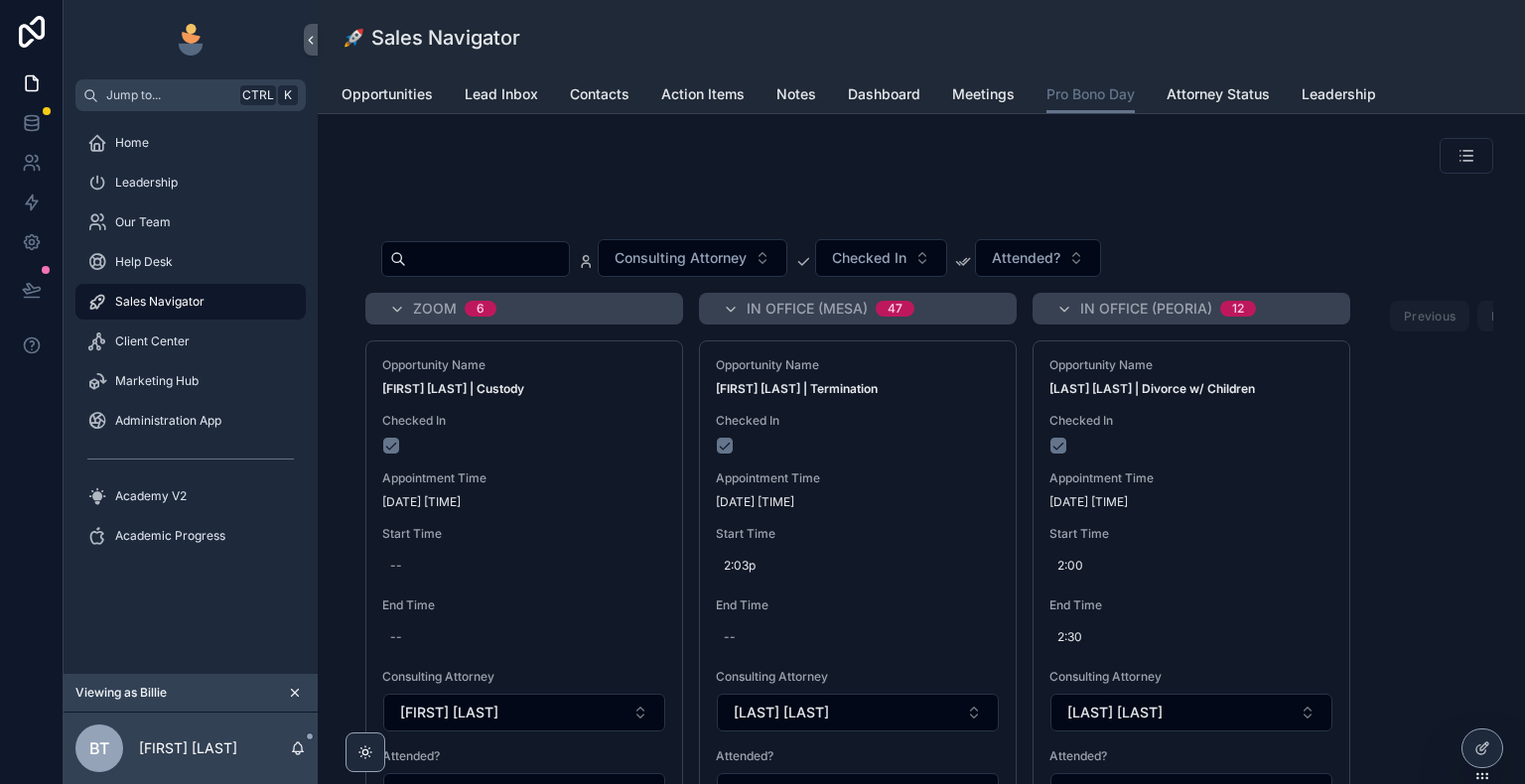 scroll, scrollTop: 0, scrollLeft: 0, axis: both 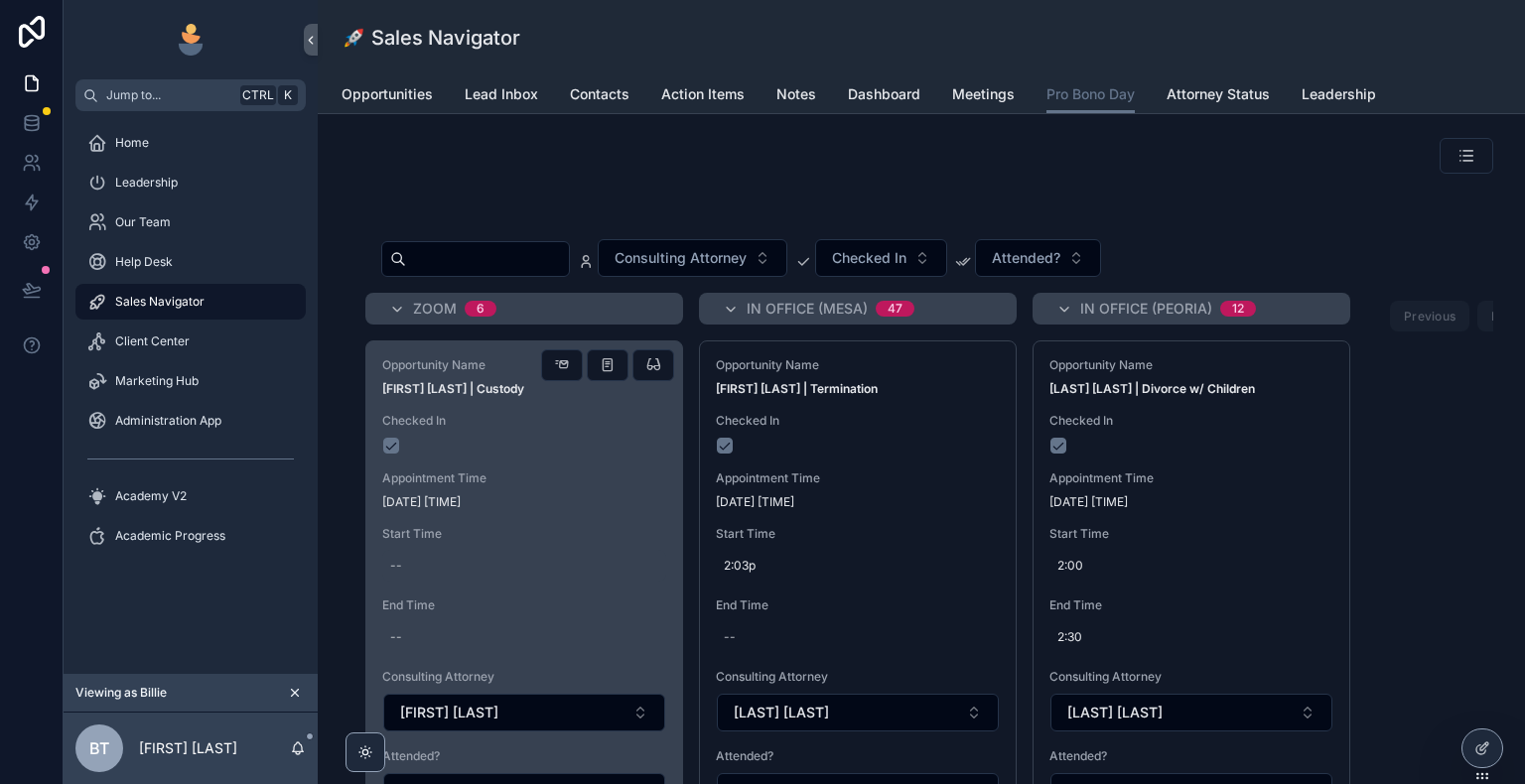click on "--" at bounding box center [396, 566] 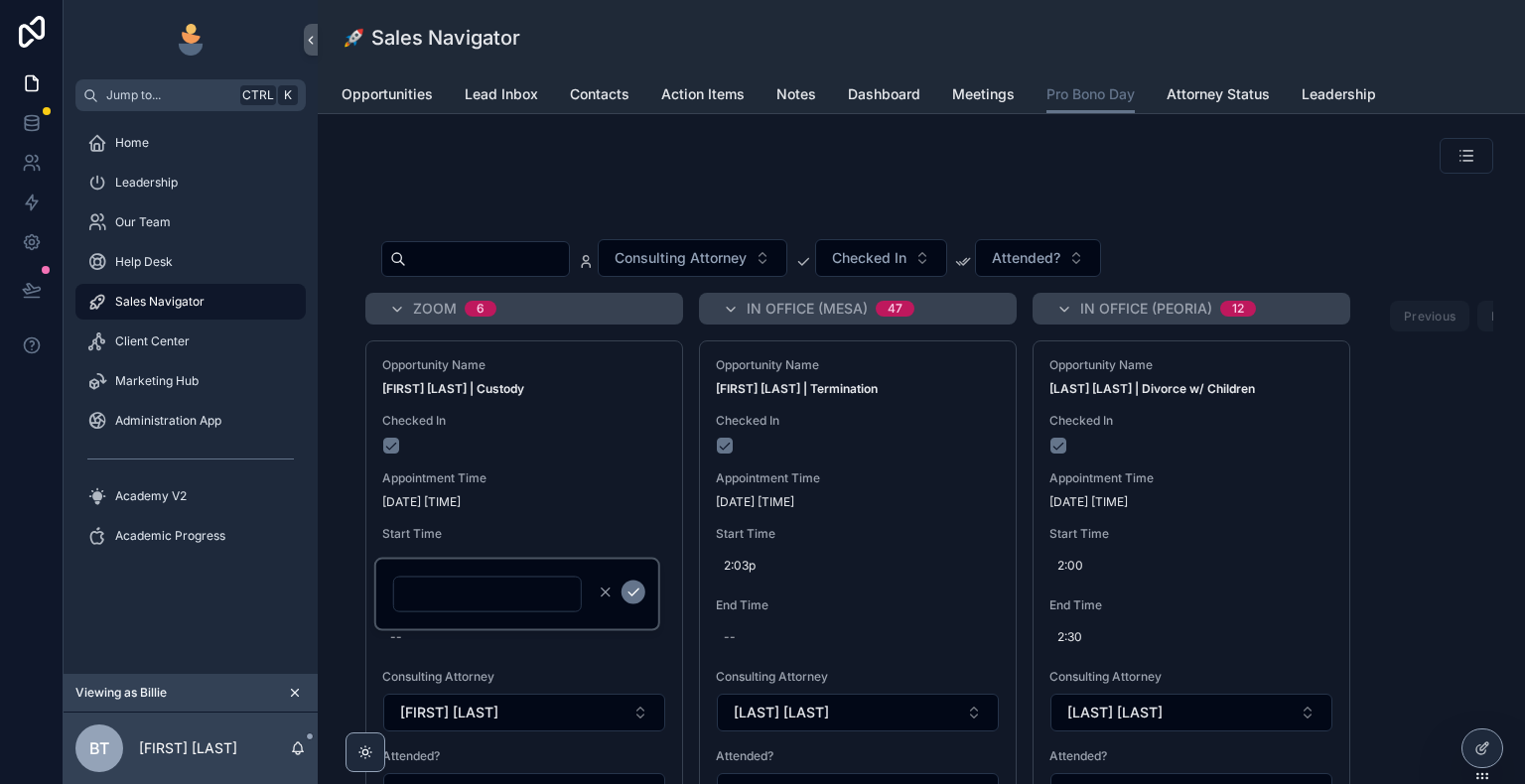 click on "ZOOM 6" at bounding box center (536, 309) 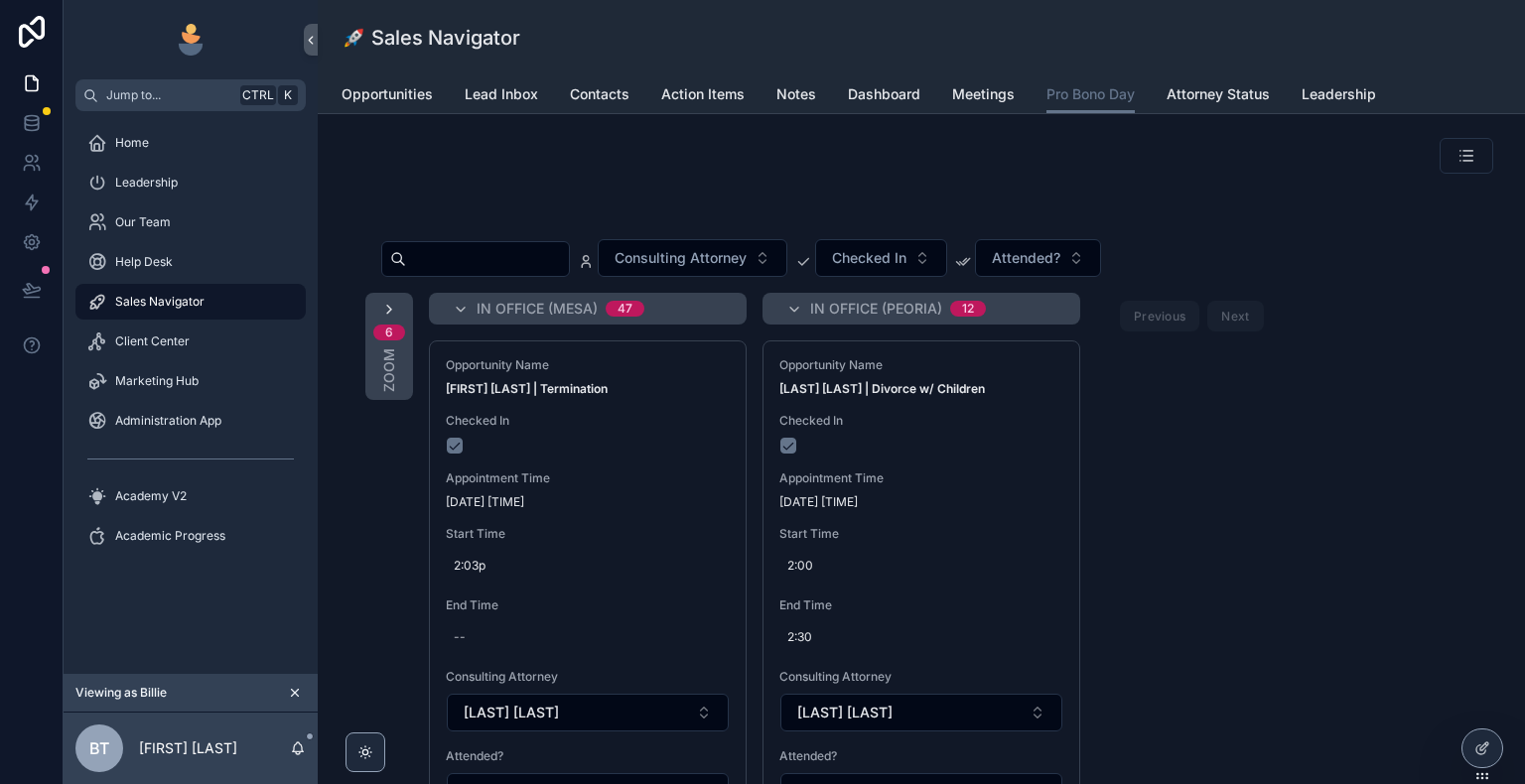 click at bounding box center (389, 310) 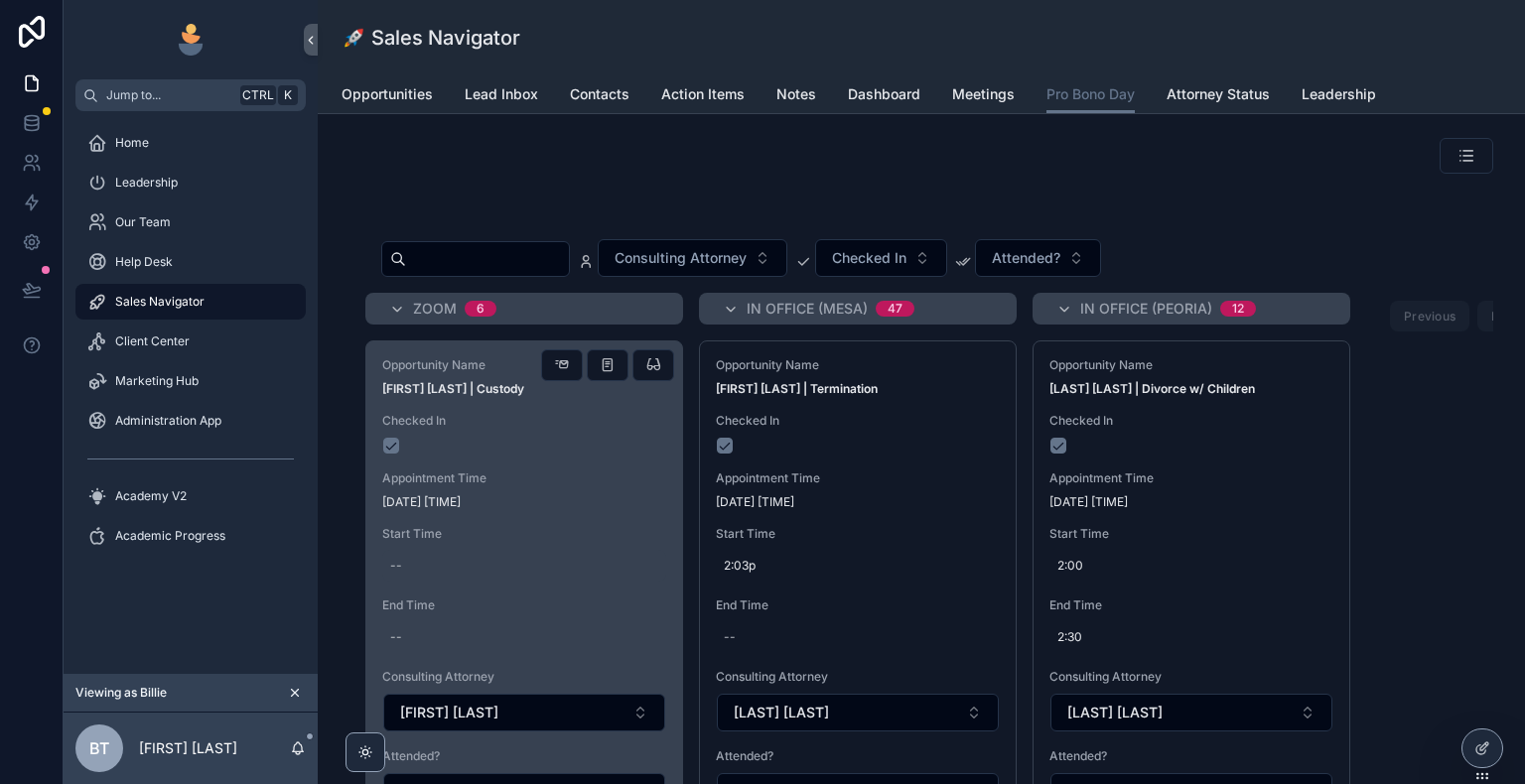 click on "--" at bounding box center [524, 566] 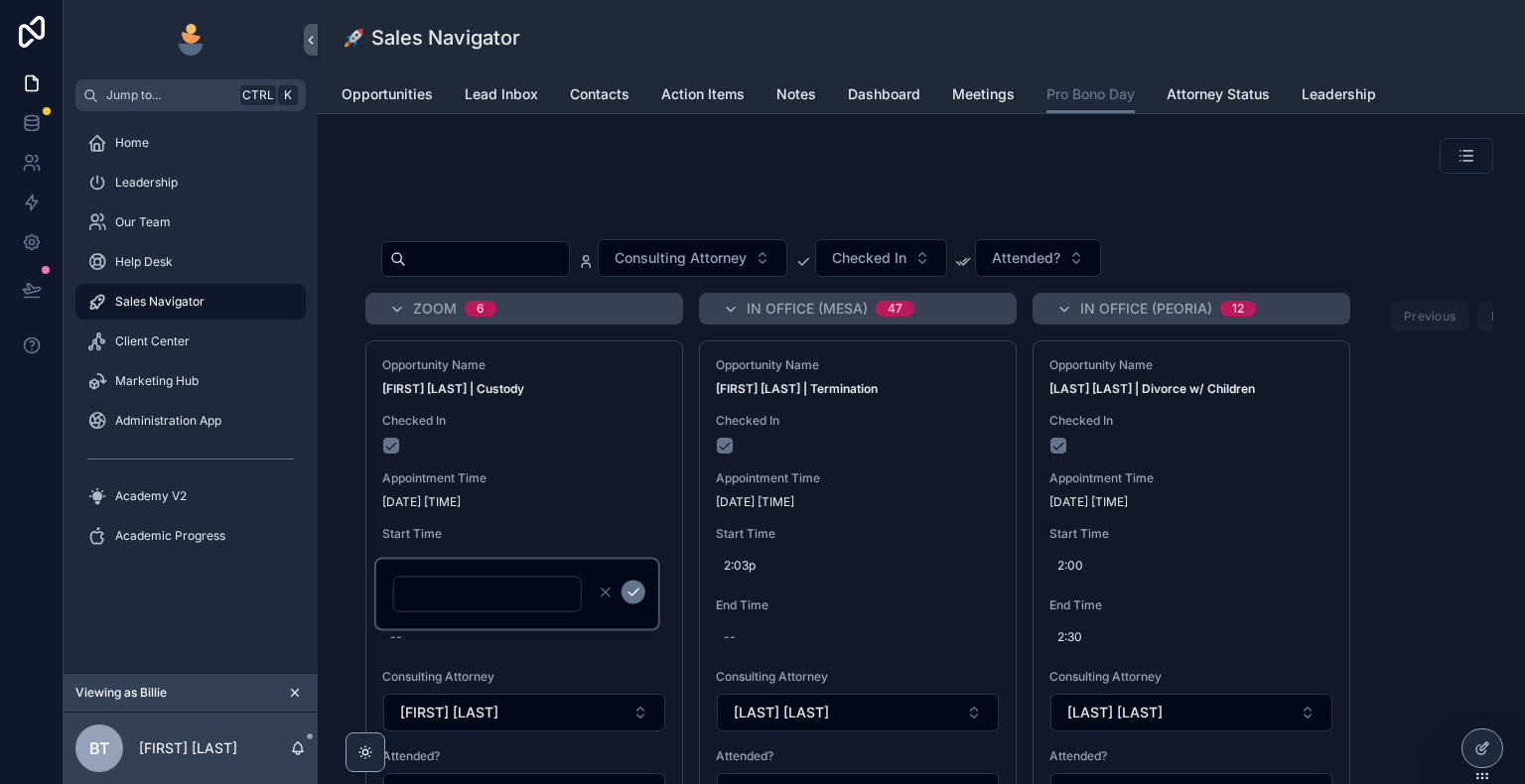 click 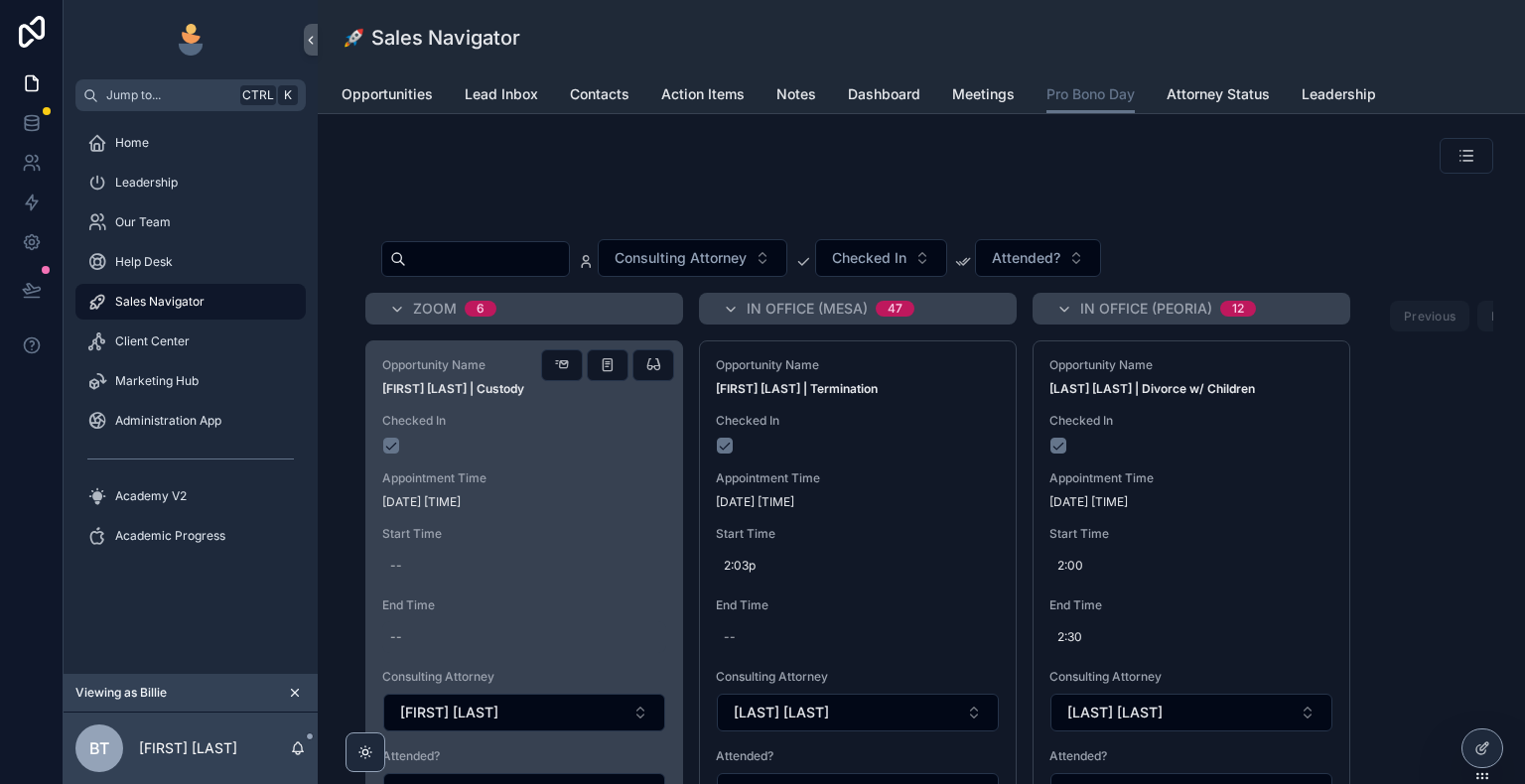 click on "--" at bounding box center [396, 637] 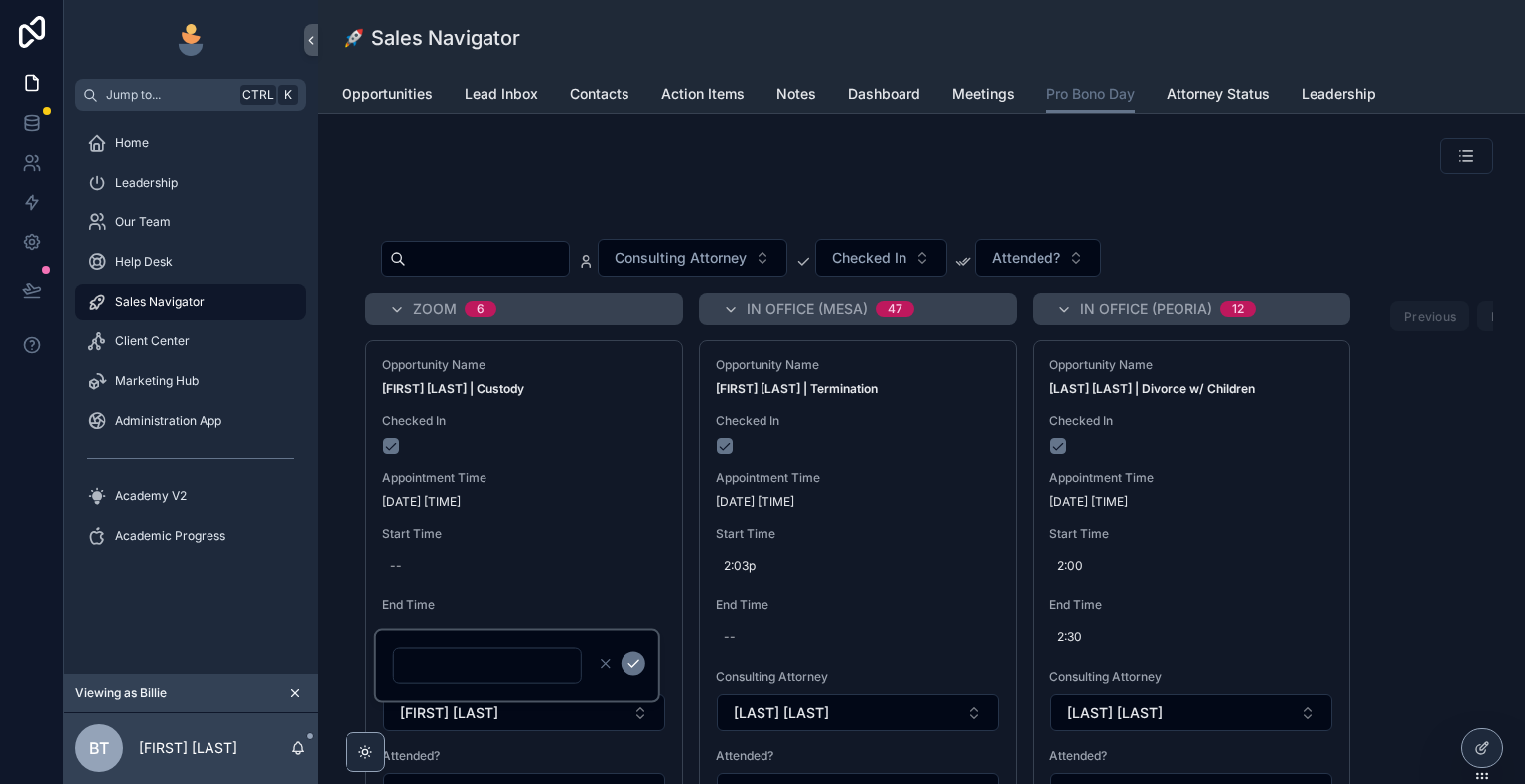 click 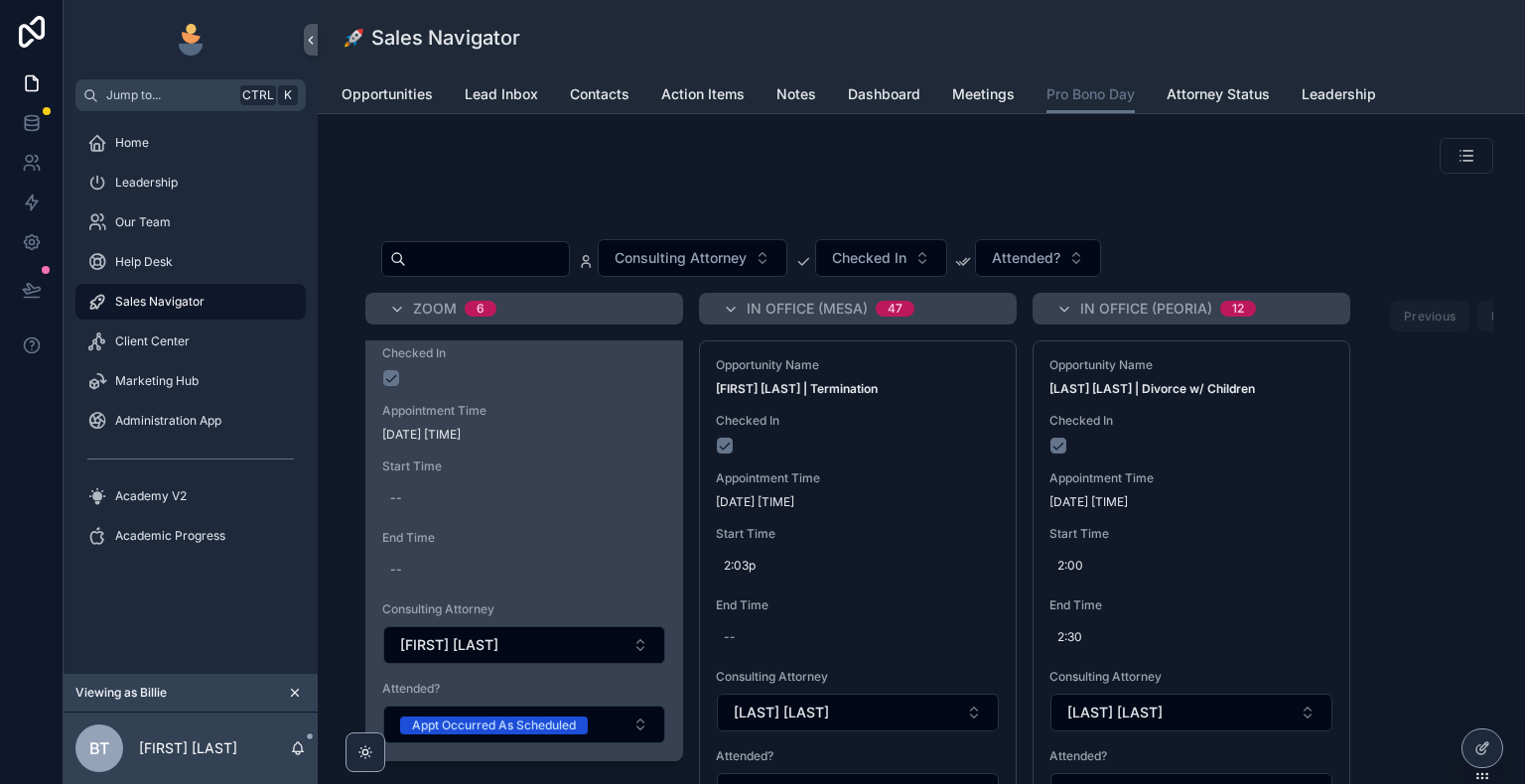 scroll, scrollTop: 99, scrollLeft: 0, axis: vertical 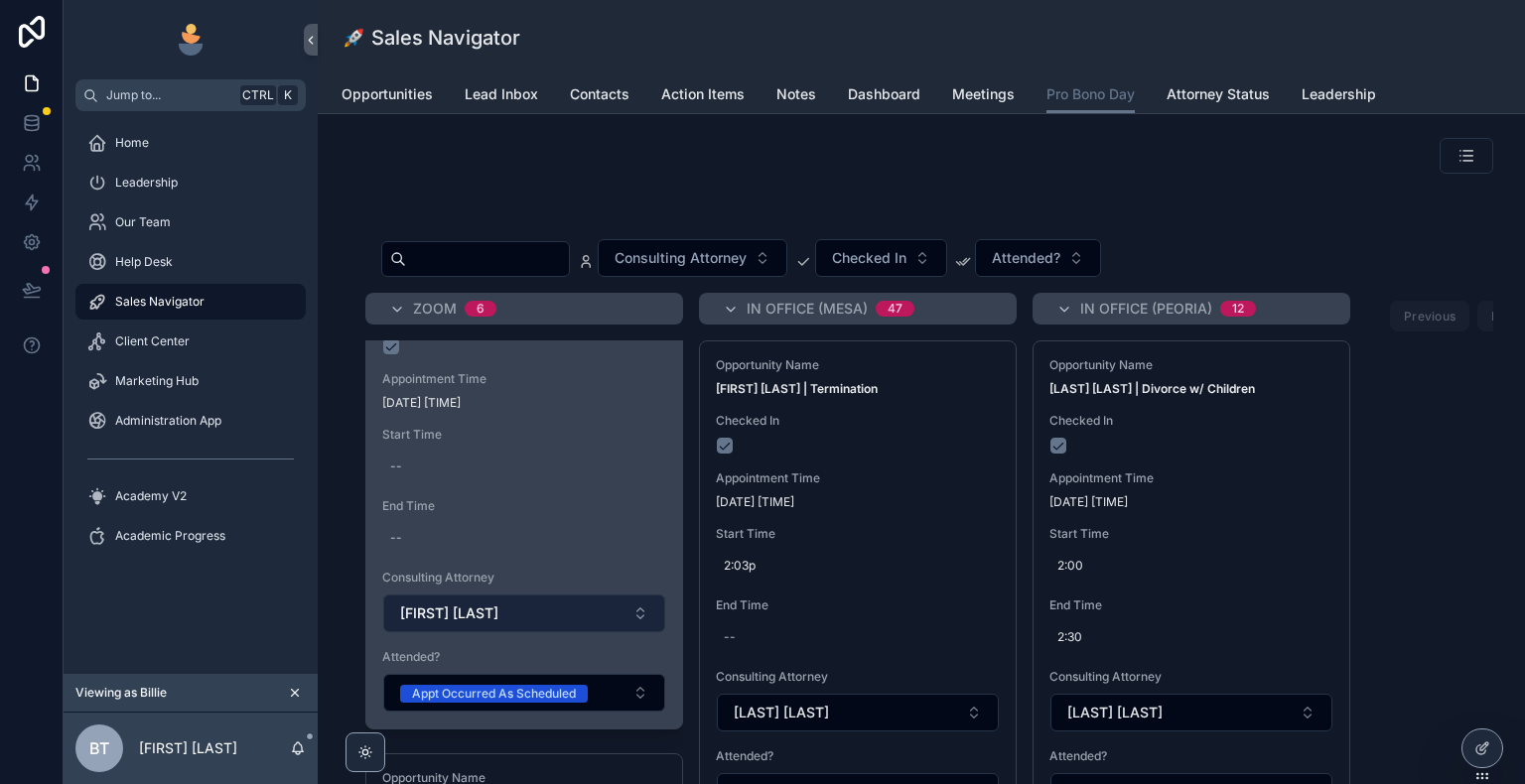 click on "[FIRST] [LAST]" at bounding box center [524, 613] 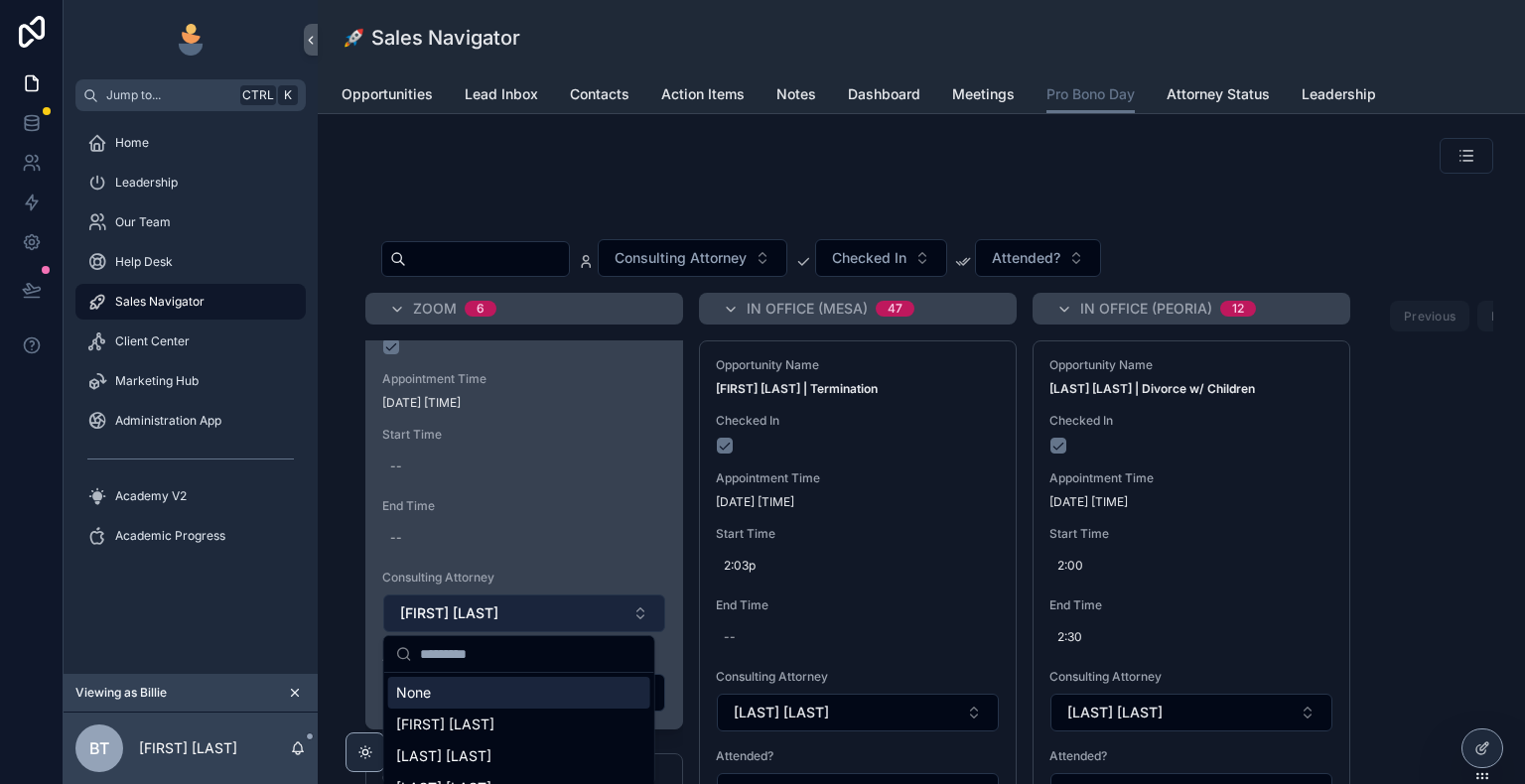 click on "[FIRST] [LAST]" at bounding box center (524, 613) 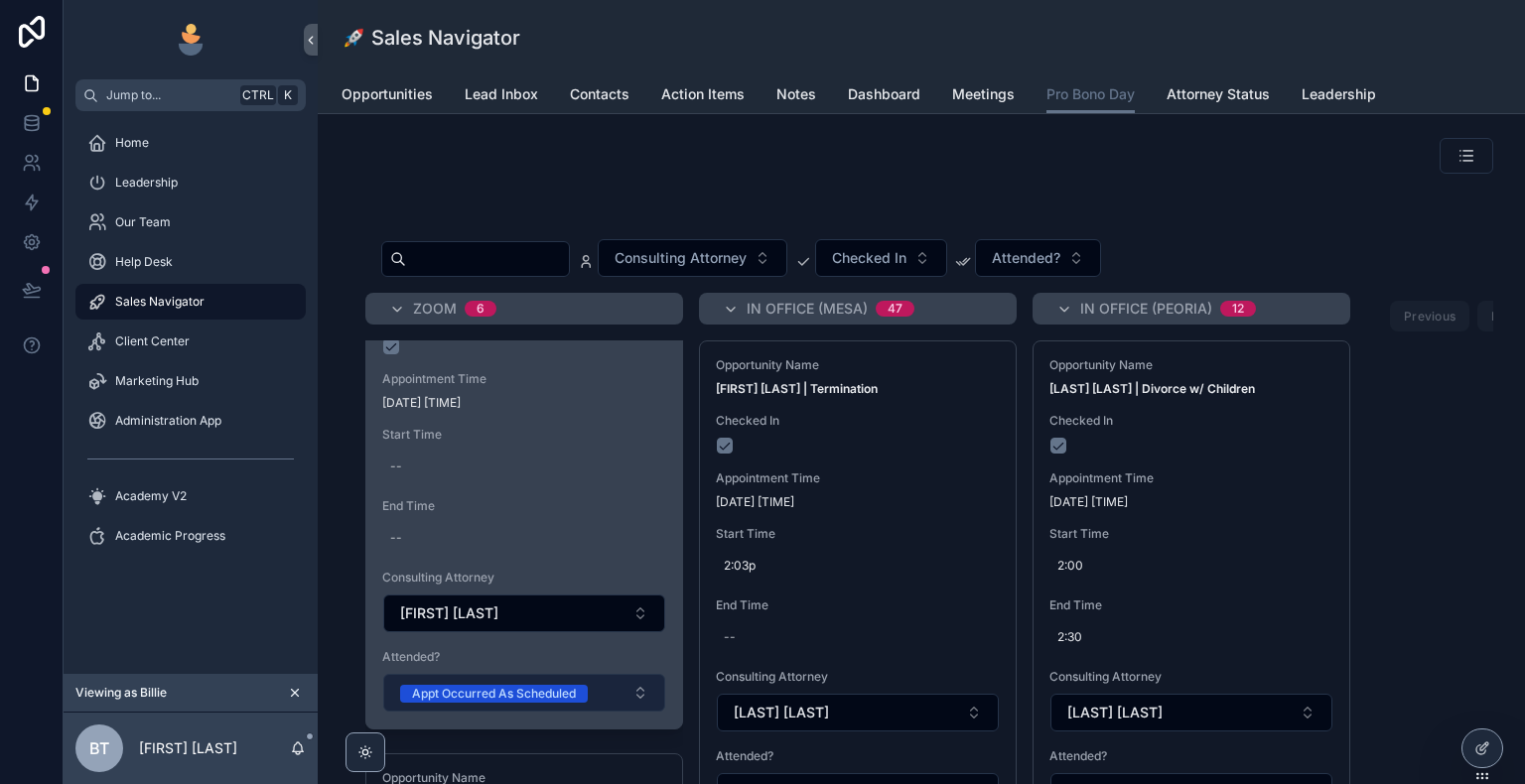 click on "Appt Occurred As Scheduled" at bounding box center [524, 693] 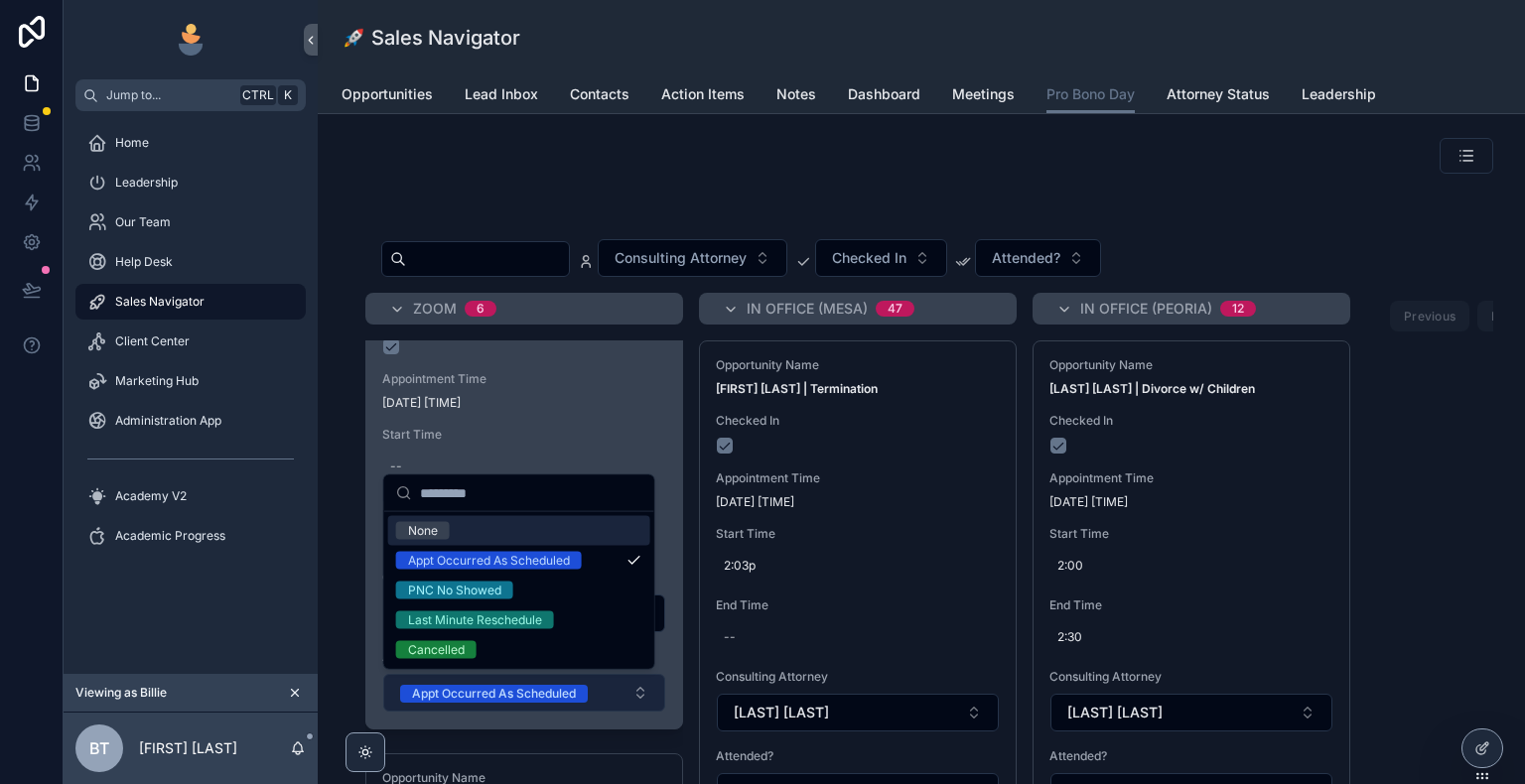 click on "Appt Occurred As Scheduled" at bounding box center [524, 693] 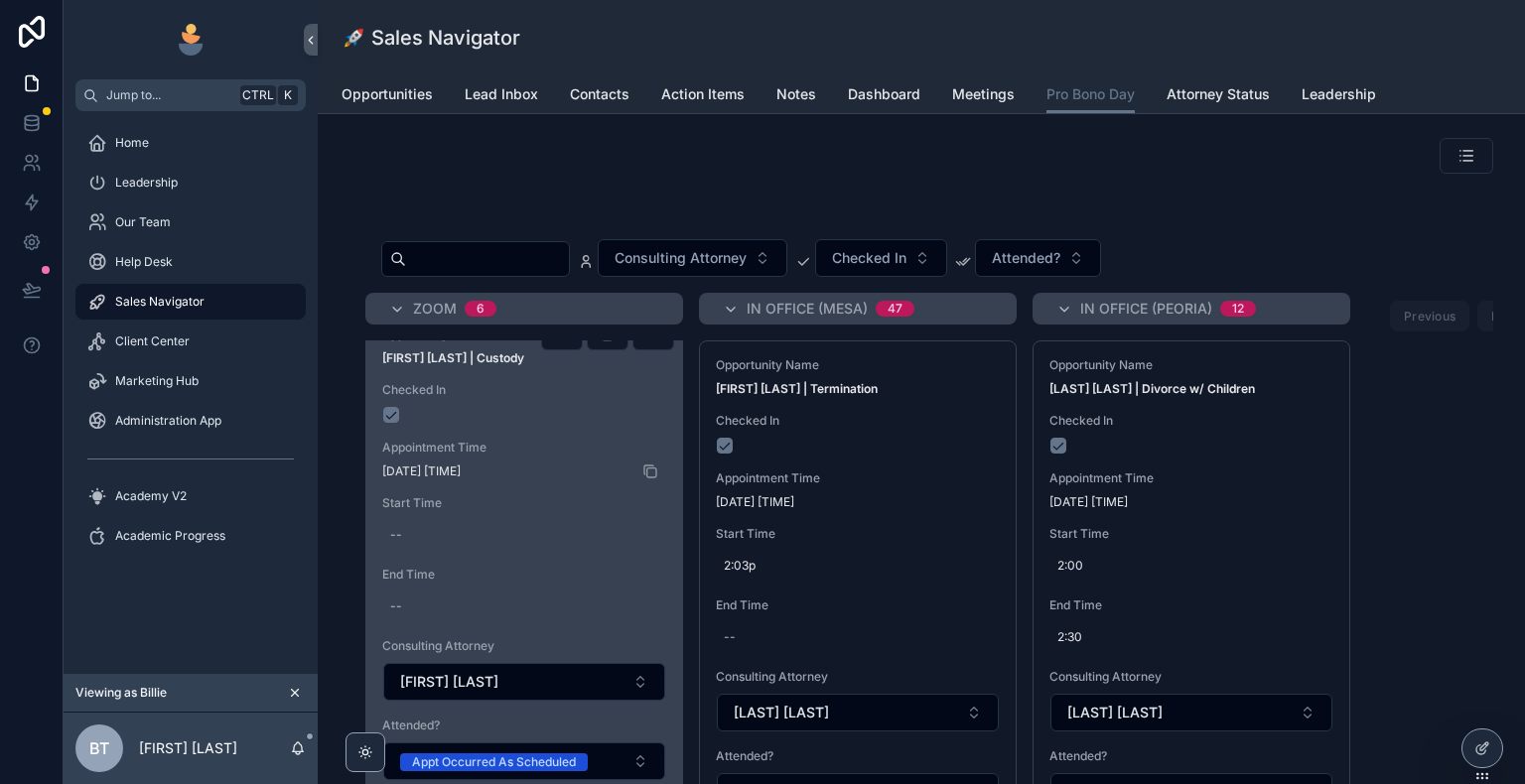 scroll, scrollTop: 0, scrollLeft: 0, axis: both 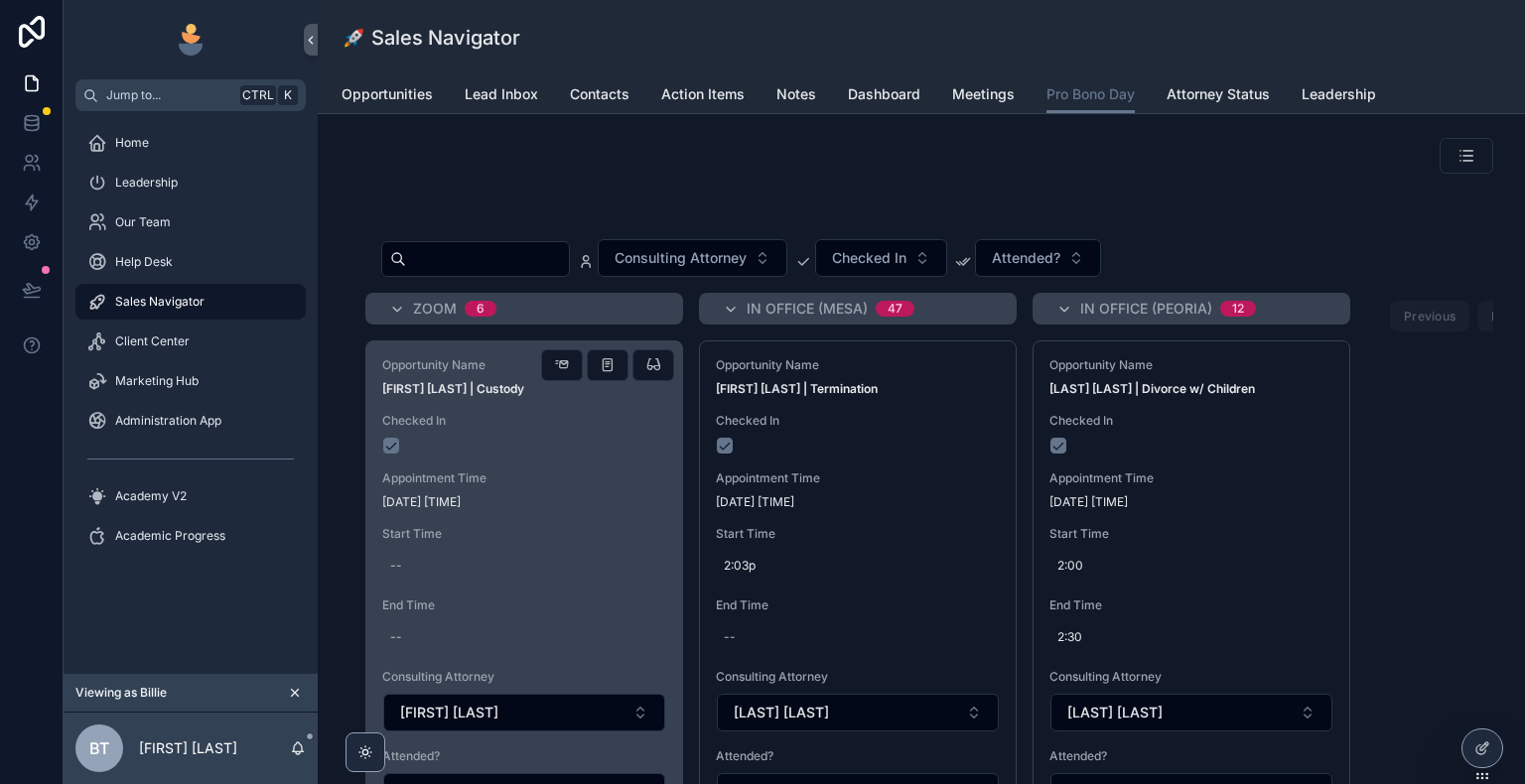 click at bounding box center [524, 446] 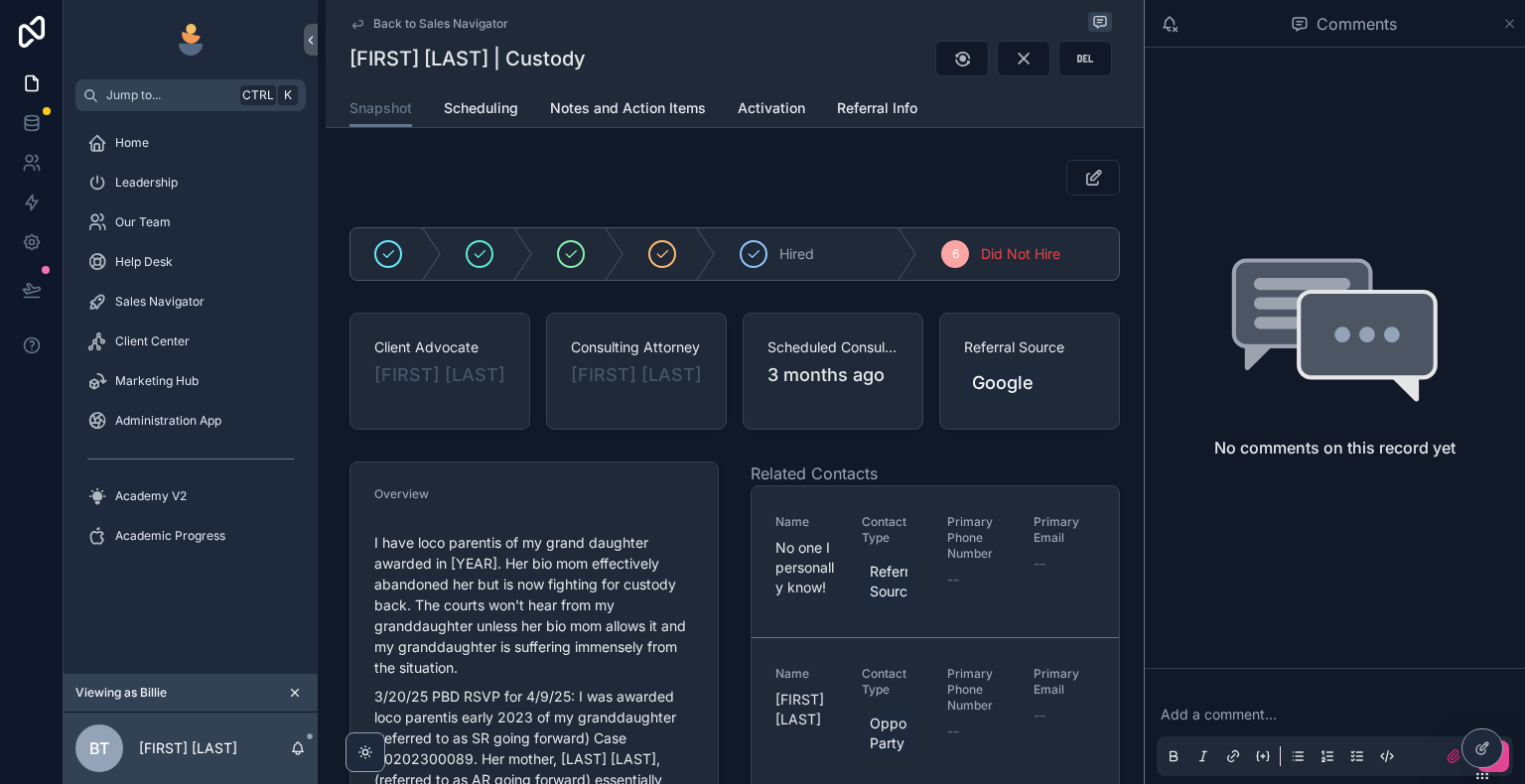 click 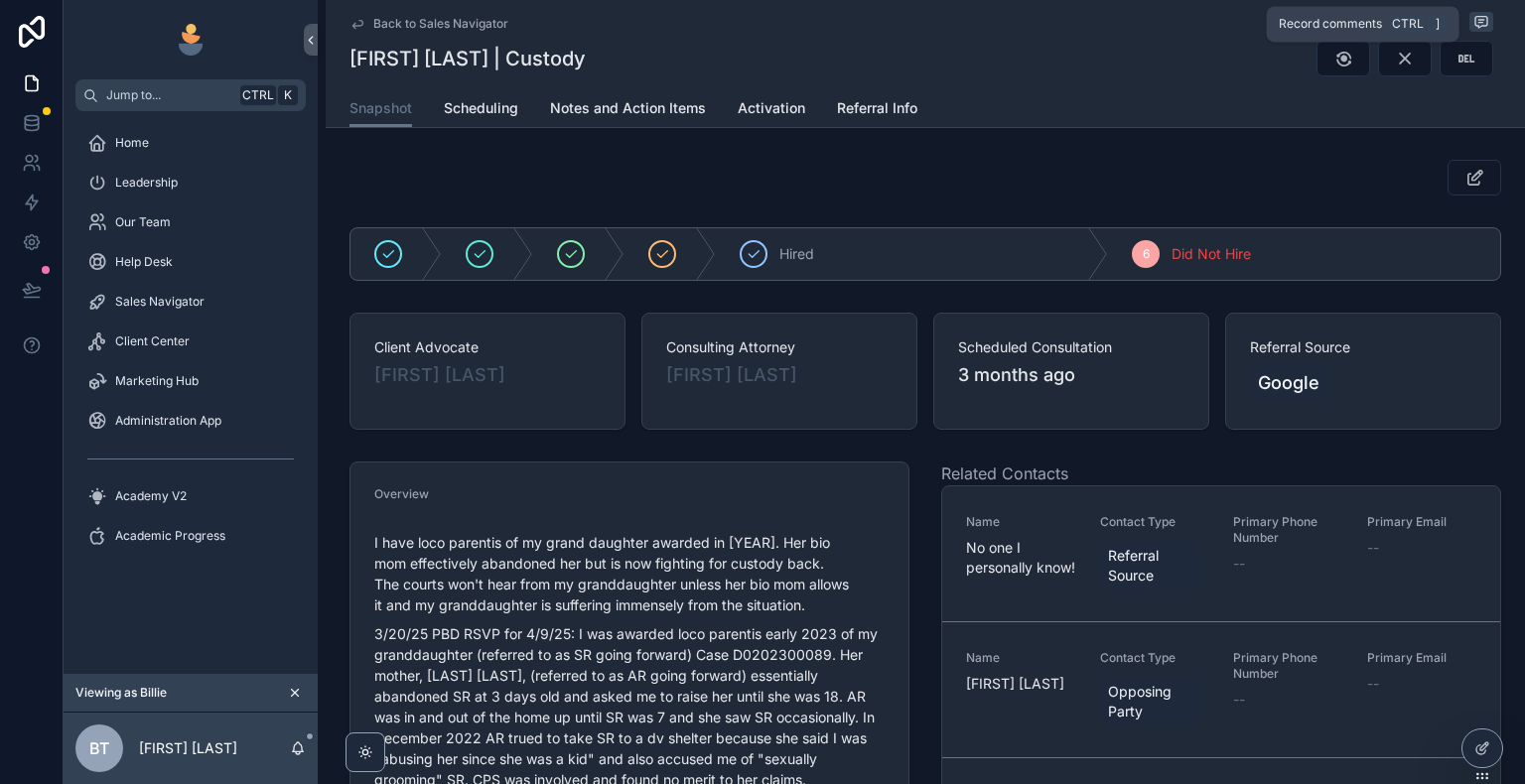 click 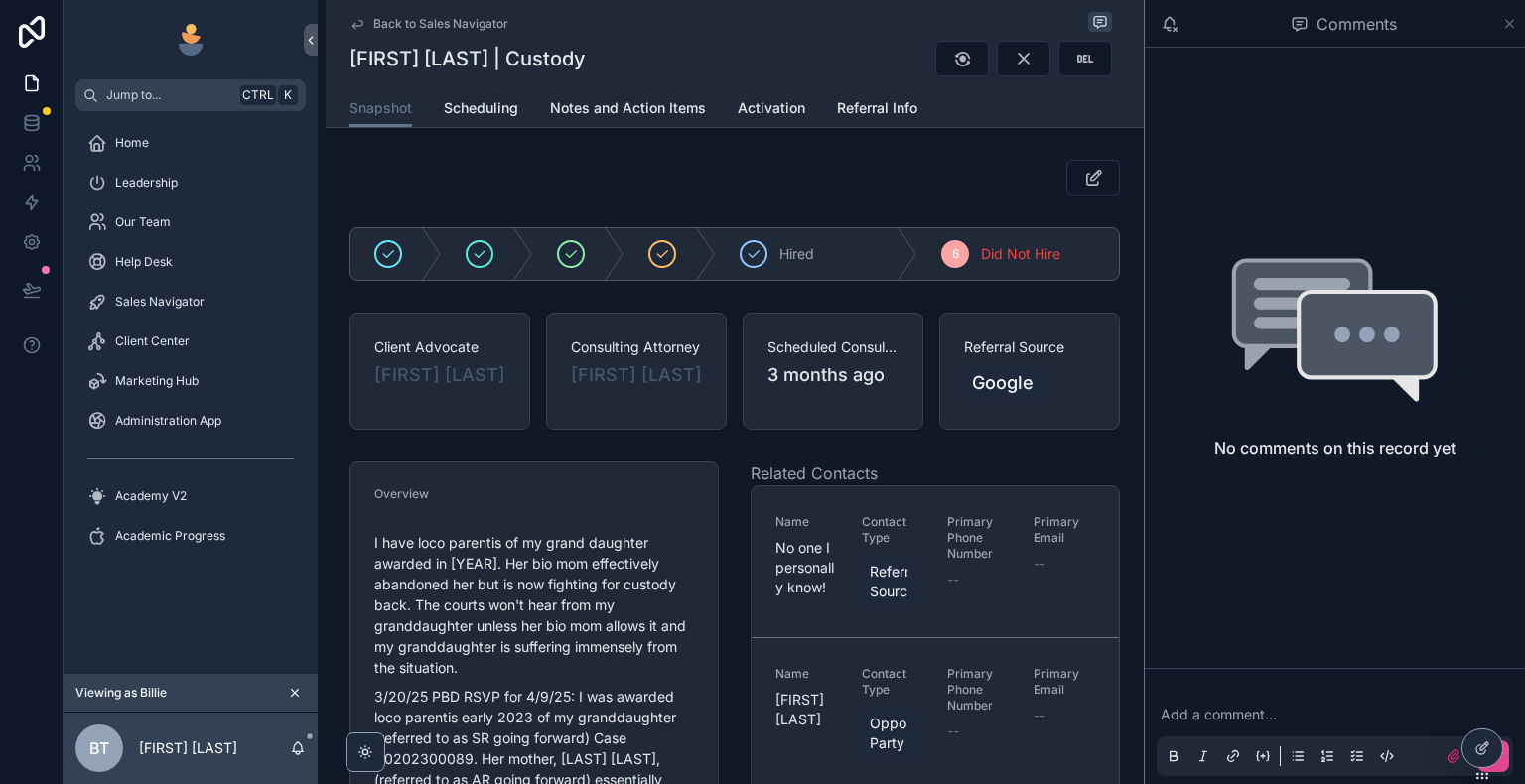 click 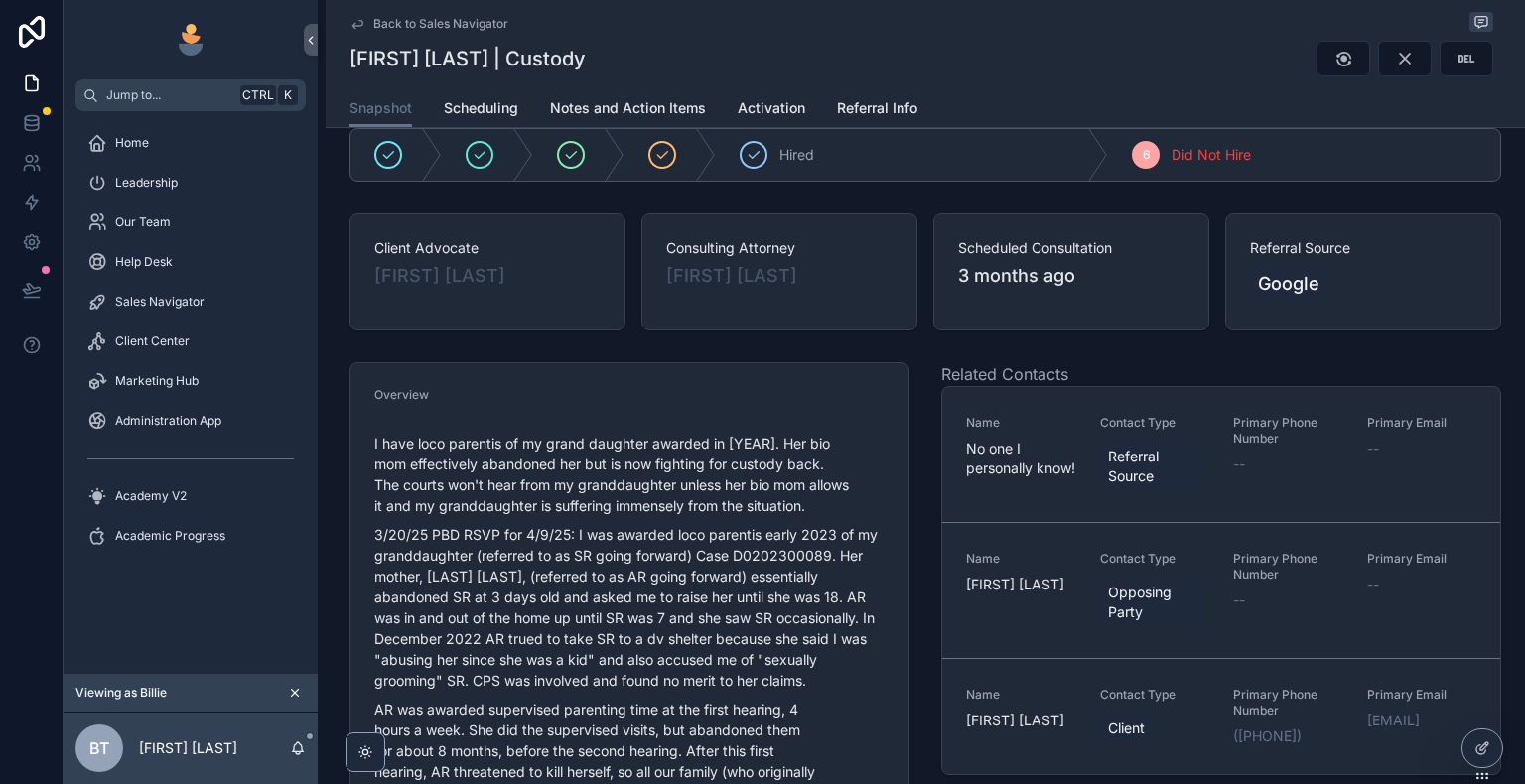 scroll, scrollTop: 0, scrollLeft: 0, axis: both 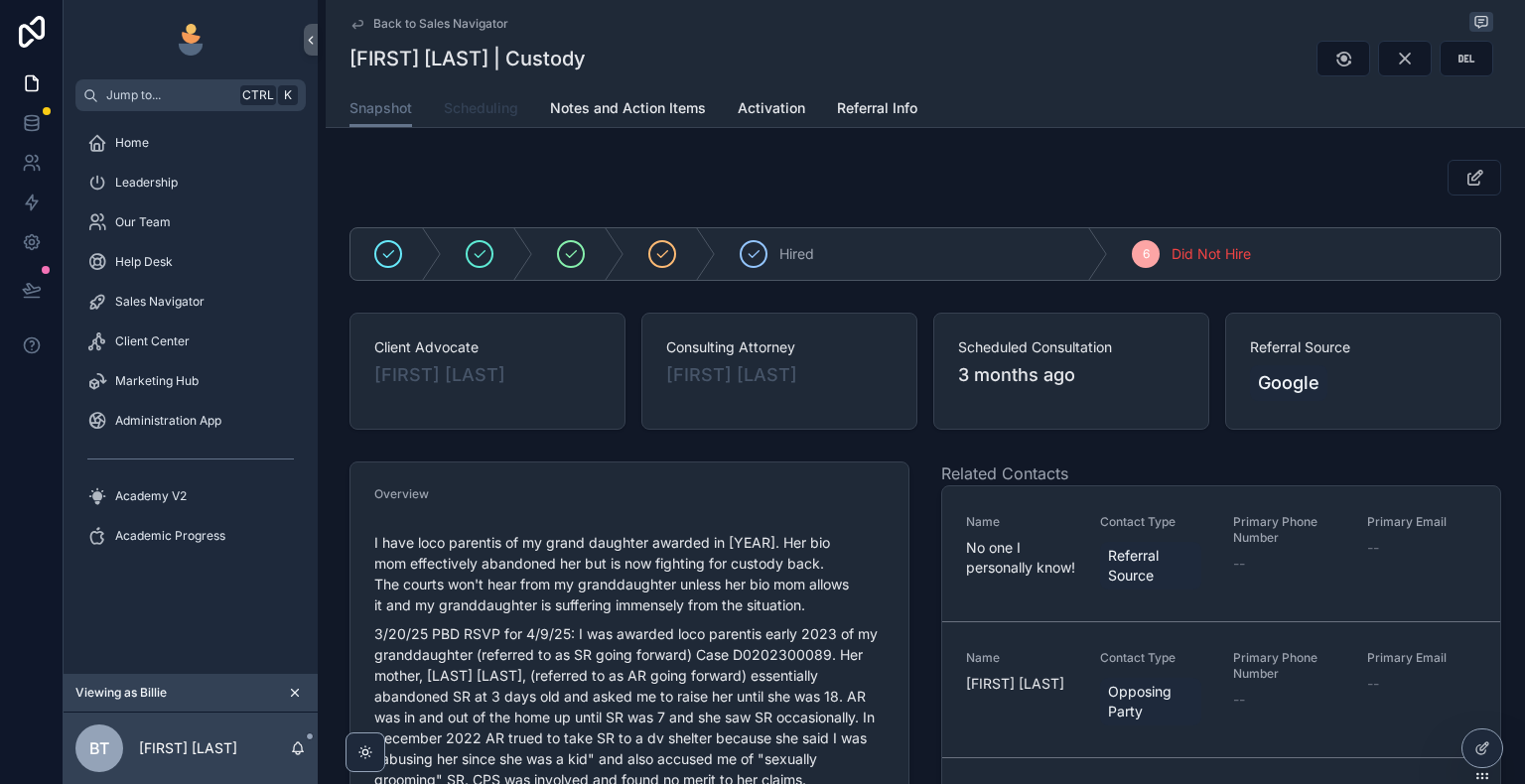 click on "Scheduling" at bounding box center [481, 108] 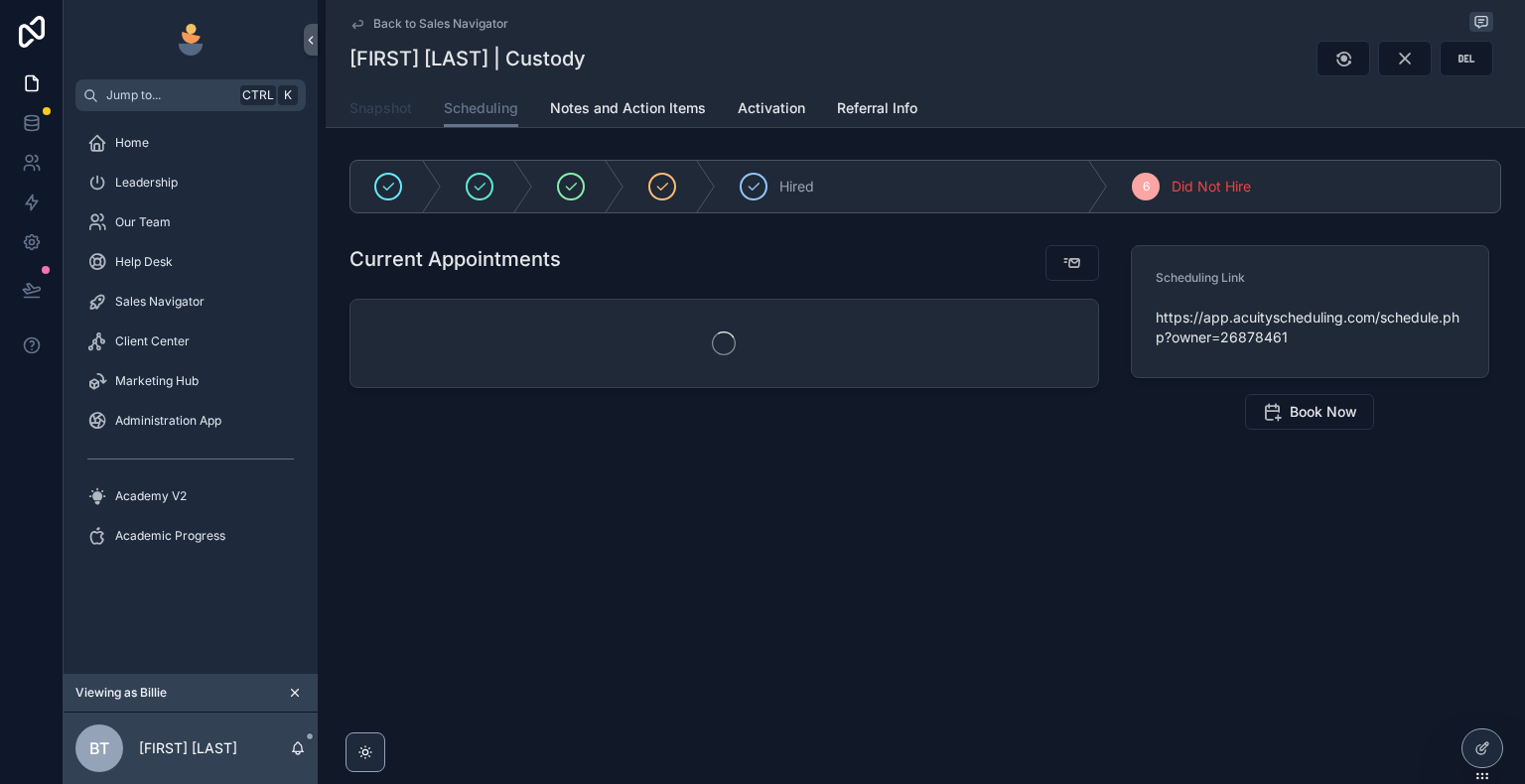 click on "Snapshot" at bounding box center (380, 108) 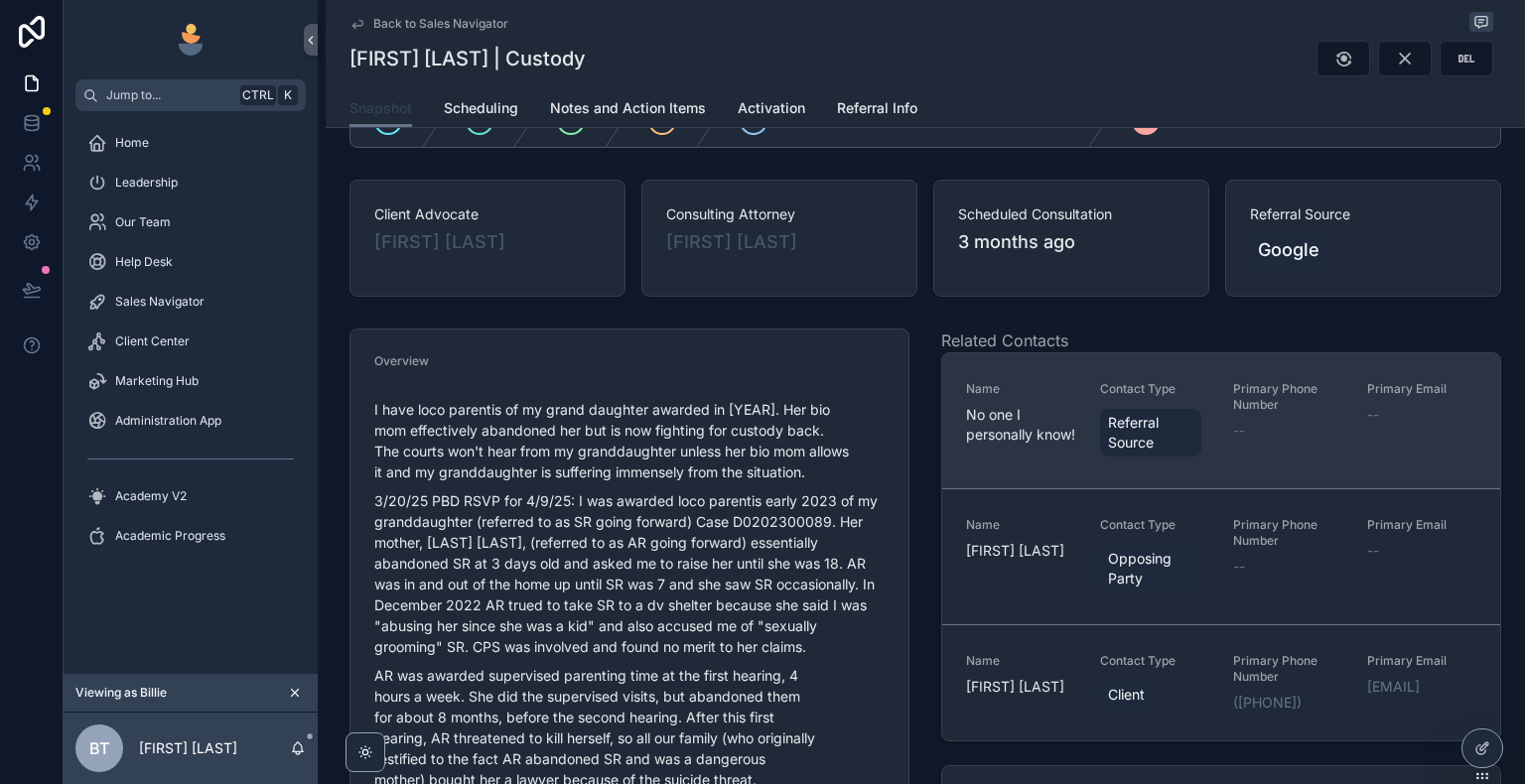 scroll, scrollTop: 0, scrollLeft: 0, axis: both 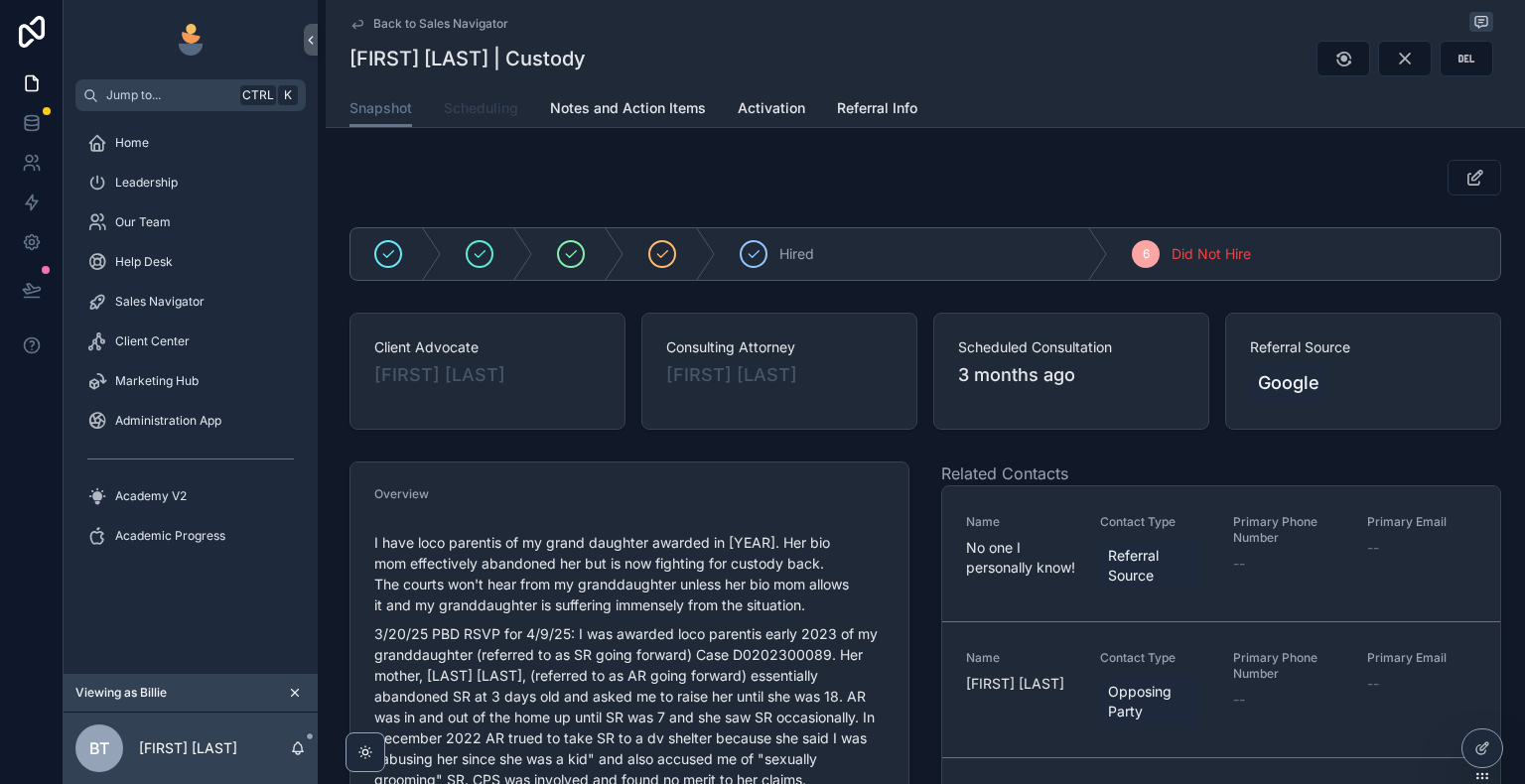 click on "Scheduling" at bounding box center [481, 108] 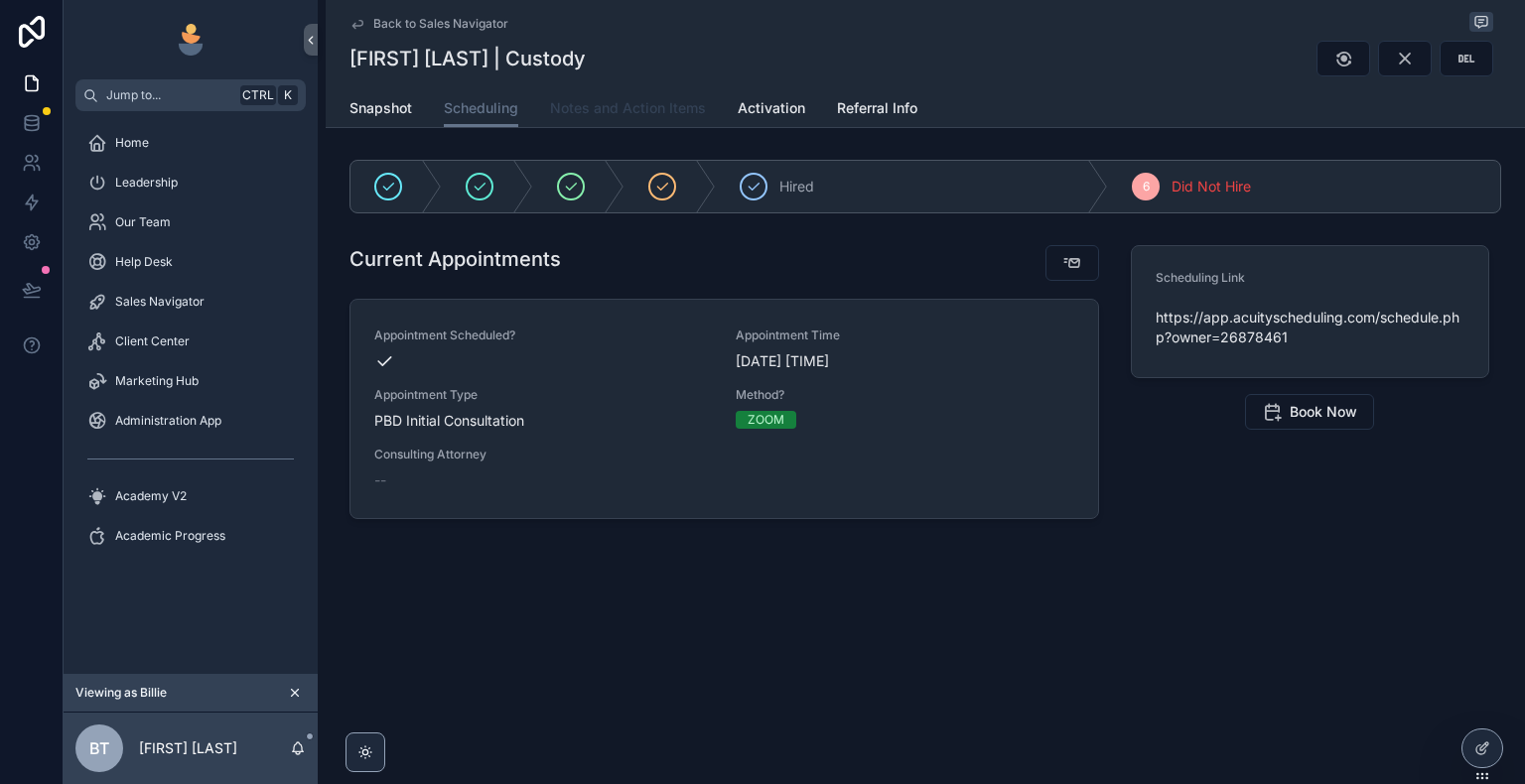 click on "Notes and Action Items" at bounding box center (627, 108) 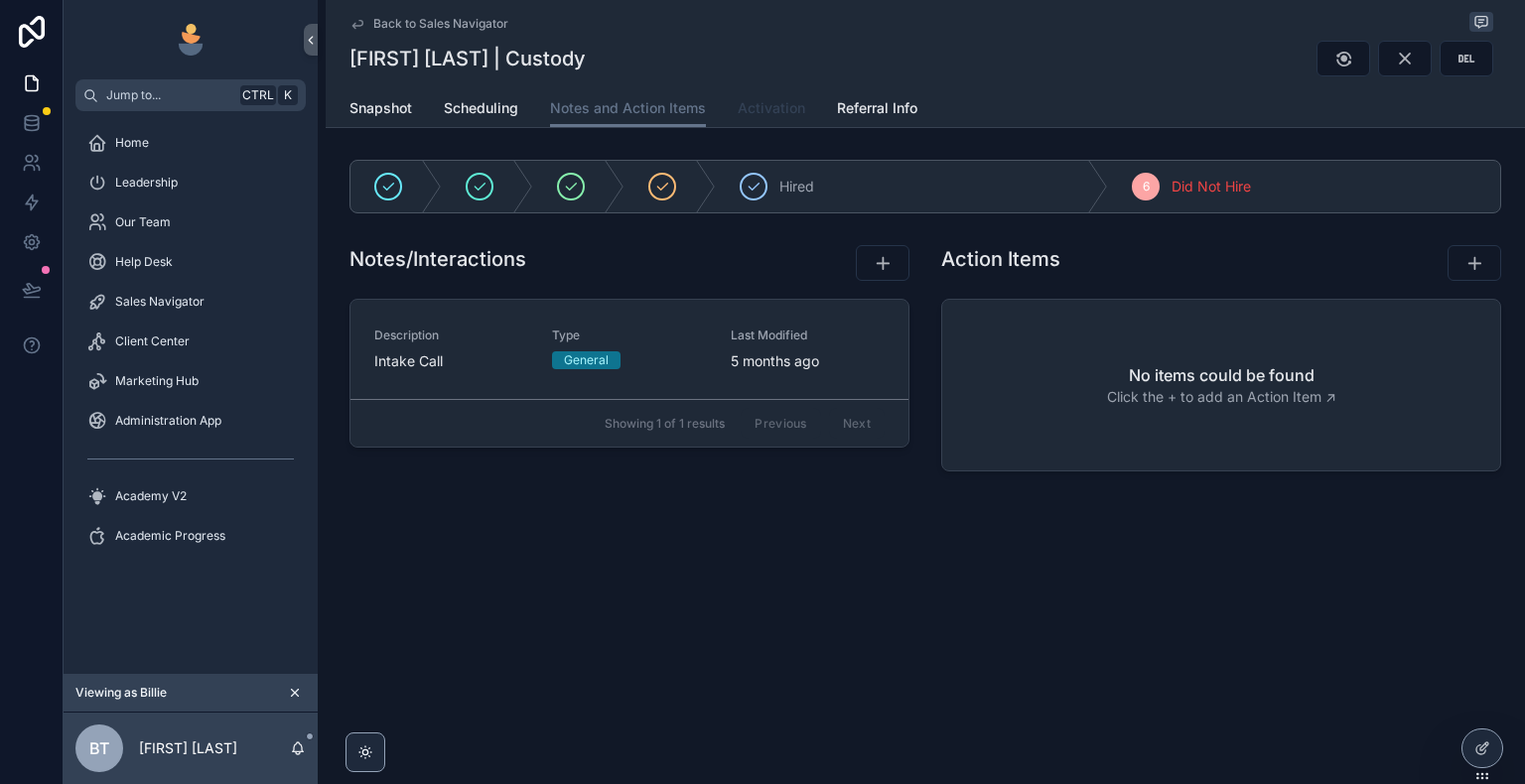 click on "Activation" at bounding box center (771, 108) 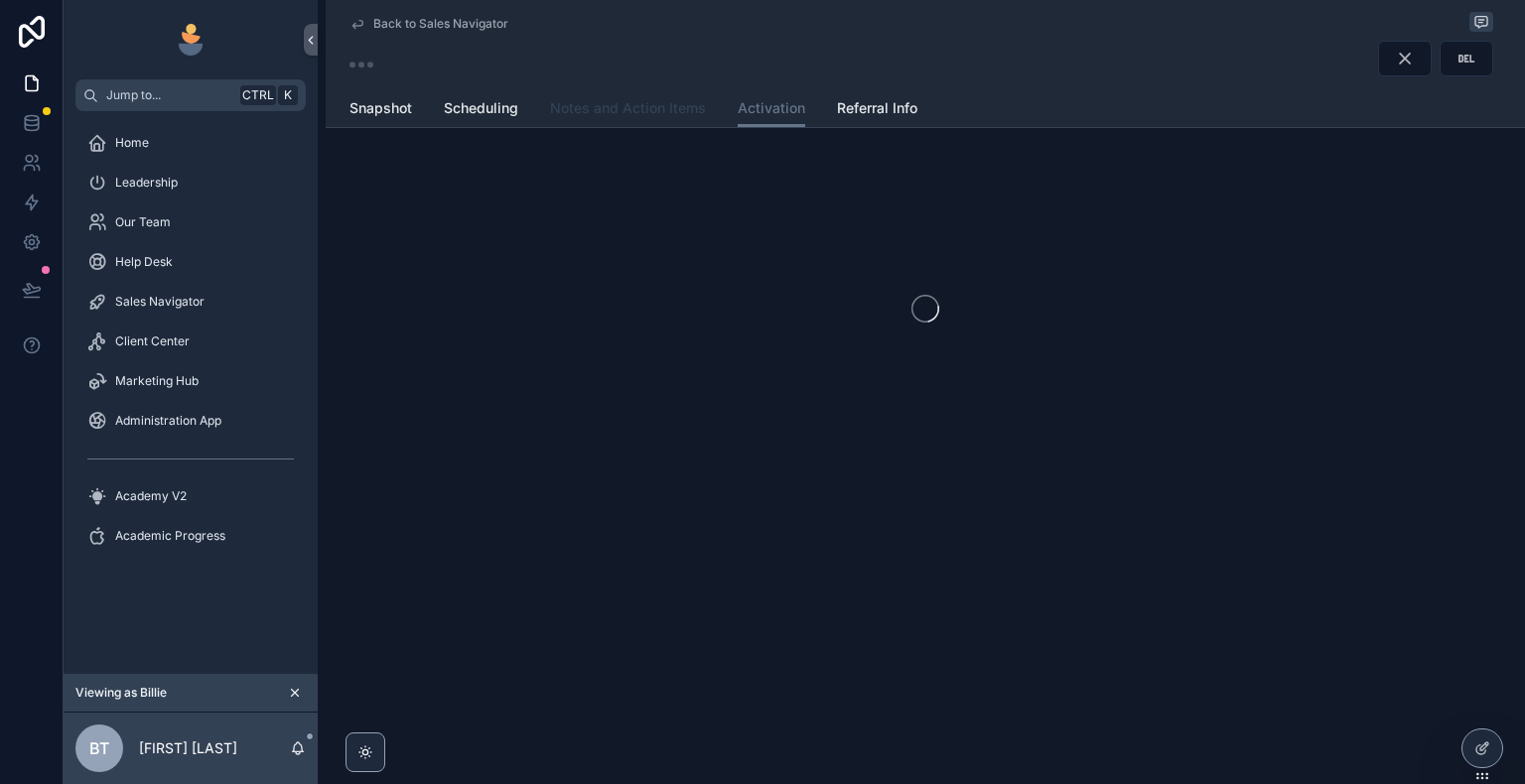 click on "Notes and Action Items" at bounding box center (627, 108) 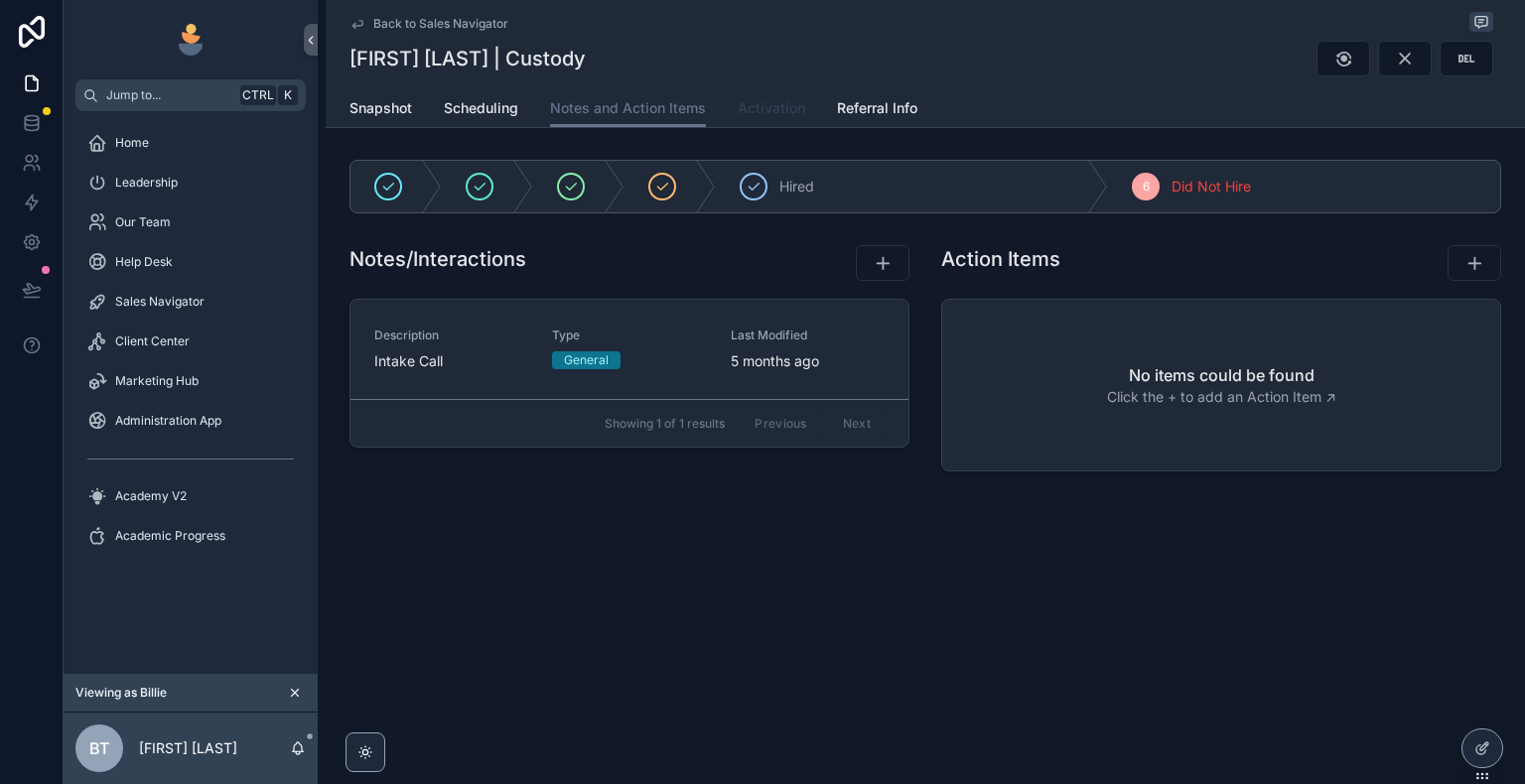 click on "Activation" at bounding box center (771, 108) 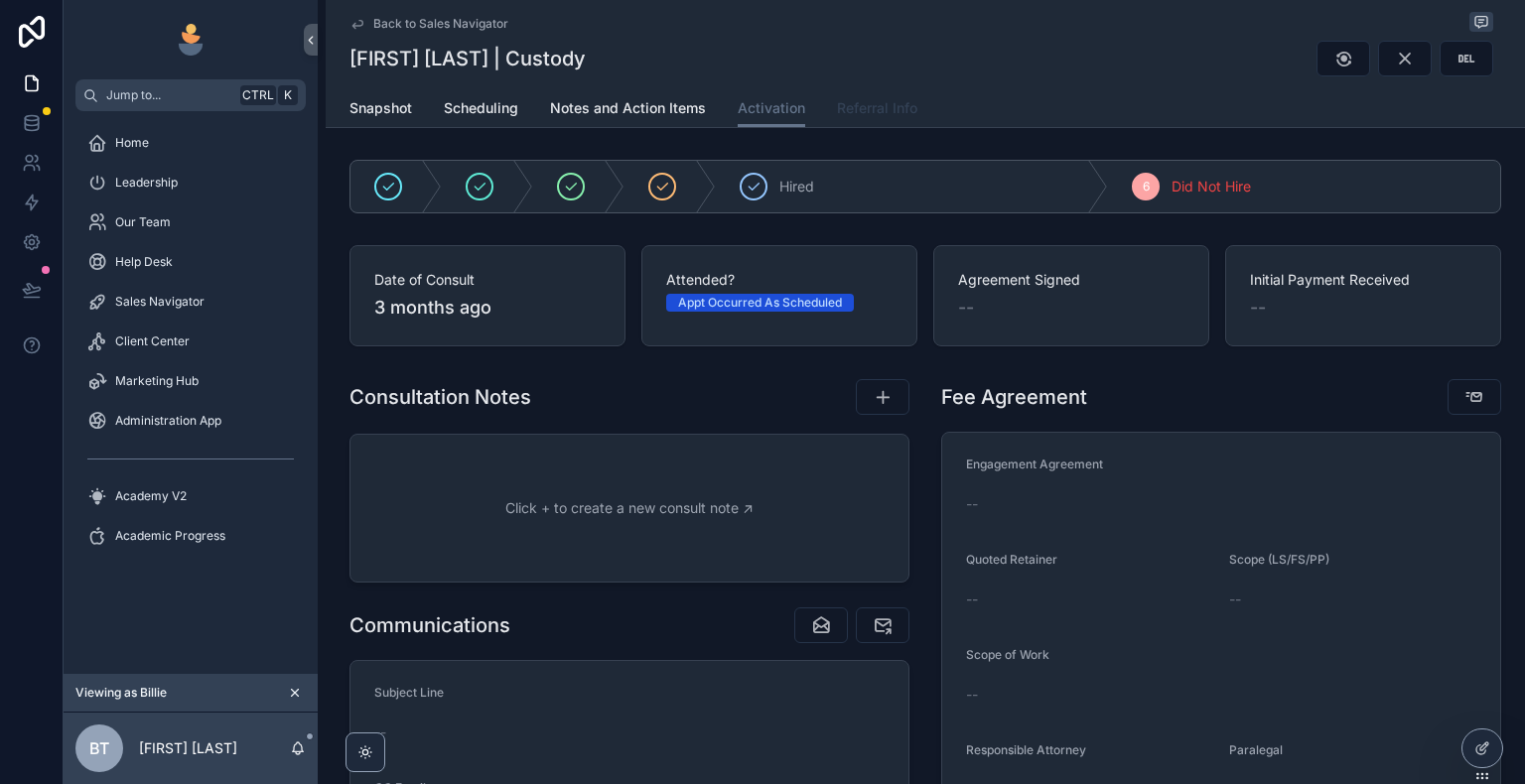 click on "Referral Info" at bounding box center [877, 108] 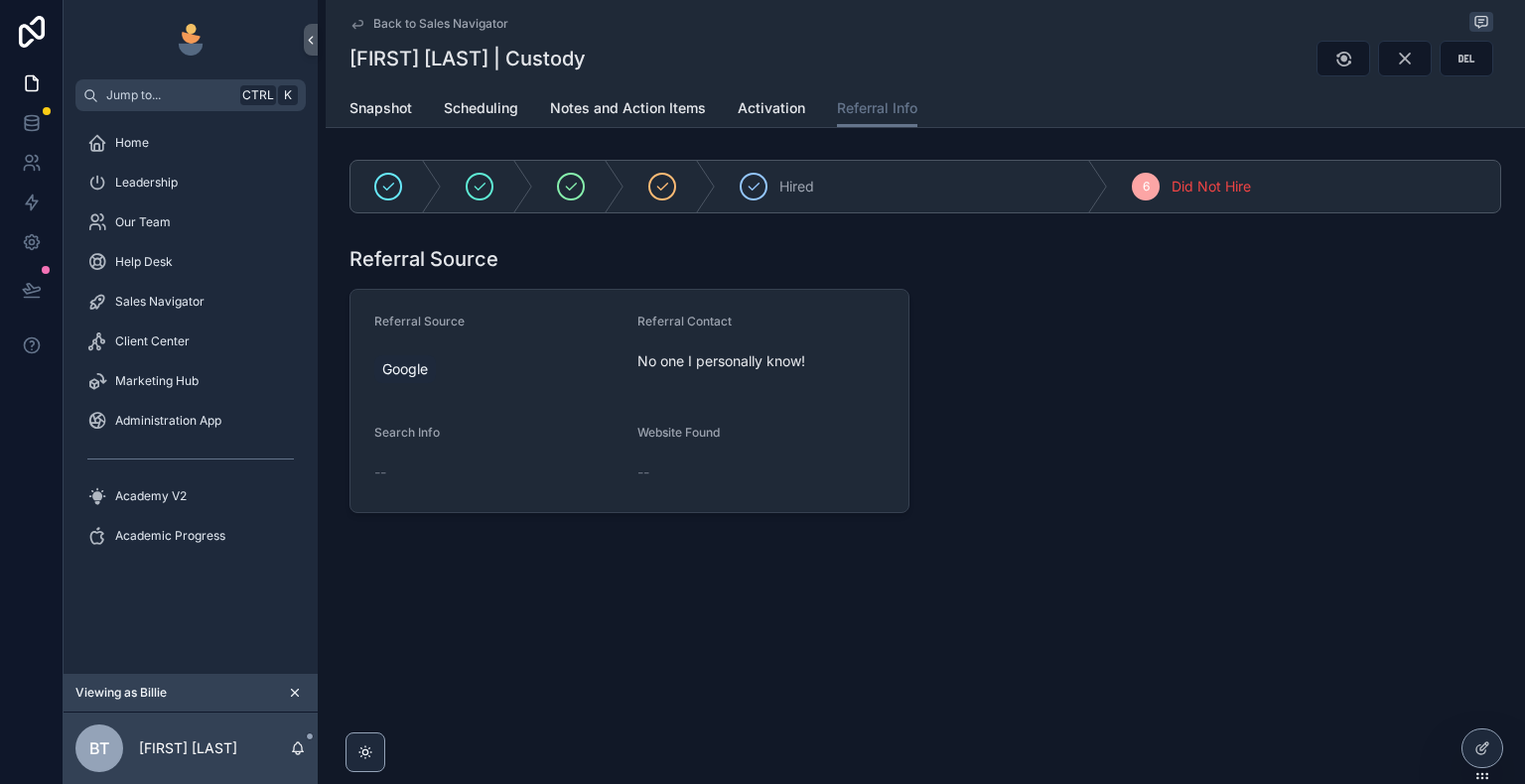 click 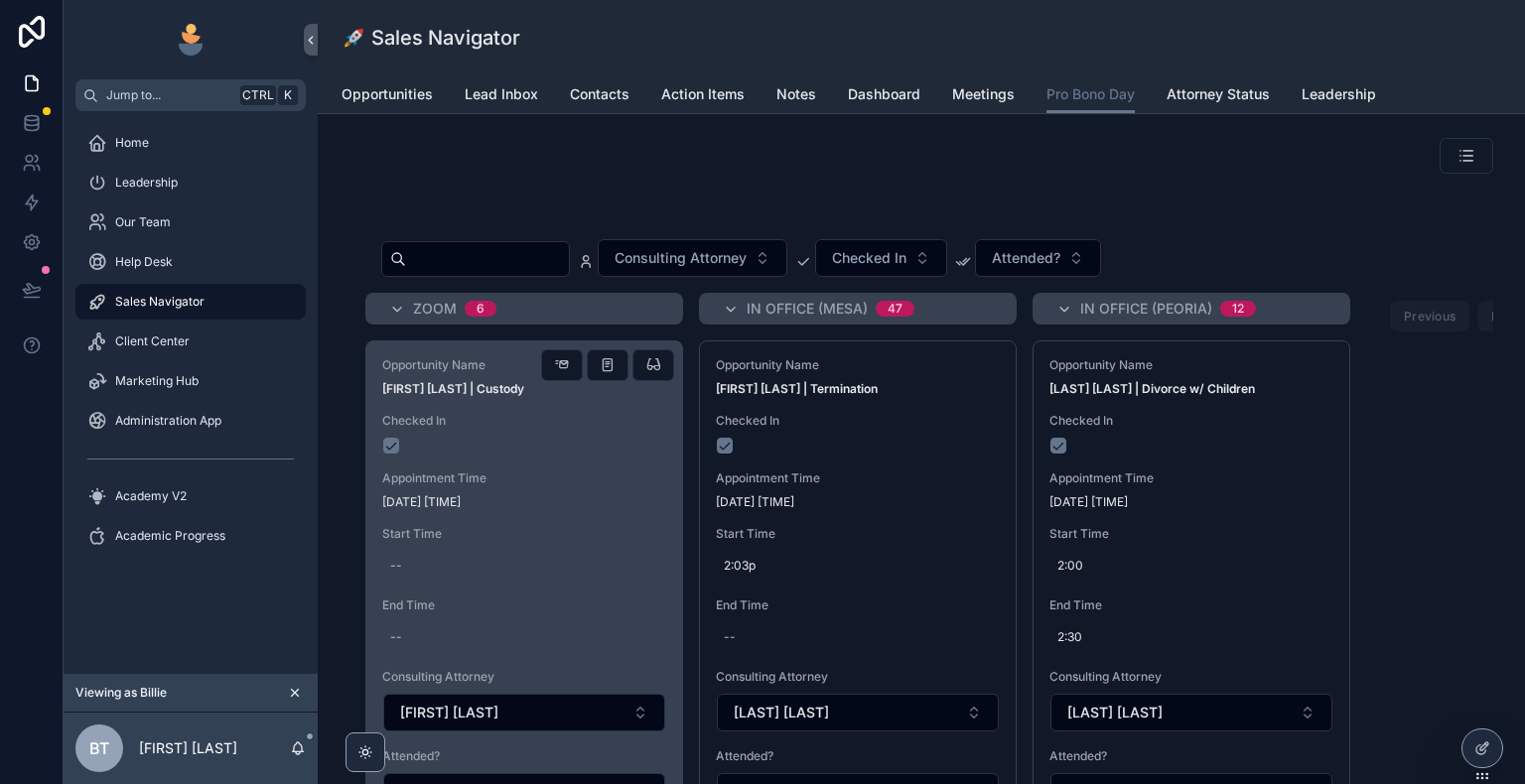 click on "Opportunity Name [LAST] [LAST] | Custody Checked In Appointment Time 09/04/2025 14:00 Start Time -- End Time -- Consulting Attorney [LAST] [LAST] Attended? Appt Occurred As Scheduled" at bounding box center [524, 585] 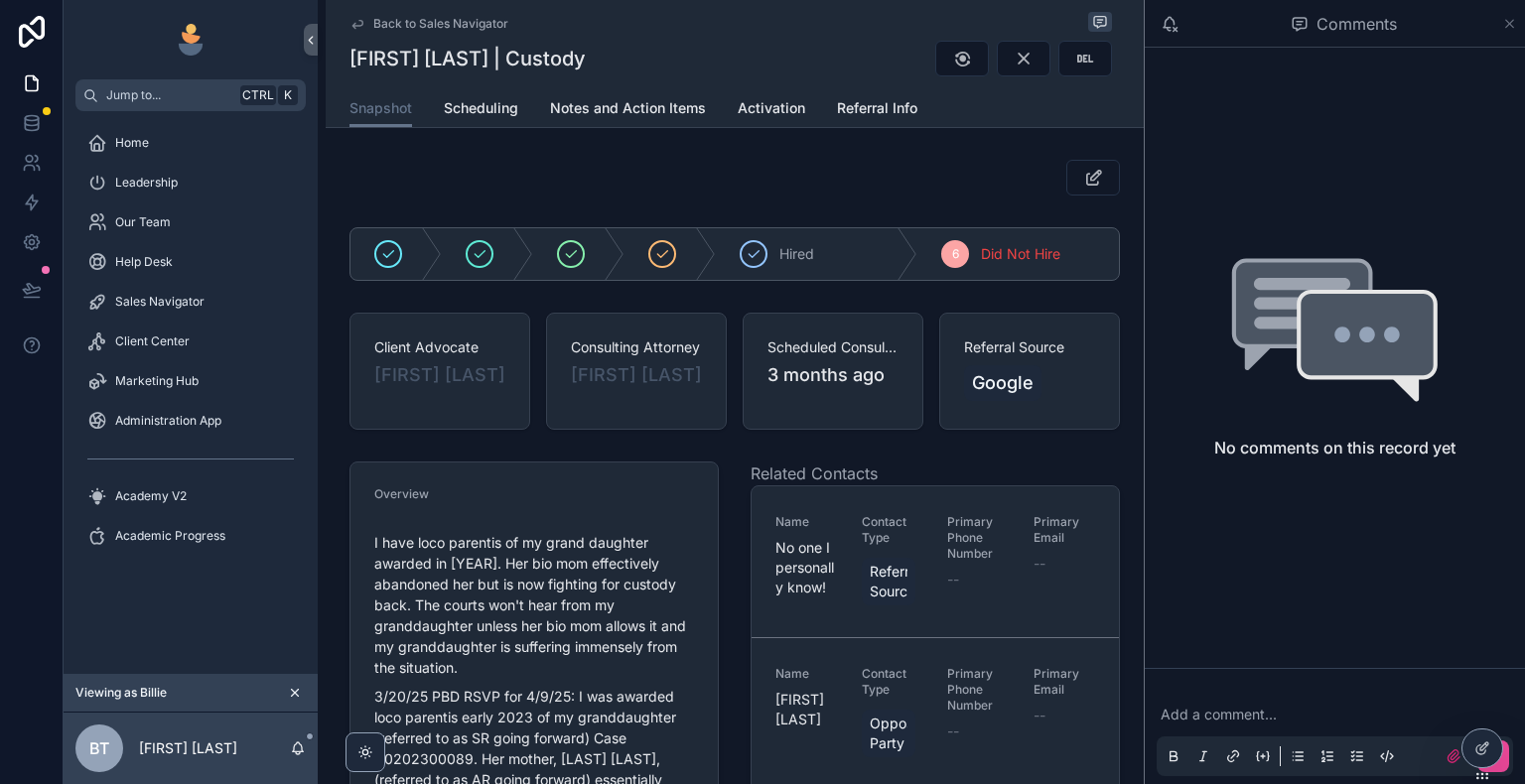 click 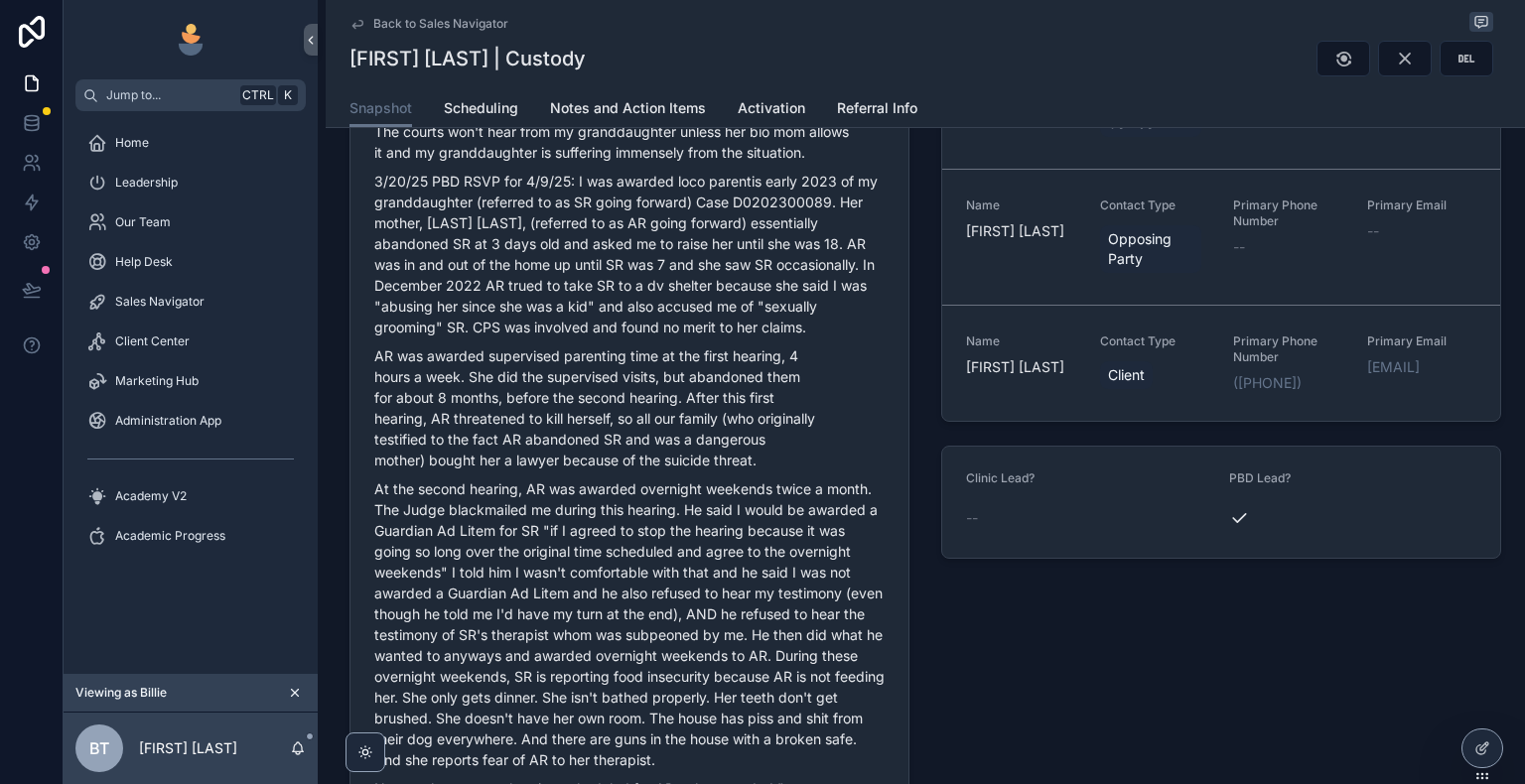 scroll, scrollTop: 0, scrollLeft: 0, axis: both 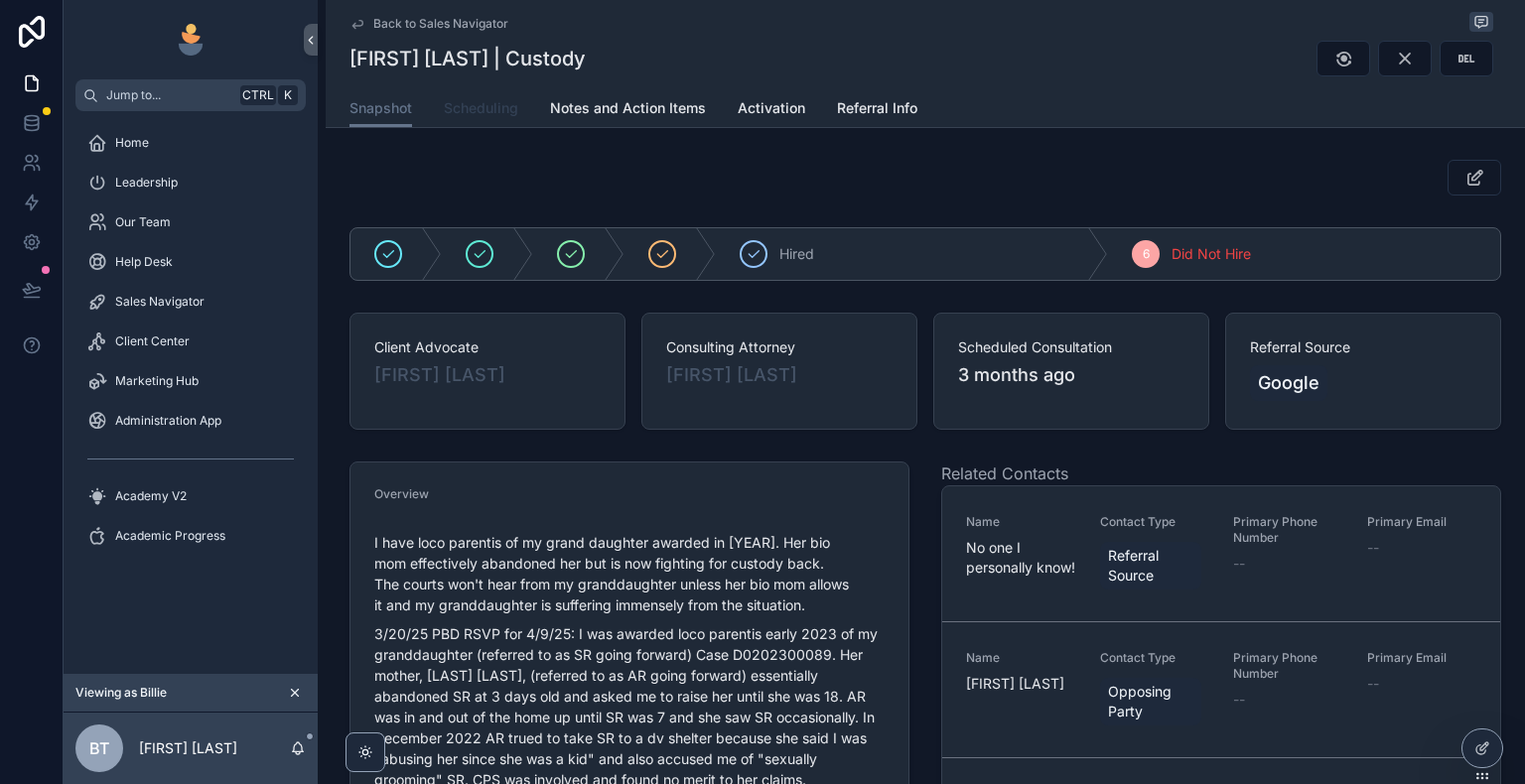 click on "Scheduling" at bounding box center [481, 108] 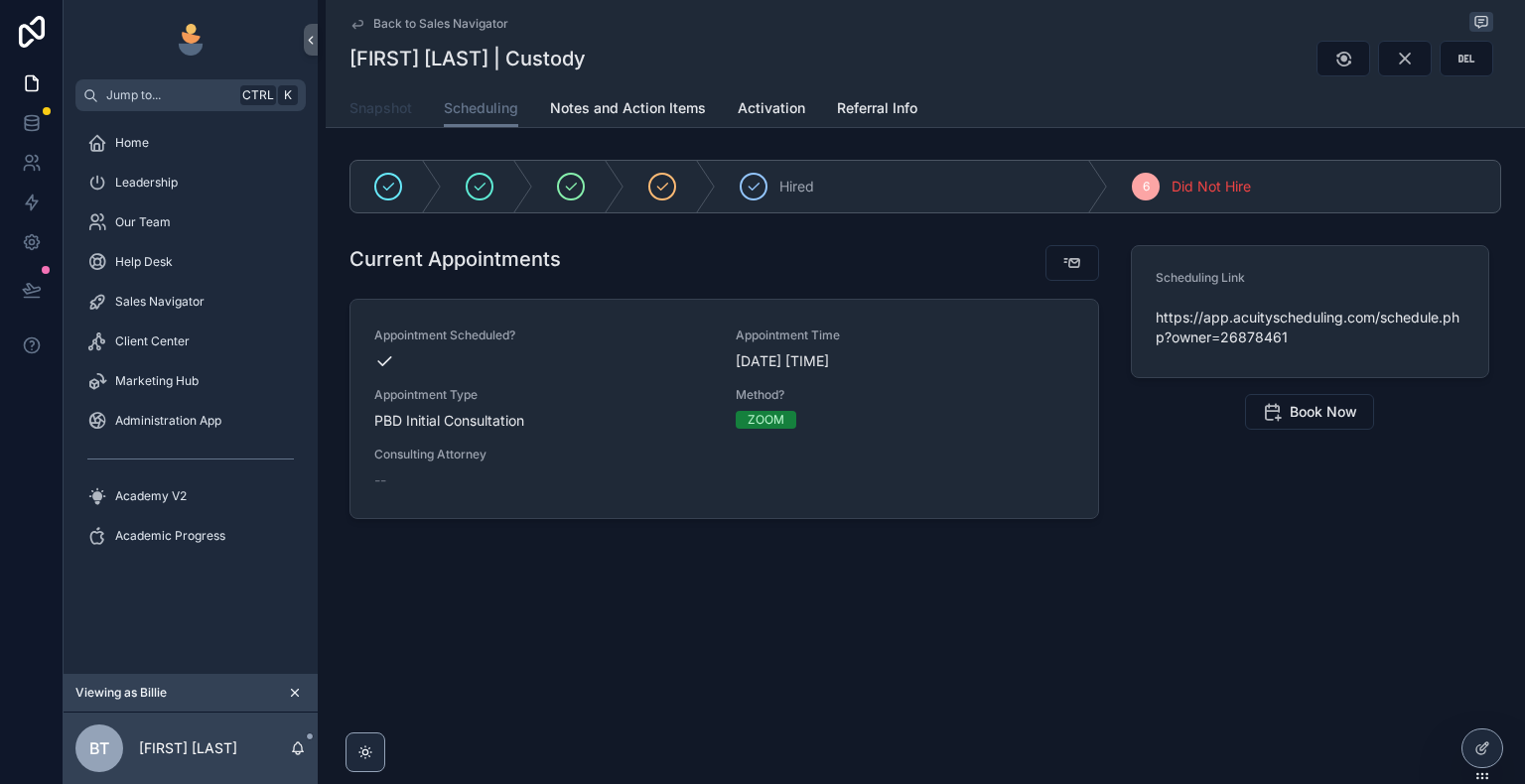click on "Snapshot" at bounding box center [380, 108] 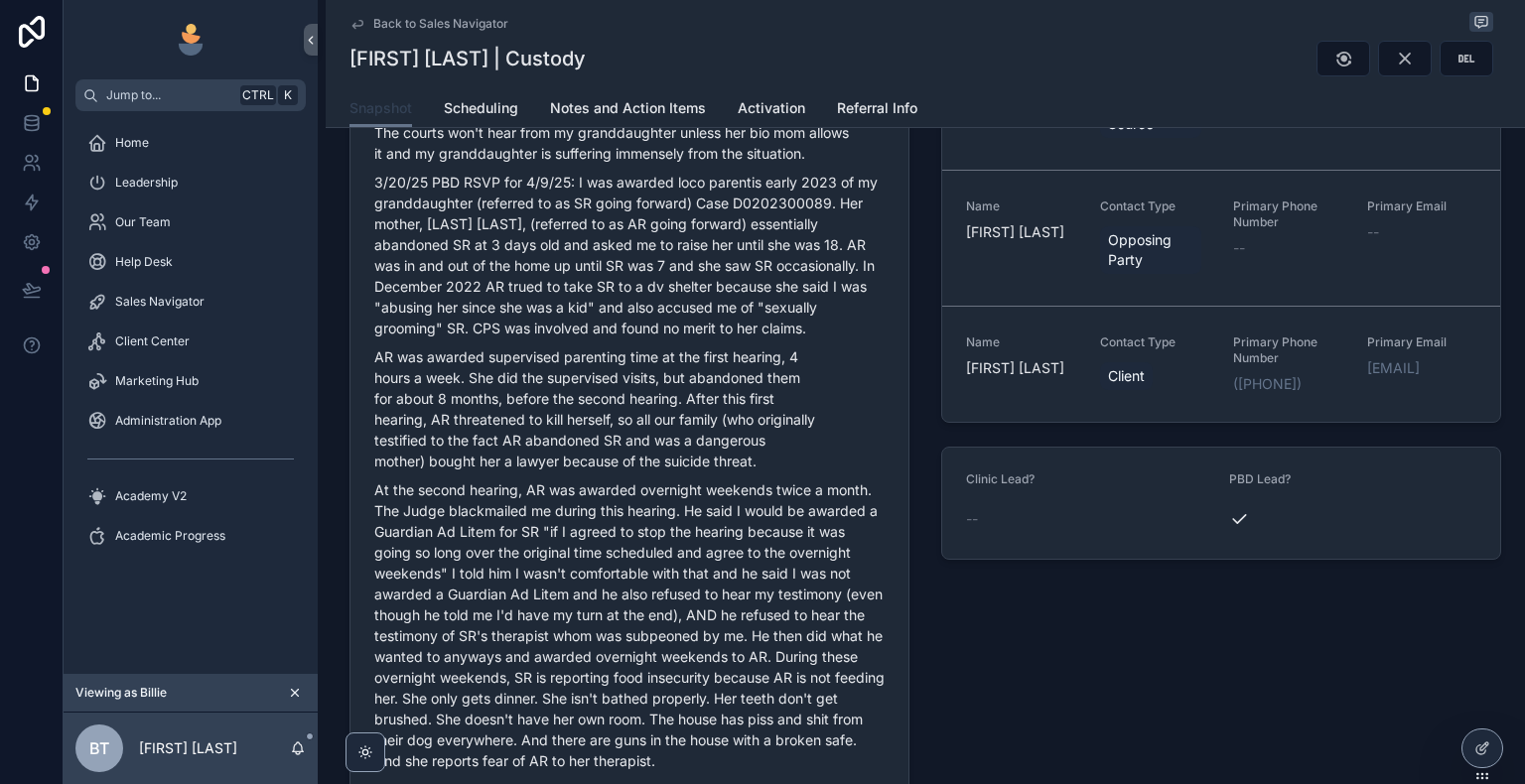 scroll, scrollTop: 0, scrollLeft: 0, axis: both 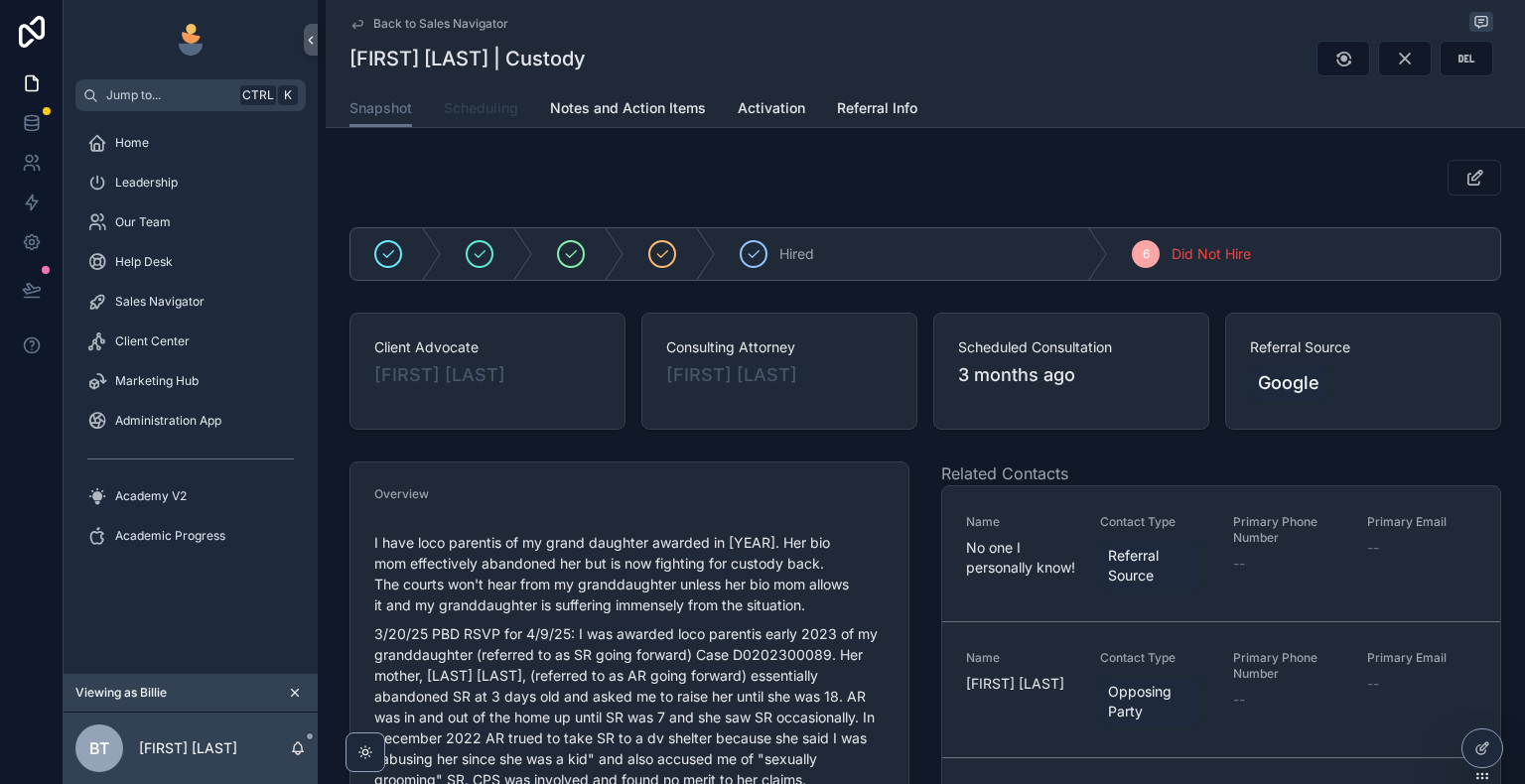 click on "Scheduling" at bounding box center [481, 108] 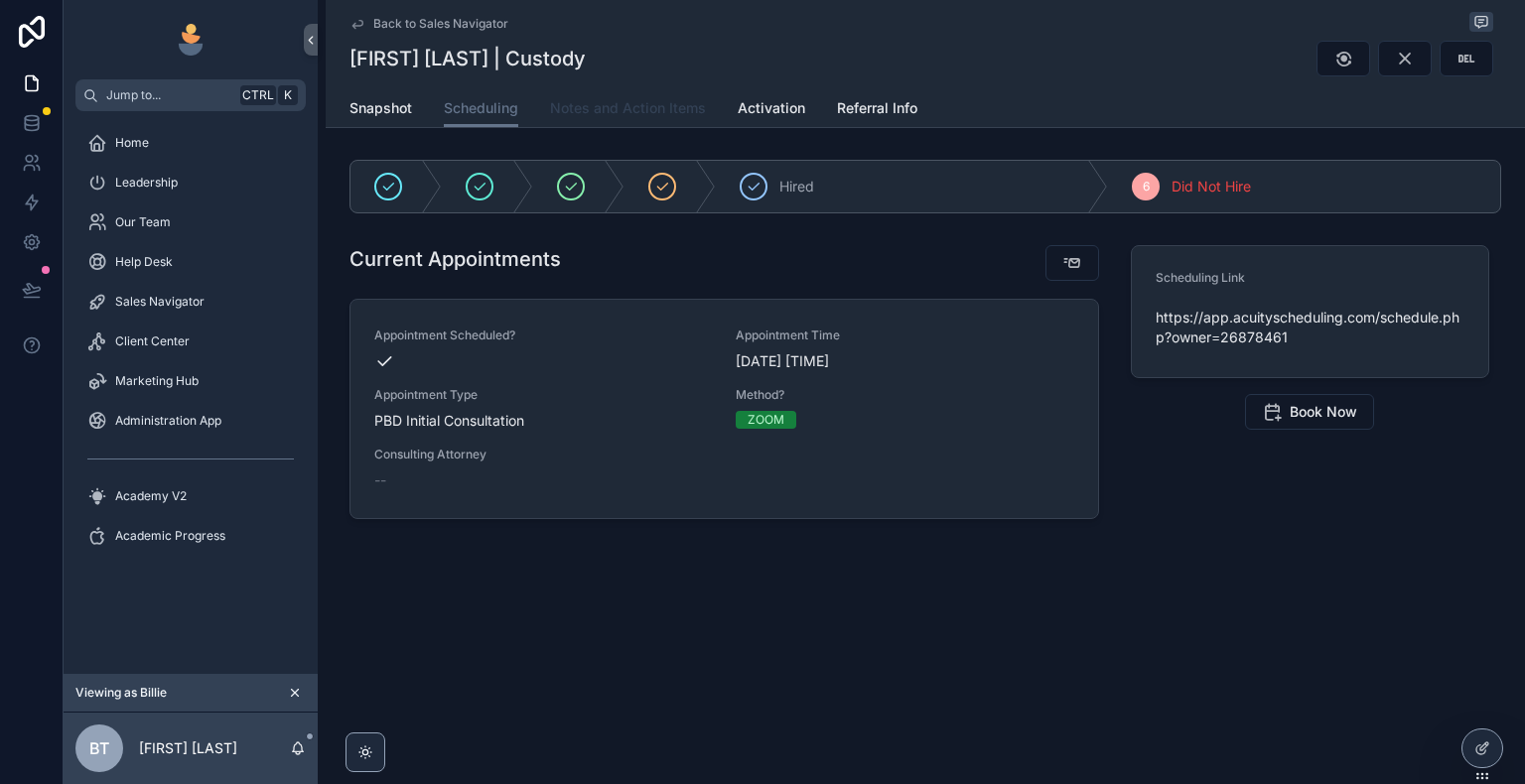 click on "Notes and Action Items" at bounding box center (627, 108) 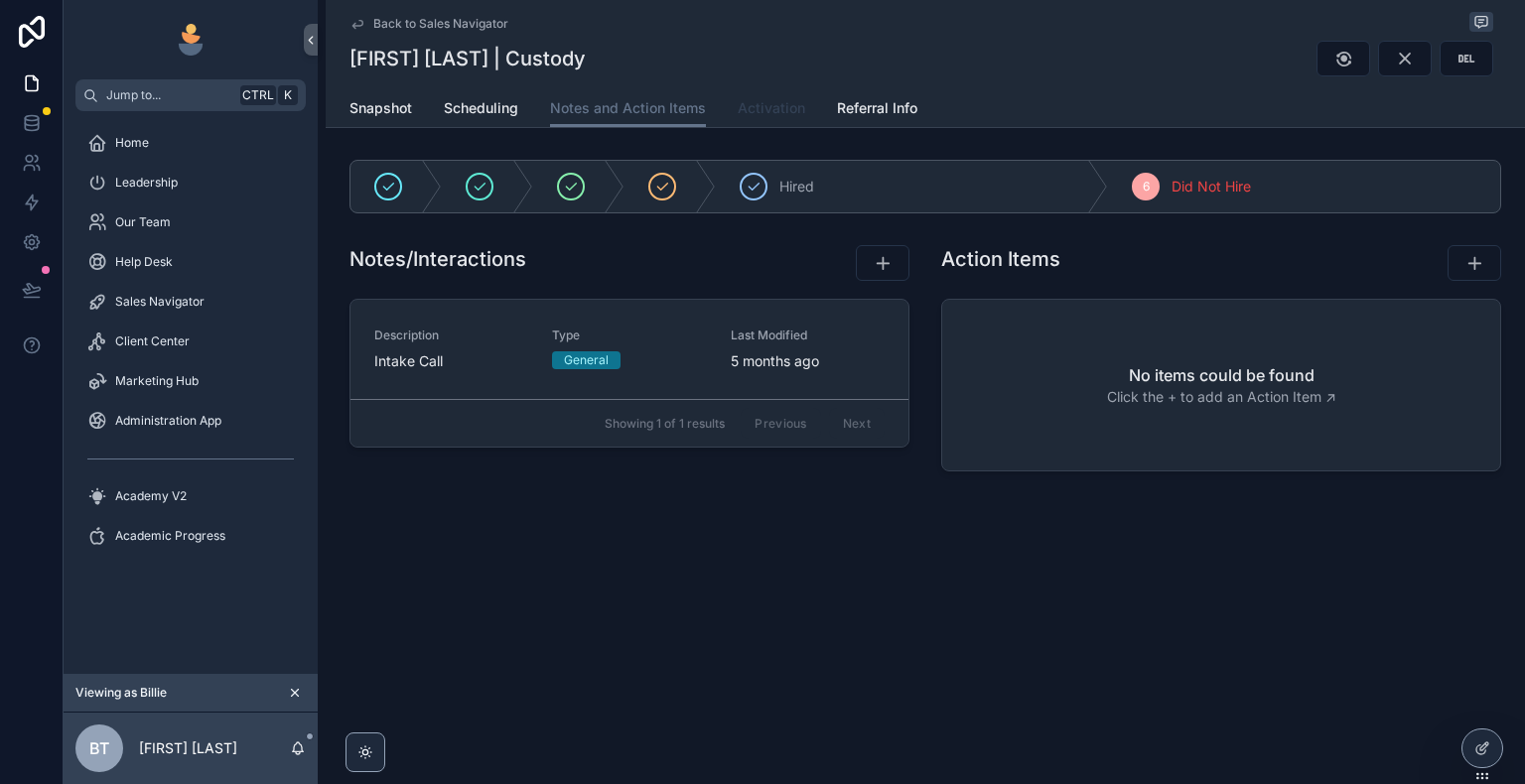 click on "Activation" at bounding box center (771, 108) 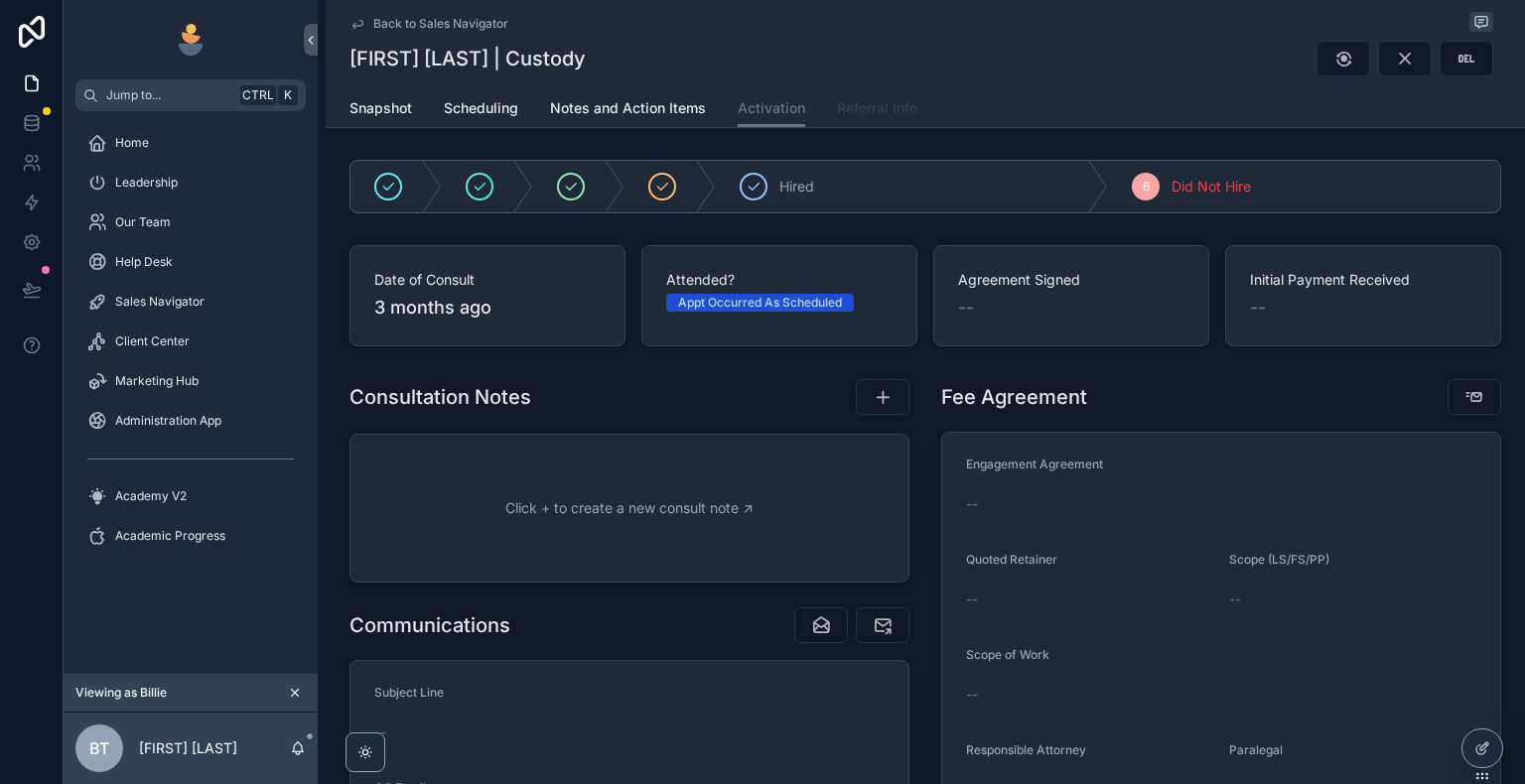 click on "Referral Info" at bounding box center [877, 108] 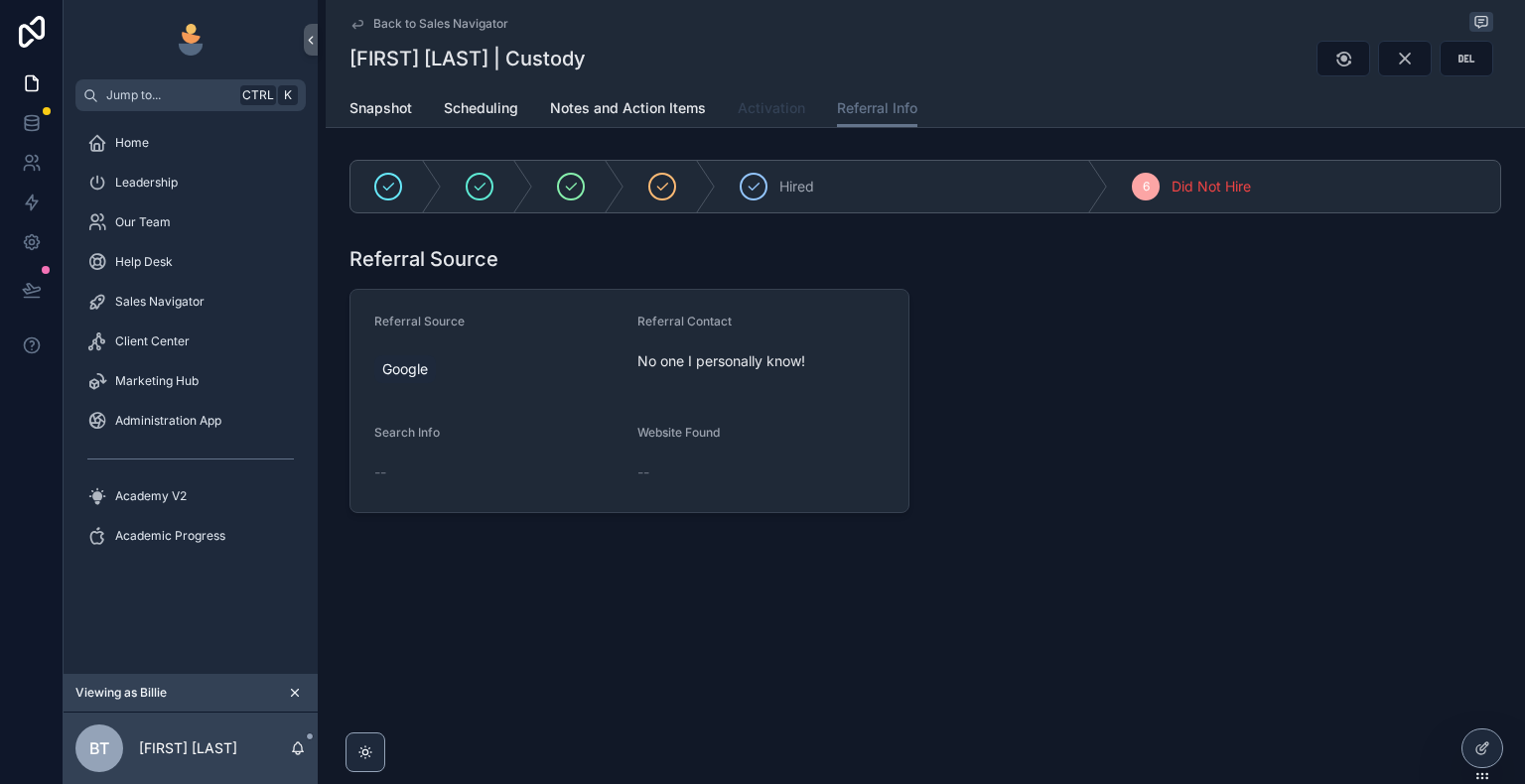 click on "Activation" at bounding box center (771, 108) 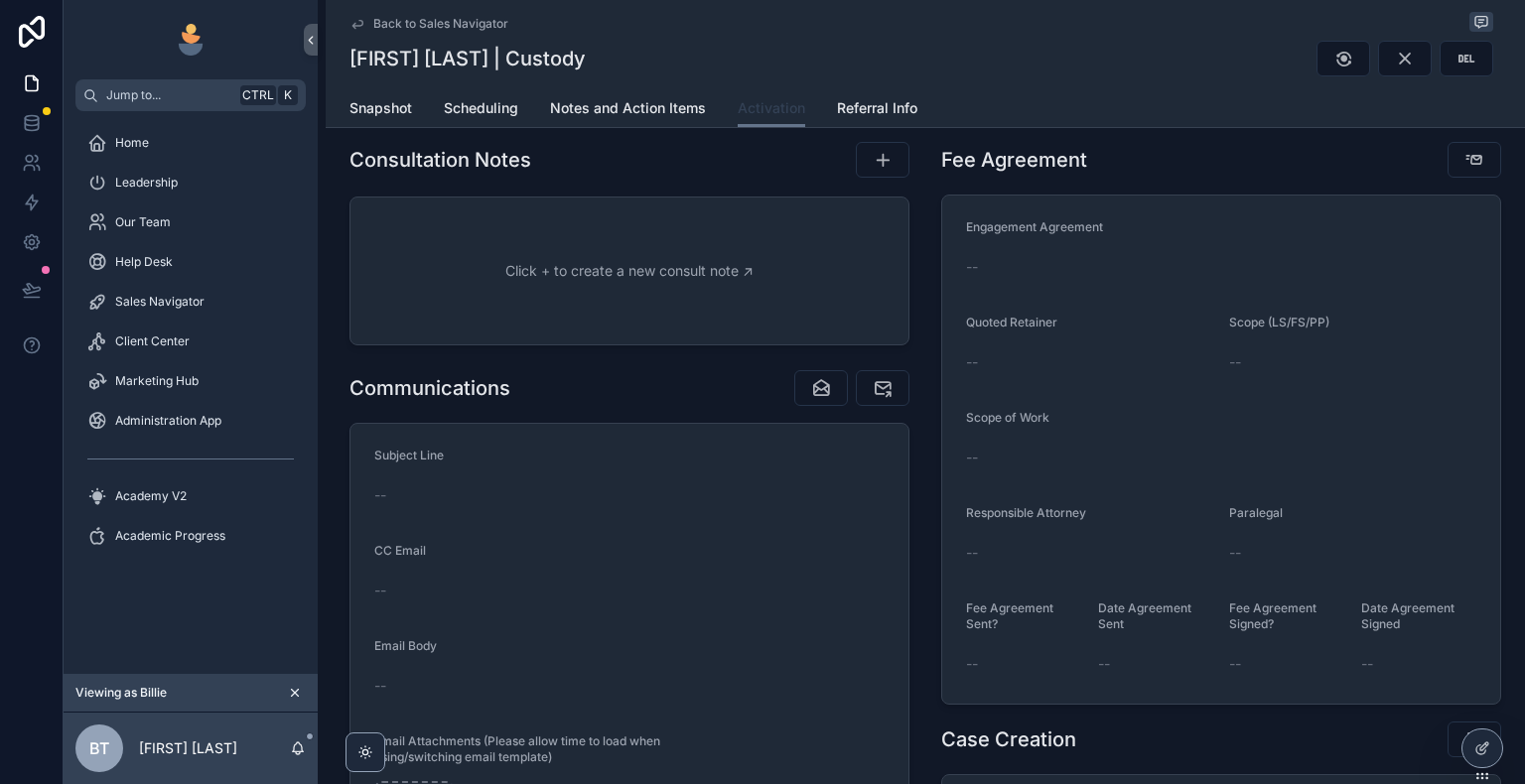 scroll, scrollTop: 0, scrollLeft: 0, axis: both 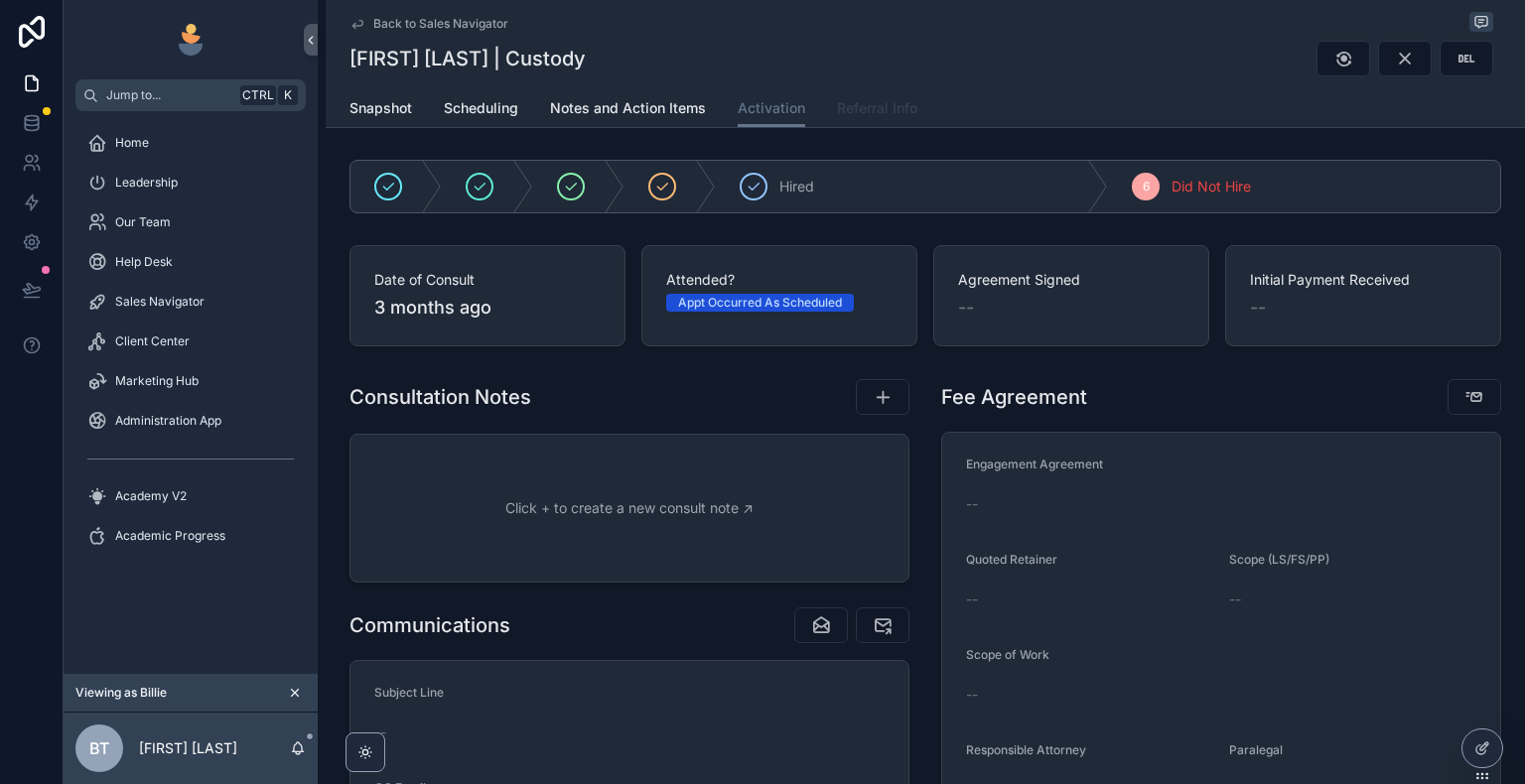 click on "Referral Info" at bounding box center (877, 108) 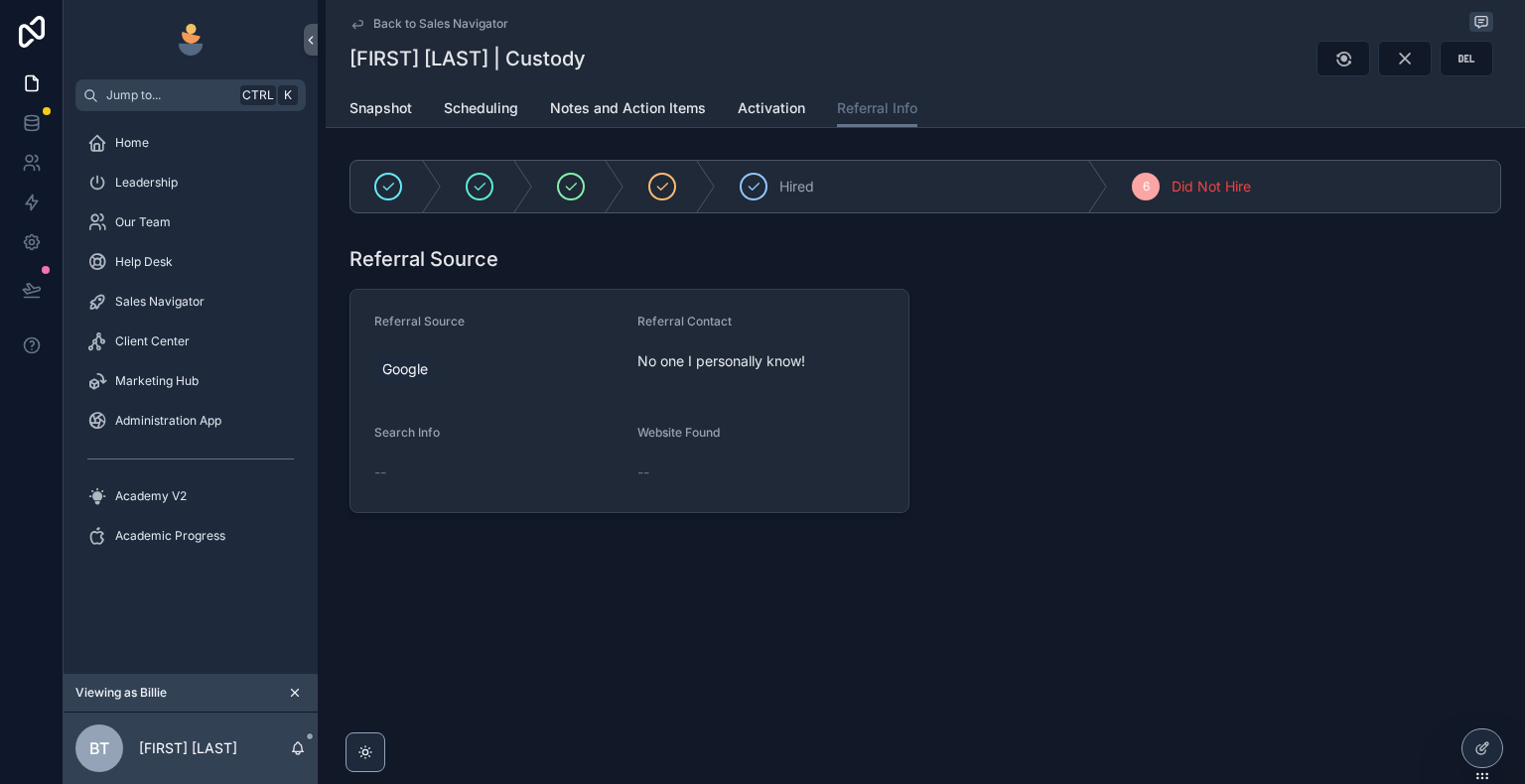click on "Back to Sales Navigator" at bounding box center [429, 24] 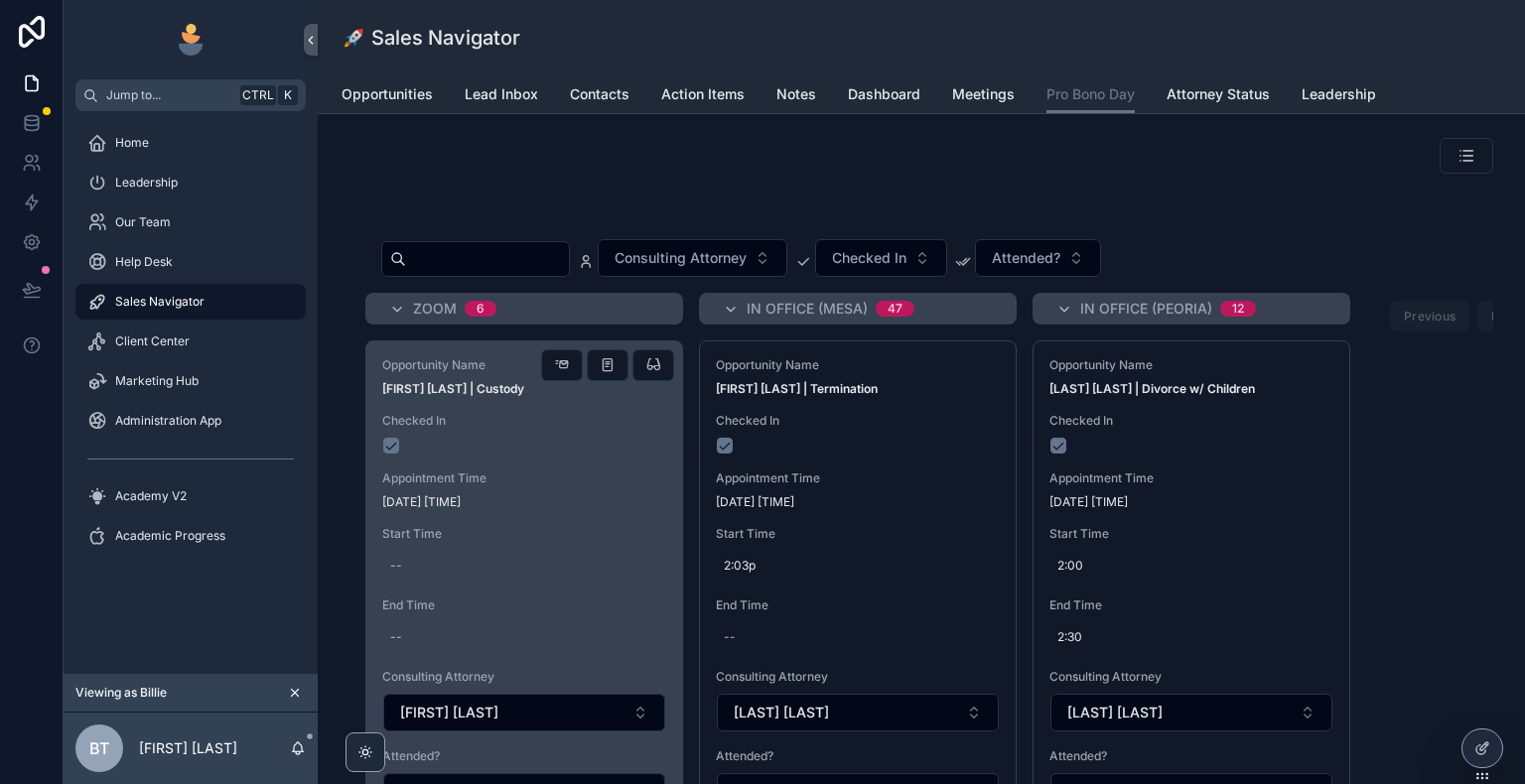 click at bounding box center [524, 446] 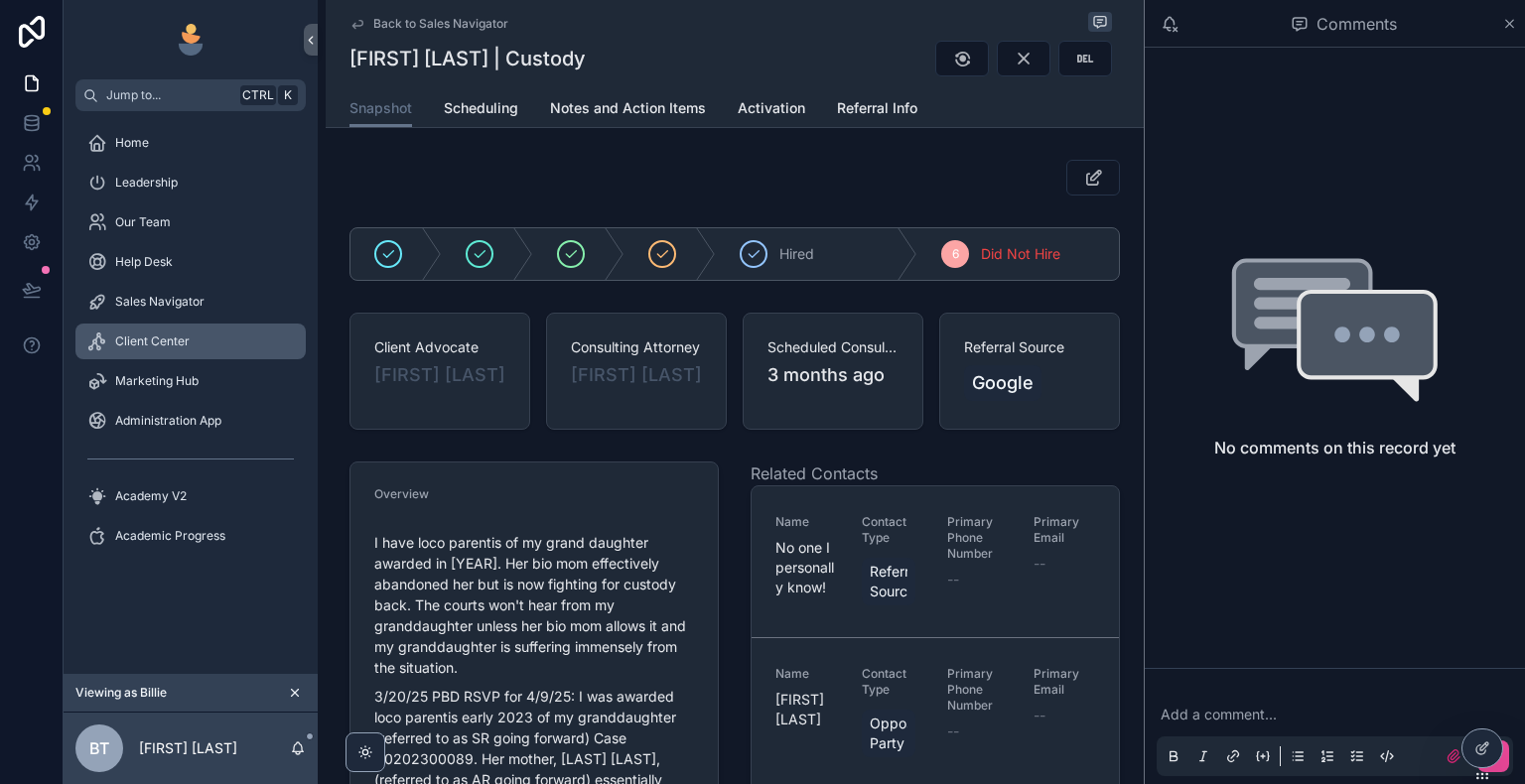click on "Client Center" at bounding box center (191, 341) 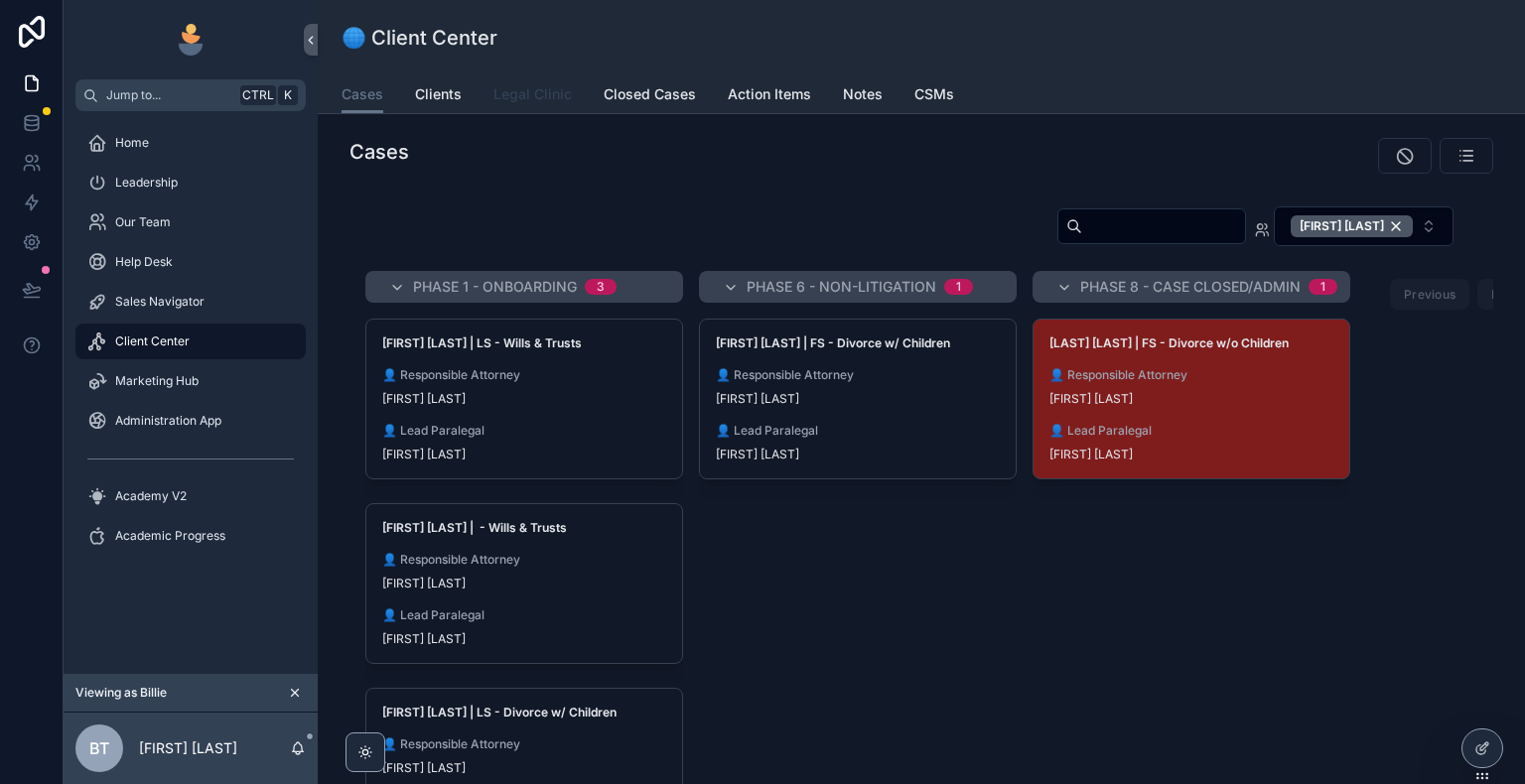 click on "Legal Clinic" at bounding box center [532, 94] 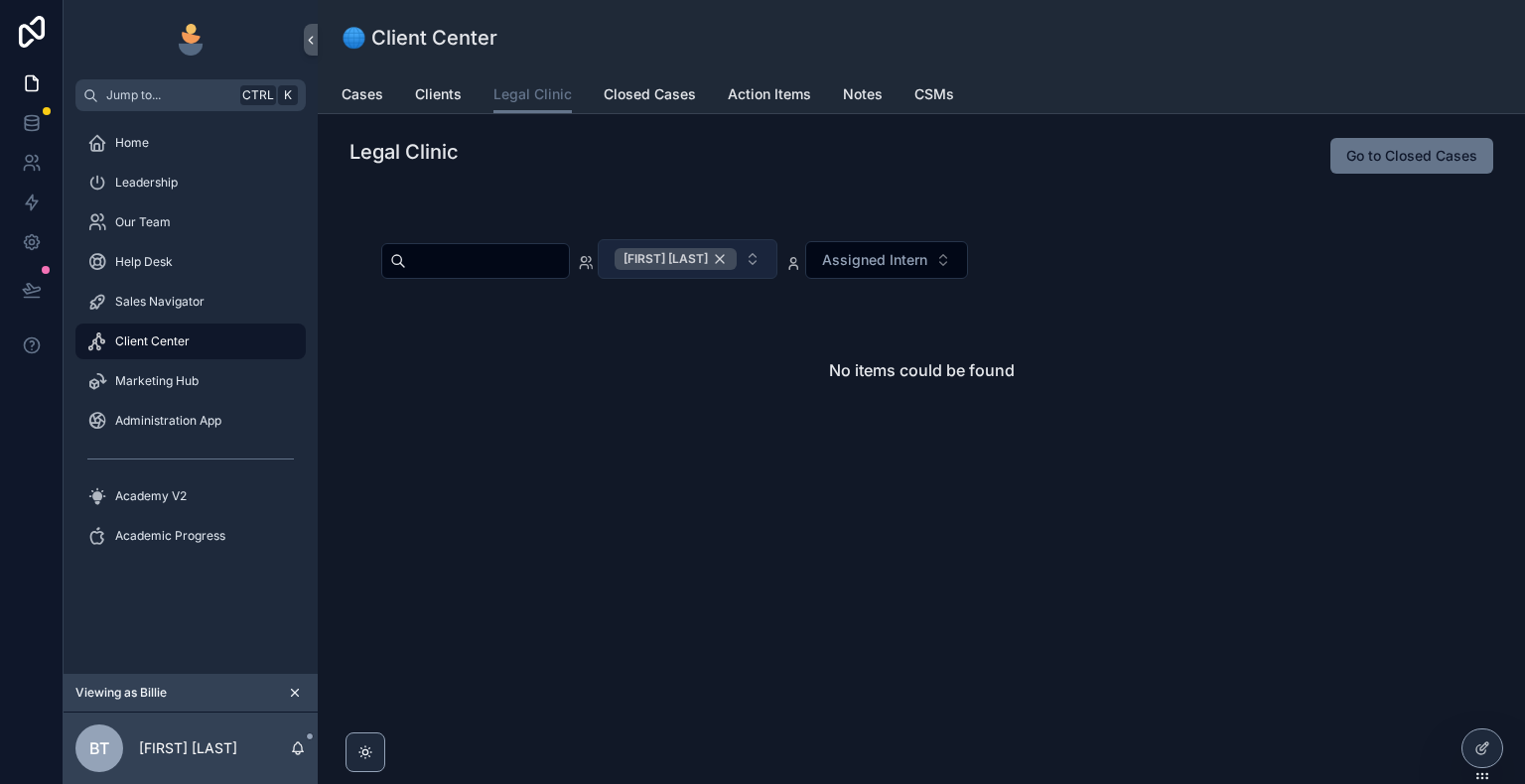 click on "[FIRST] [LAST]" at bounding box center [675, 259] 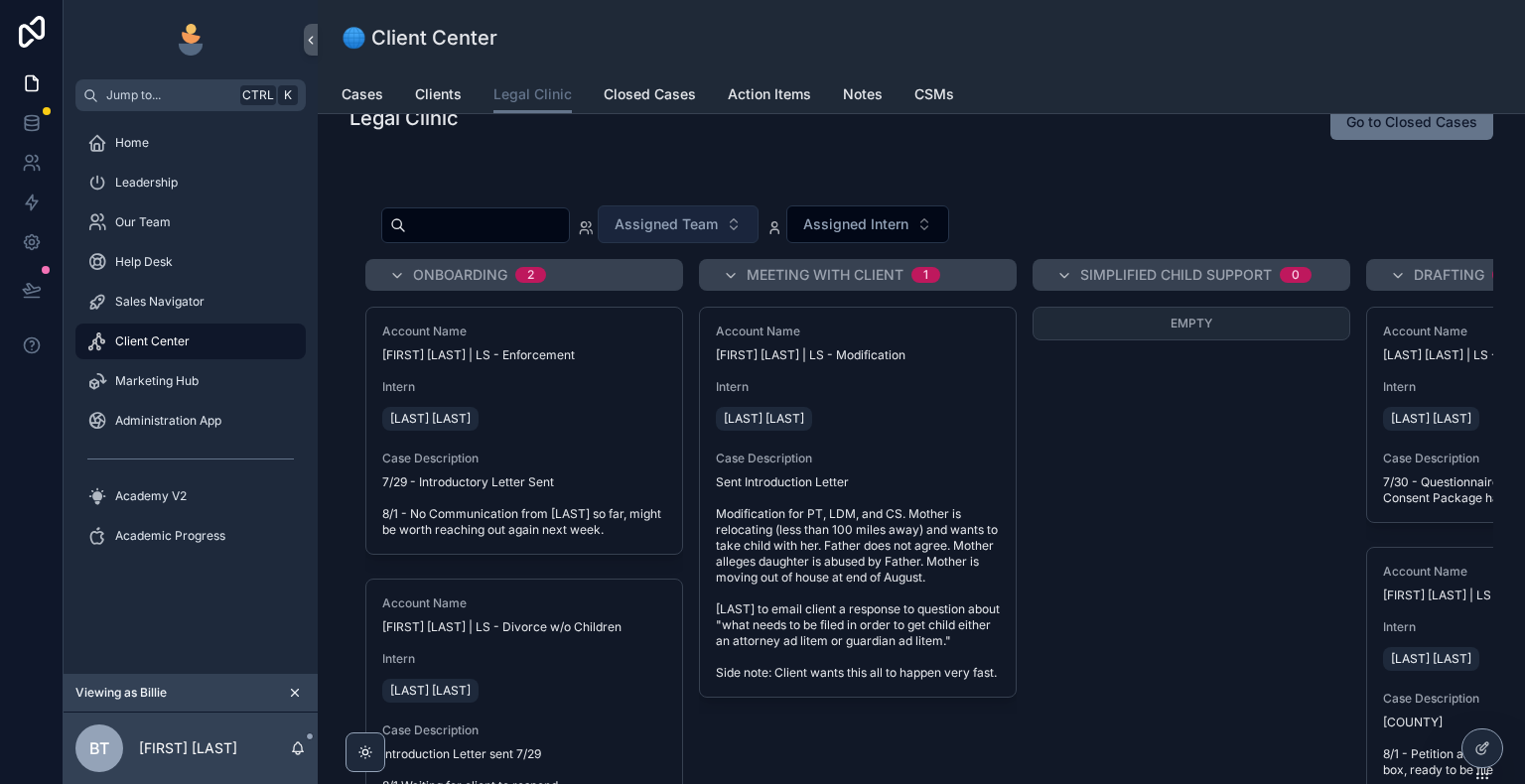 scroll, scrollTop: 0, scrollLeft: 0, axis: both 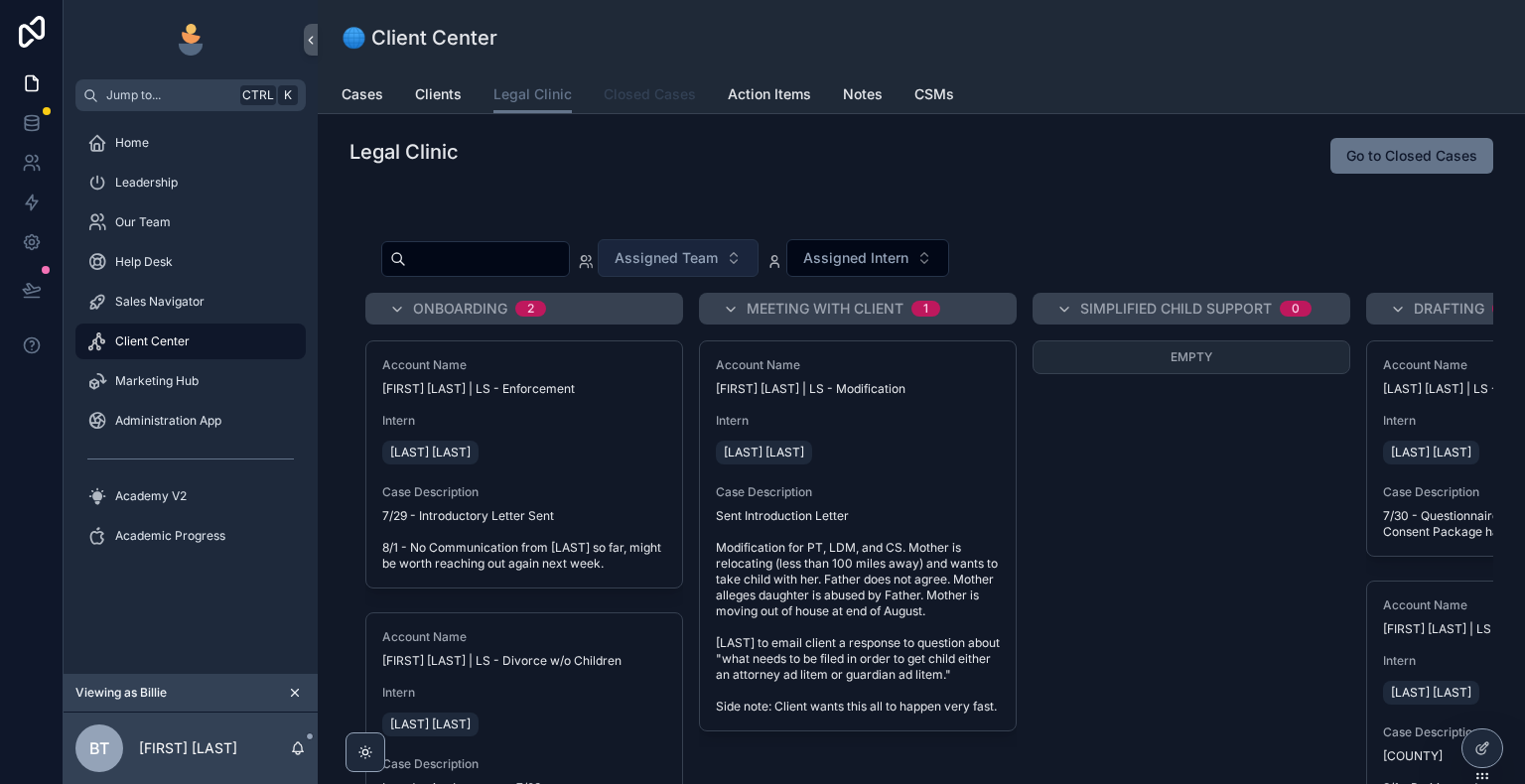 click on "Closed Cases" at bounding box center (649, 96) 